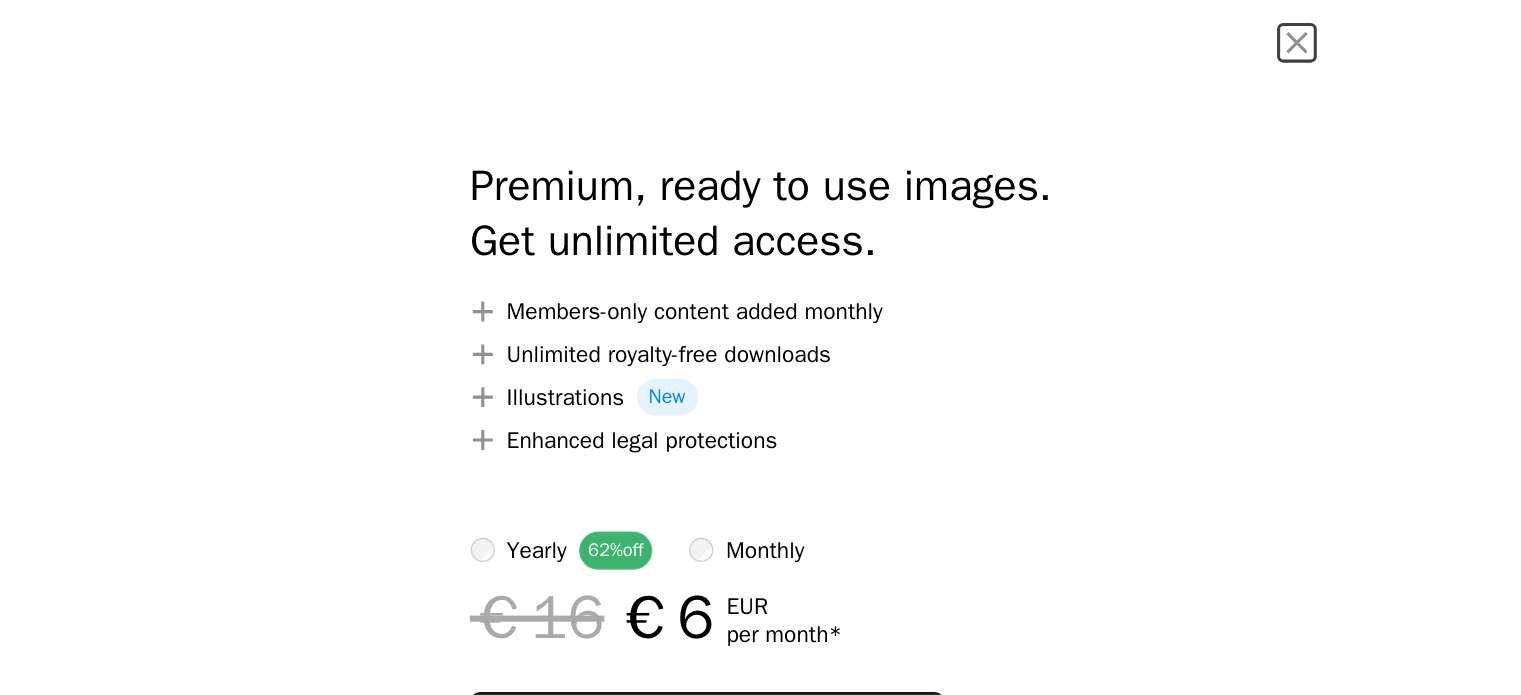 scroll, scrollTop: 581, scrollLeft: 0, axis: vertical 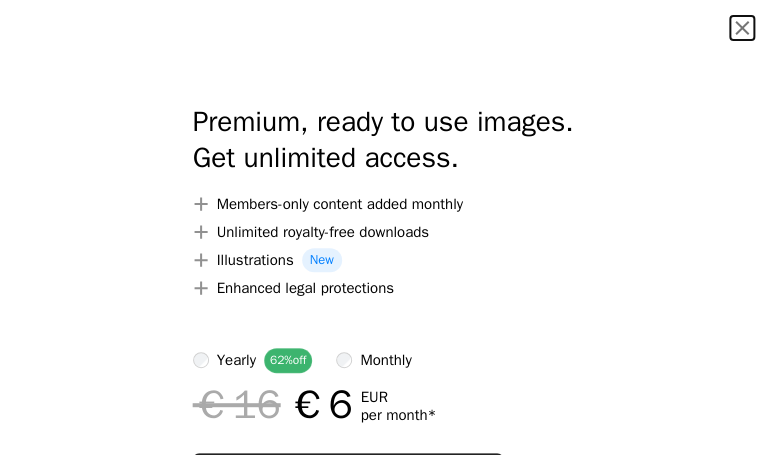 click on "An X shape" at bounding box center [742, 28] 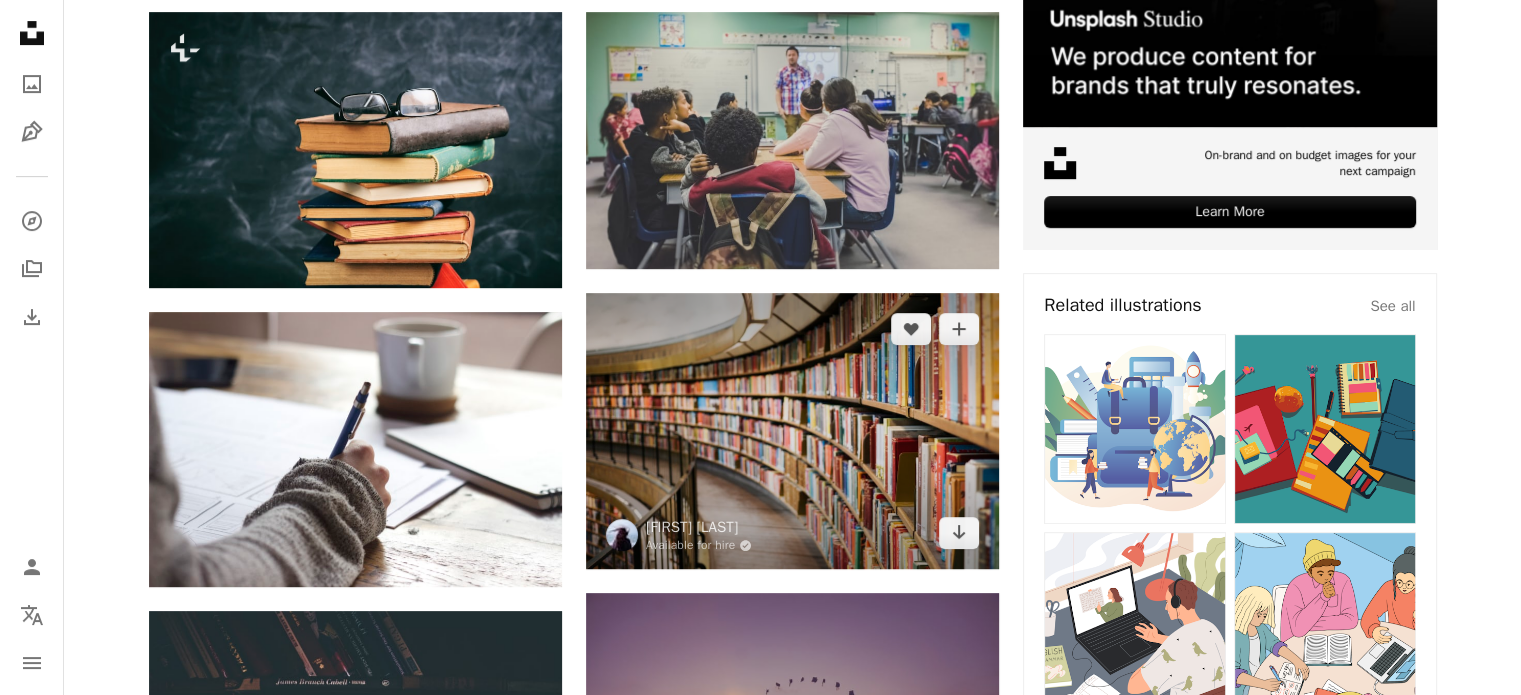 scroll, scrollTop: 787, scrollLeft: 0, axis: vertical 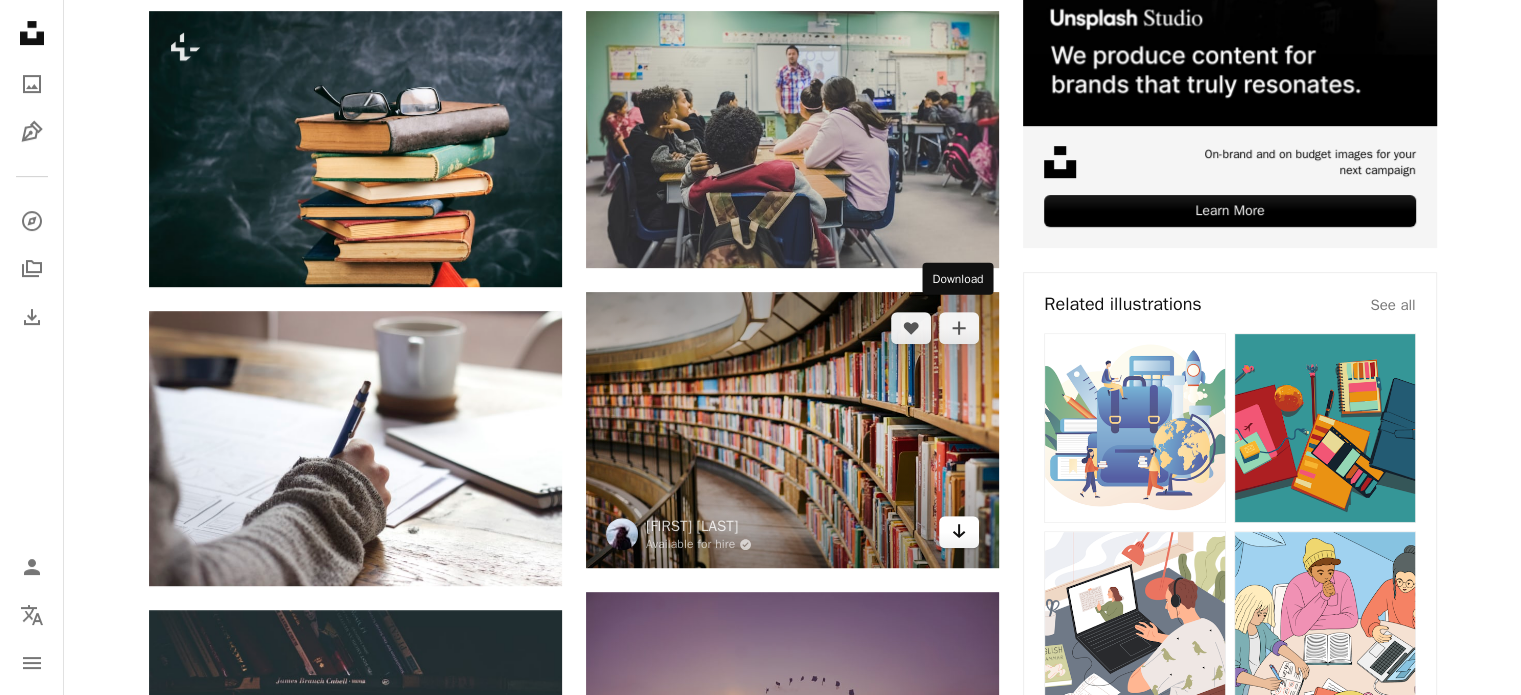 click on "Arrow pointing down" 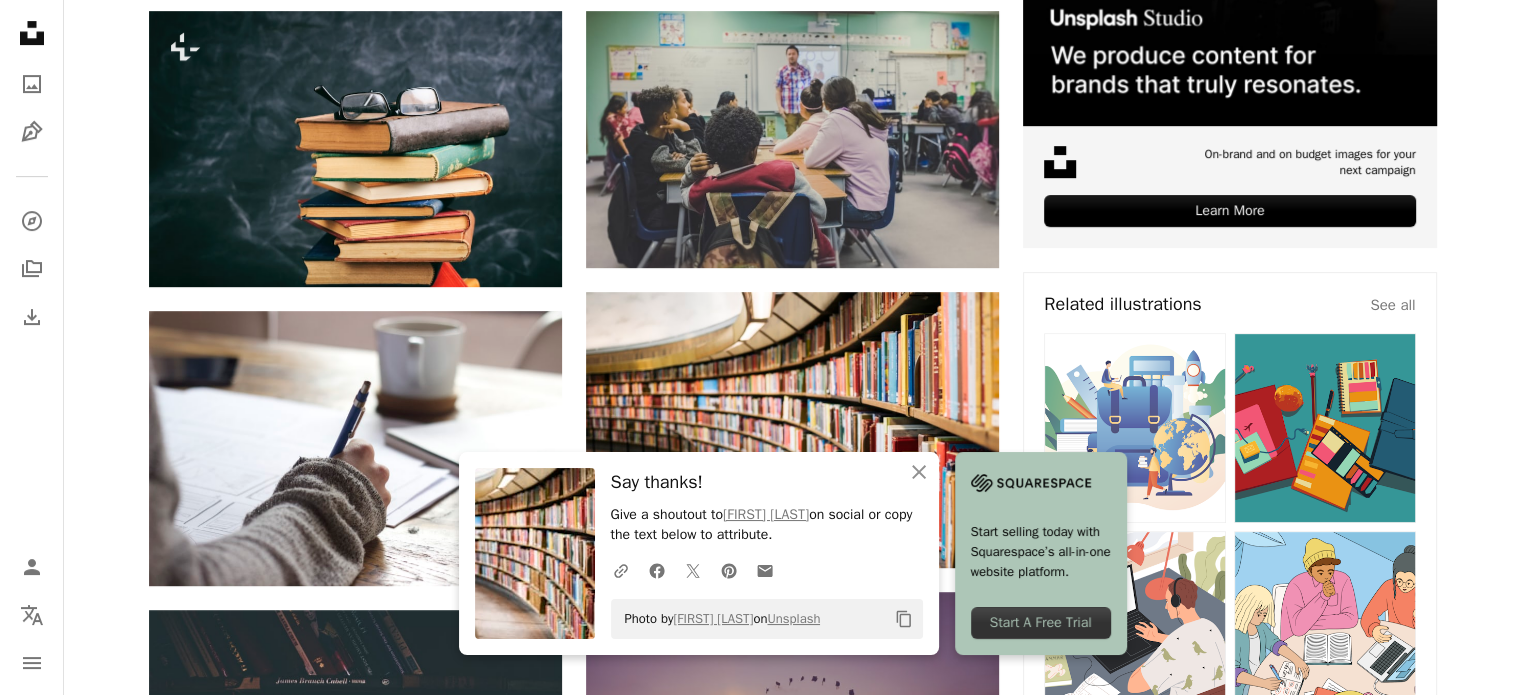 click on "Give a shoutout to  [FIRST] [LAST]  on social or copy the text below to attribute." at bounding box center [767, 525] 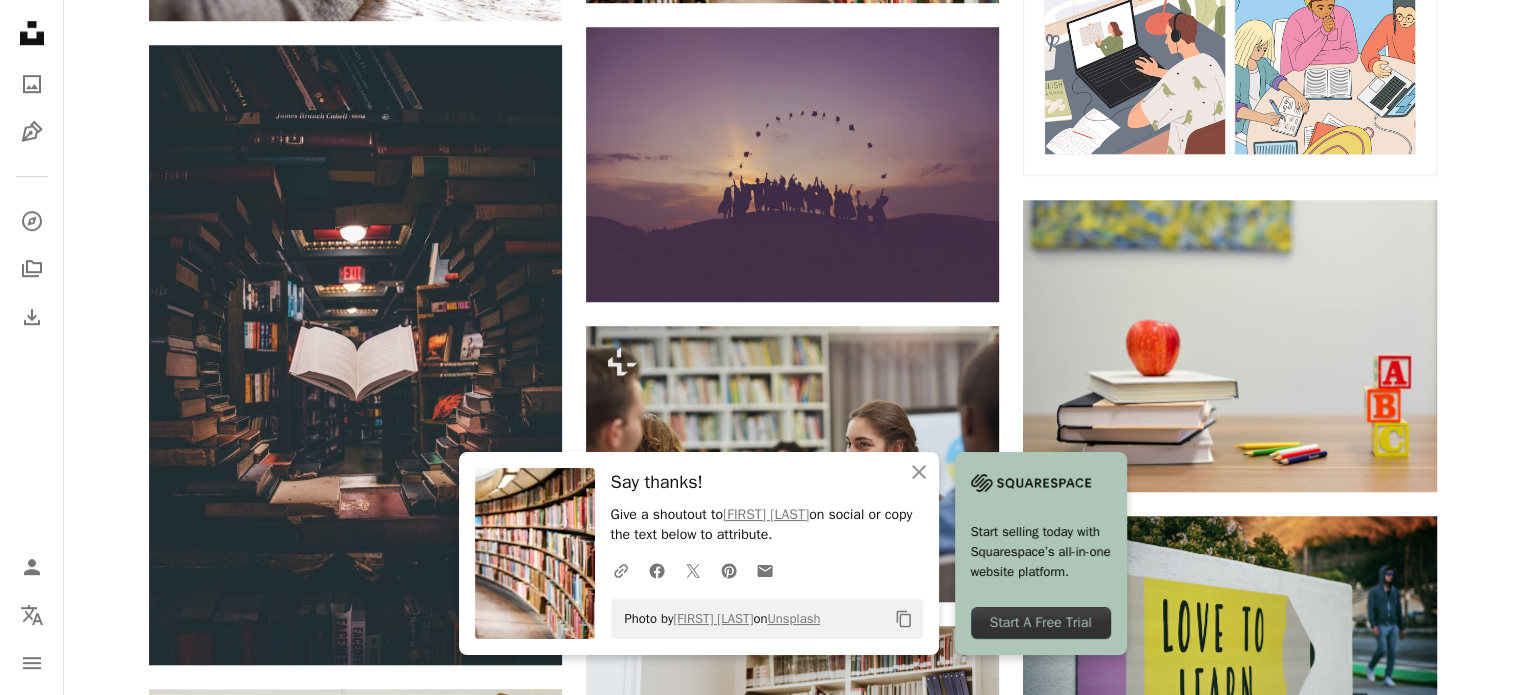 scroll, scrollTop: 1360, scrollLeft: 0, axis: vertical 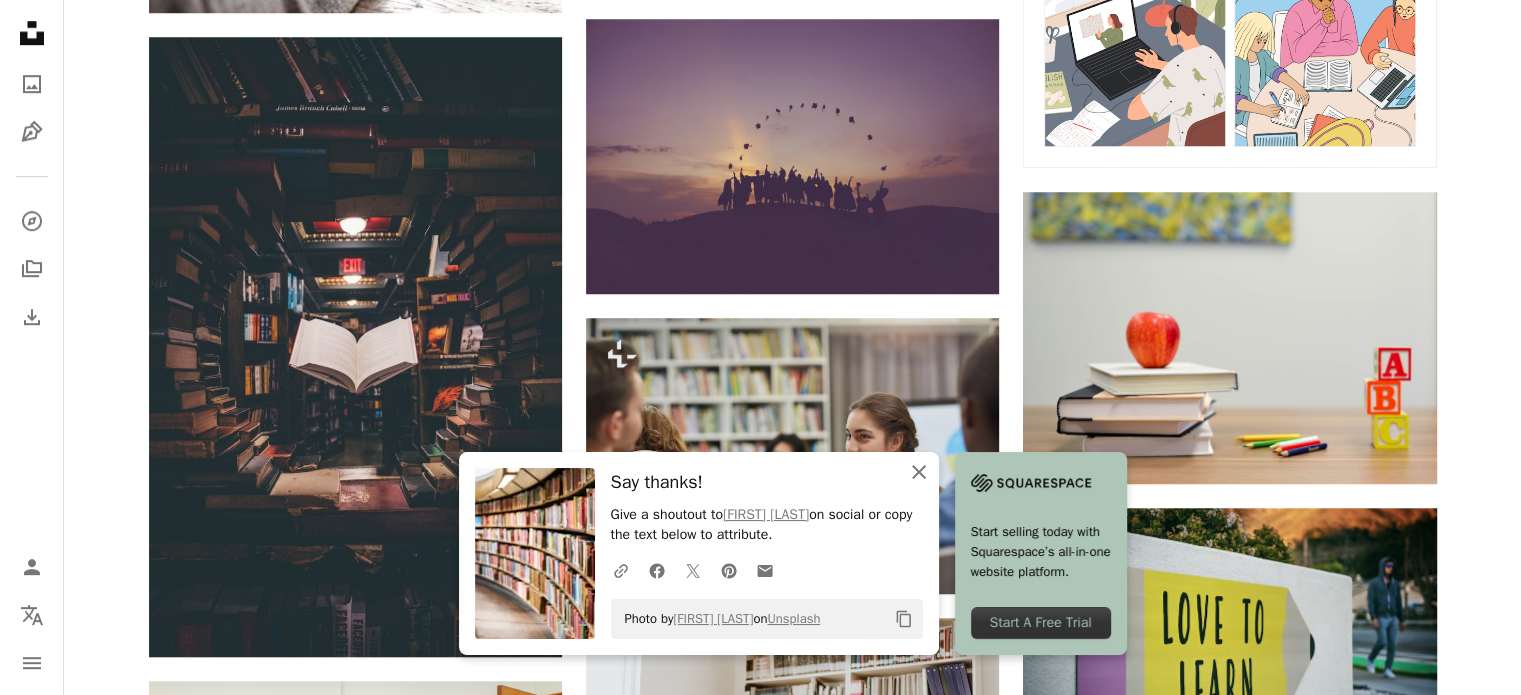 click on "An X shape" 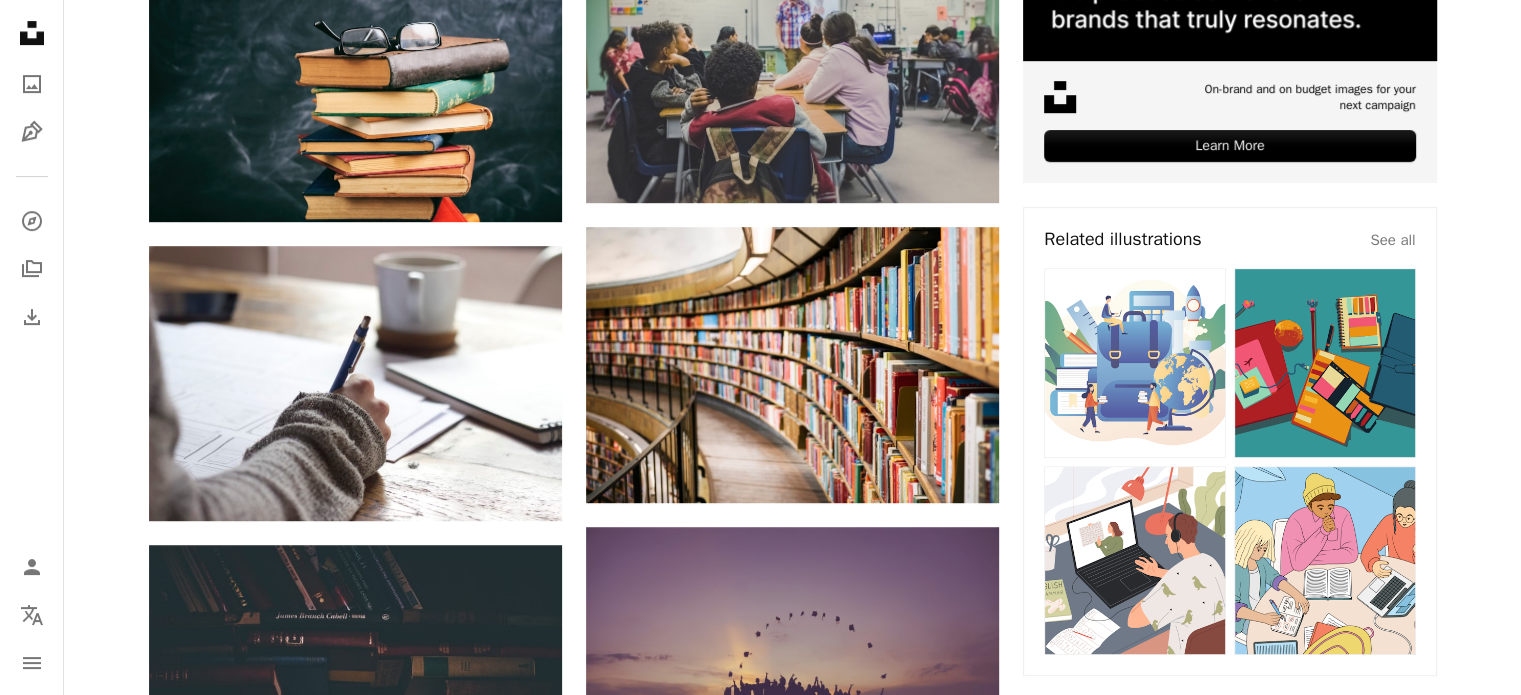 scroll, scrollTop: 0, scrollLeft: 0, axis: both 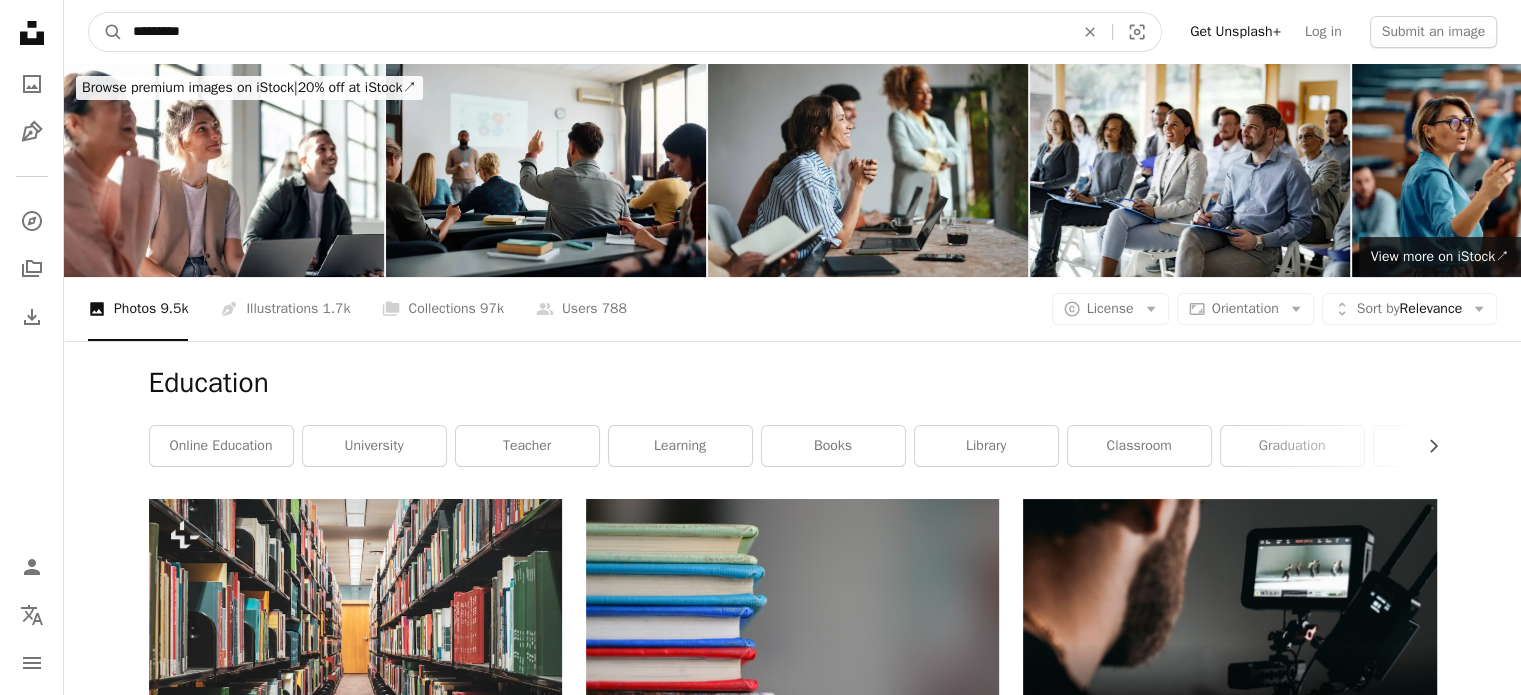 click on "*********" at bounding box center [595, 32] 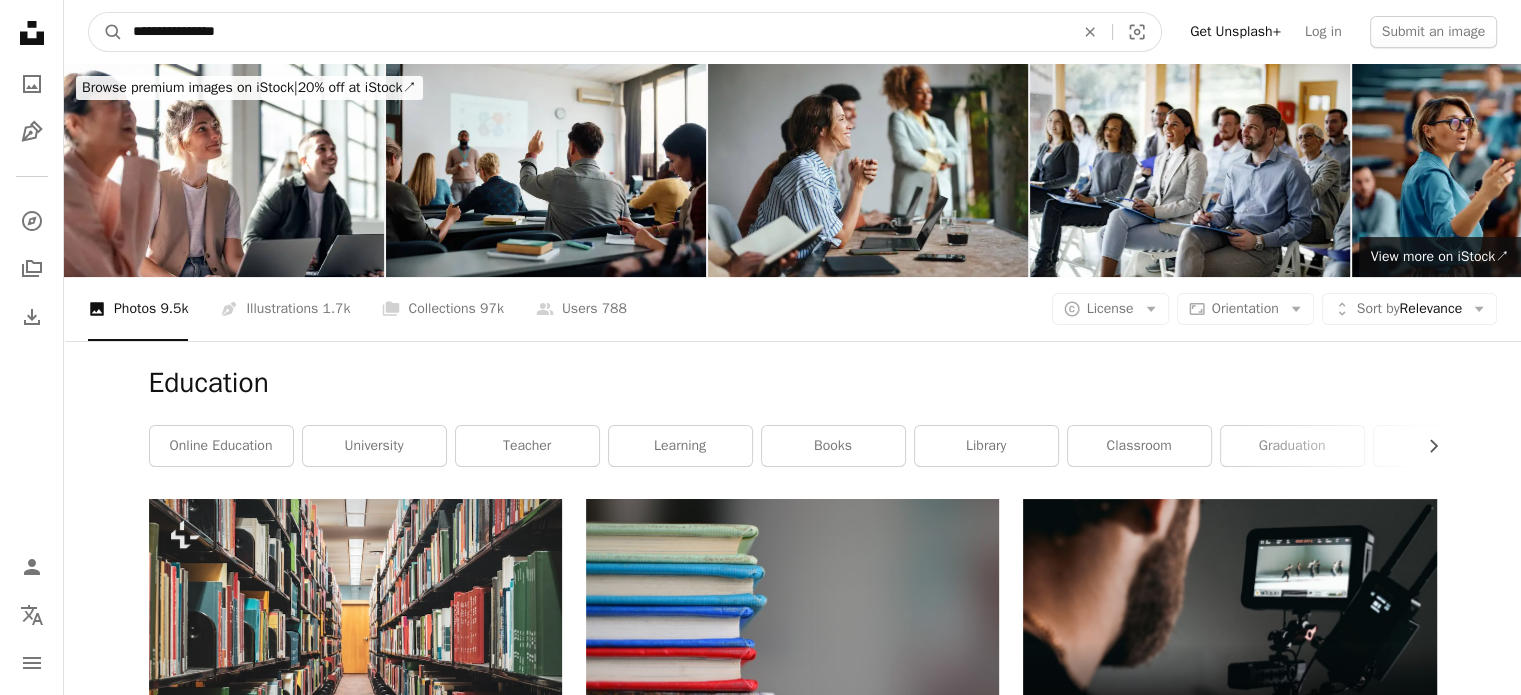 type on "**********" 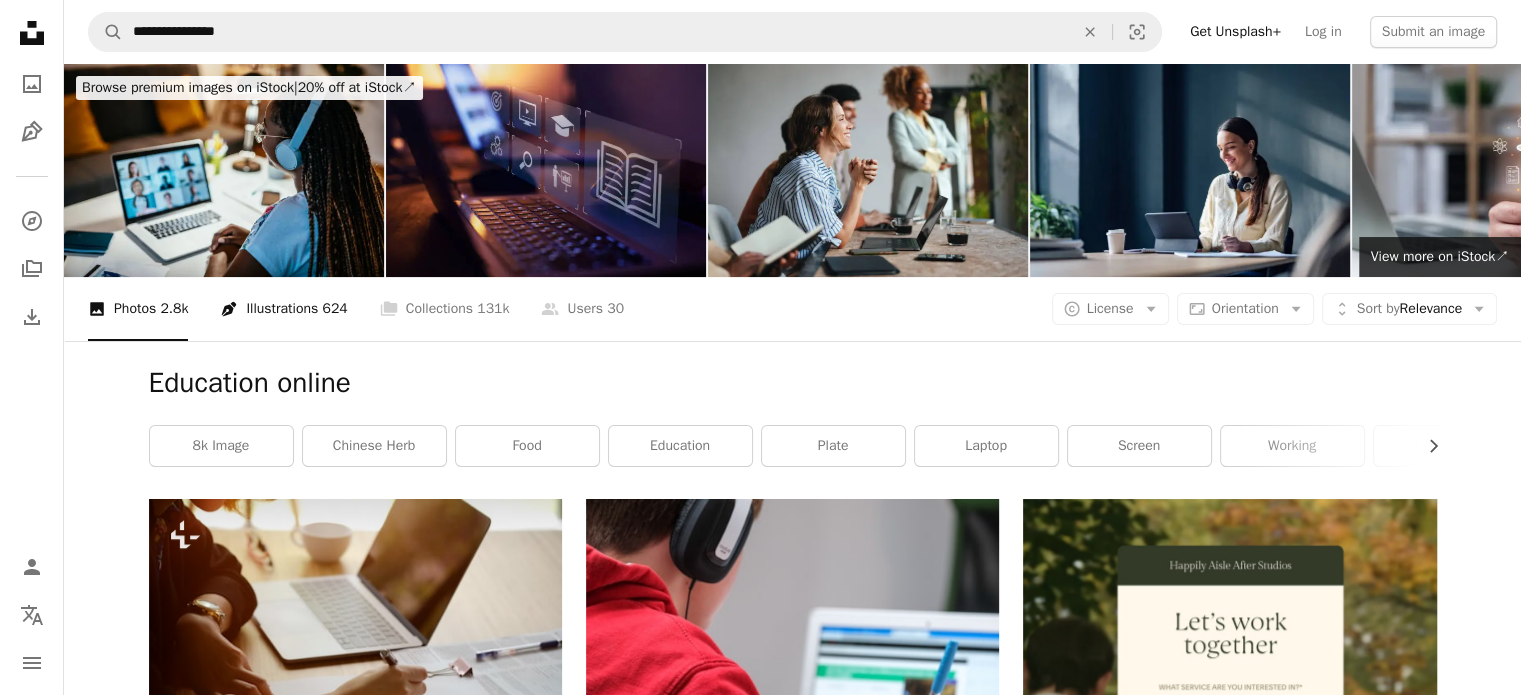 click on "Pen Tool Illustrations   624" at bounding box center [283, 309] 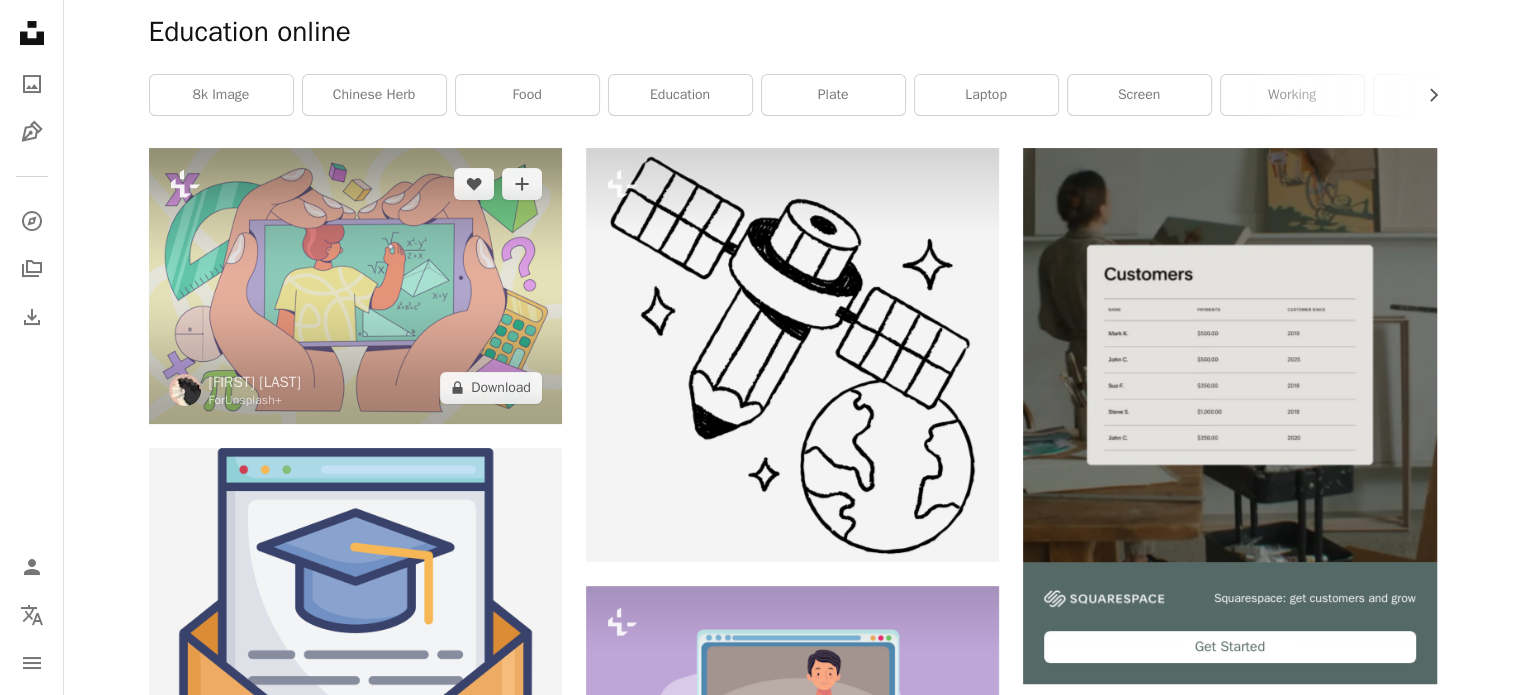 scroll, scrollTop: 0, scrollLeft: 0, axis: both 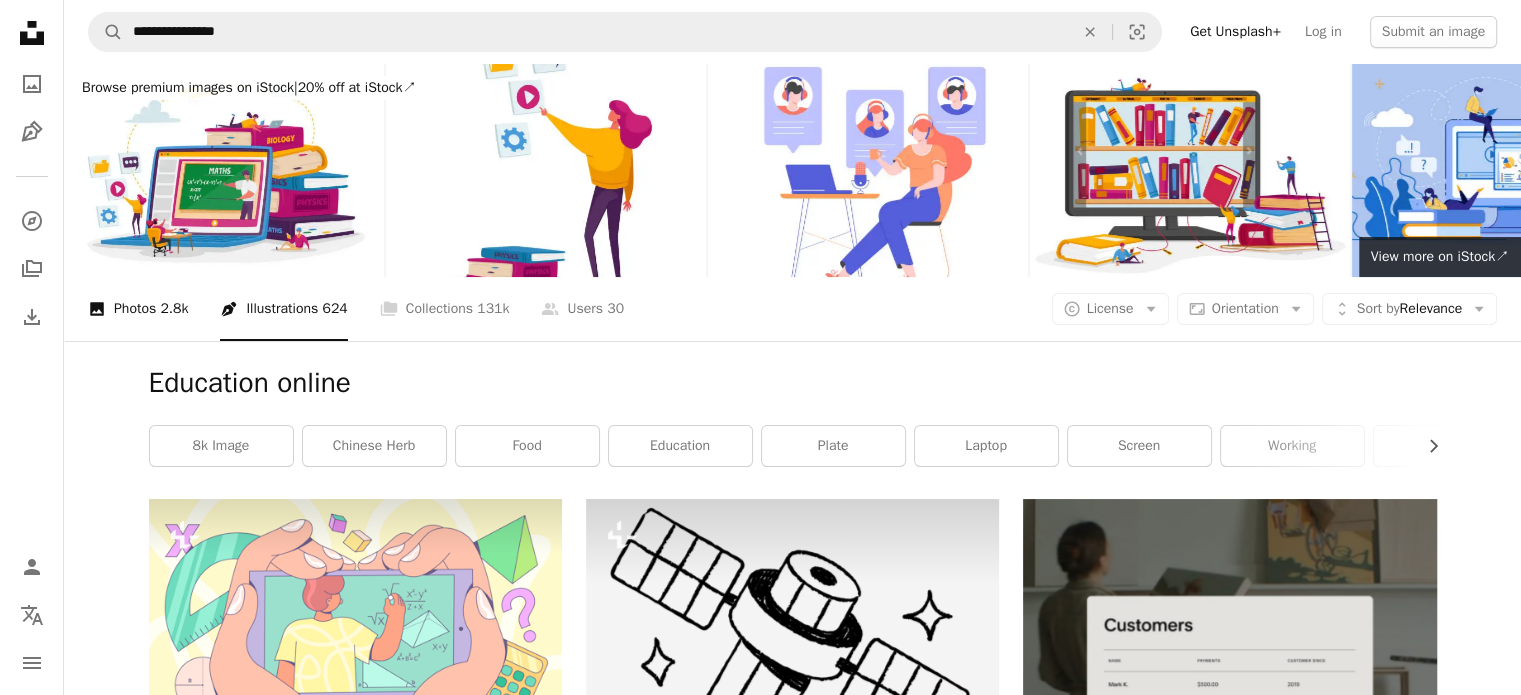 click on "A photo Photos   2.8k" at bounding box center [138, 309] 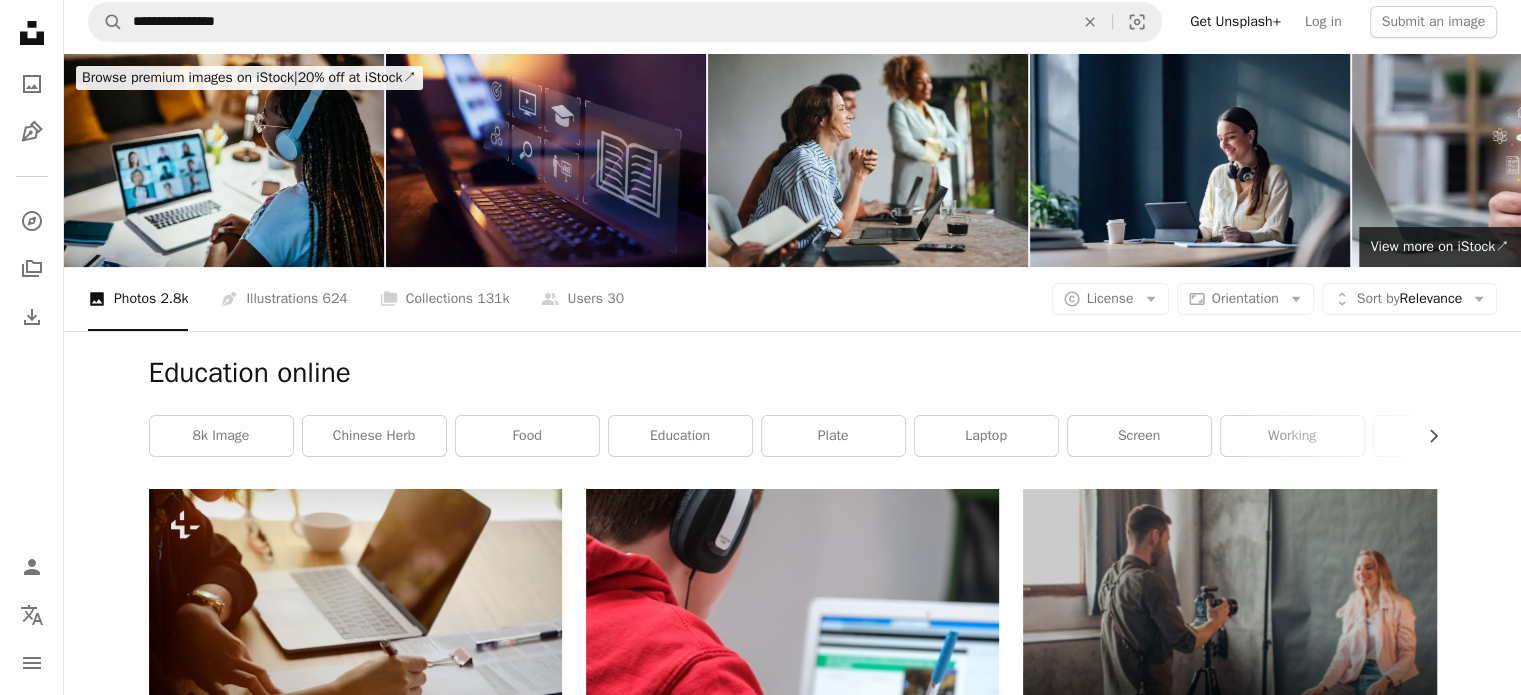 scroll, scrollTop: 8, scrollLeft: 0, axis: vertical 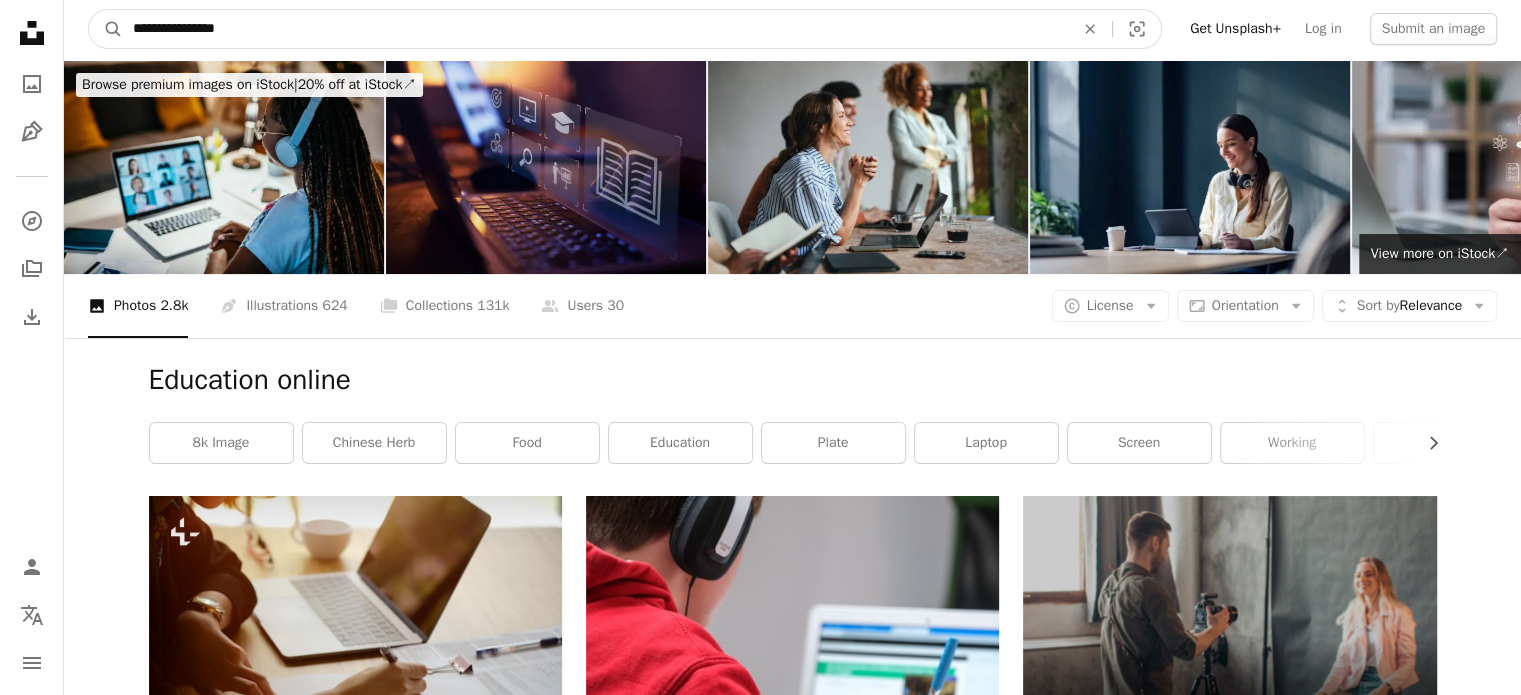 drag, startPoint x: 245, startPoint y: 15, endPoint x: 198, endPoint y: 20, distance: 47.26521 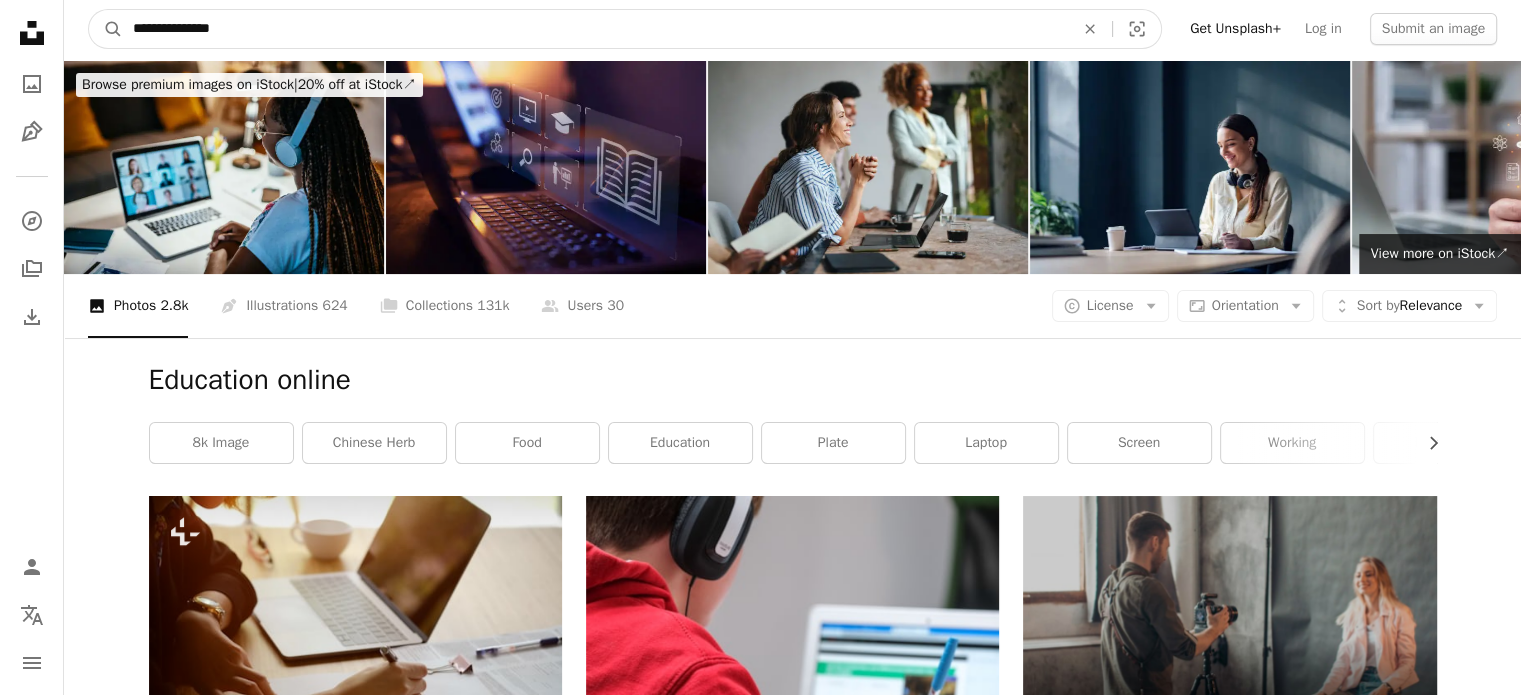 type on "**********" 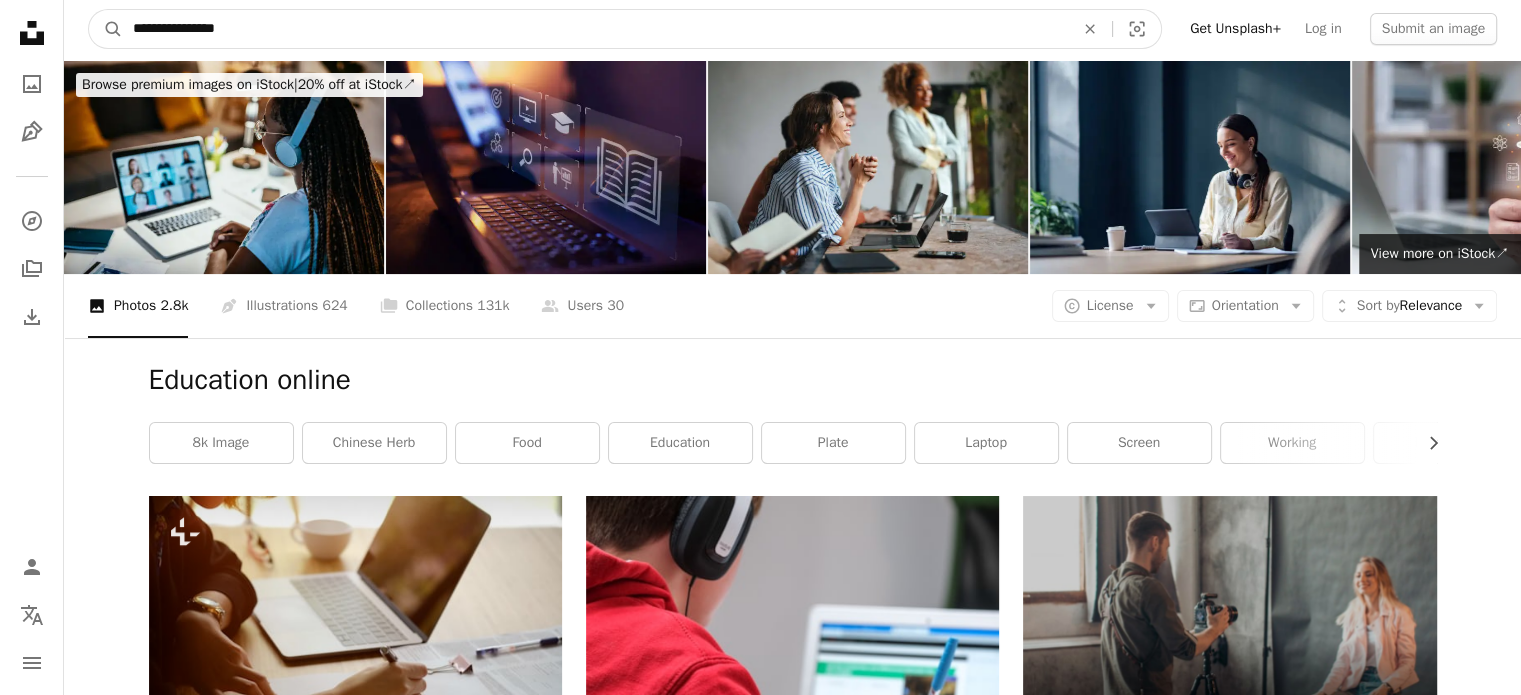 click on "A magnifying glass" at bounding box center (106, 29) 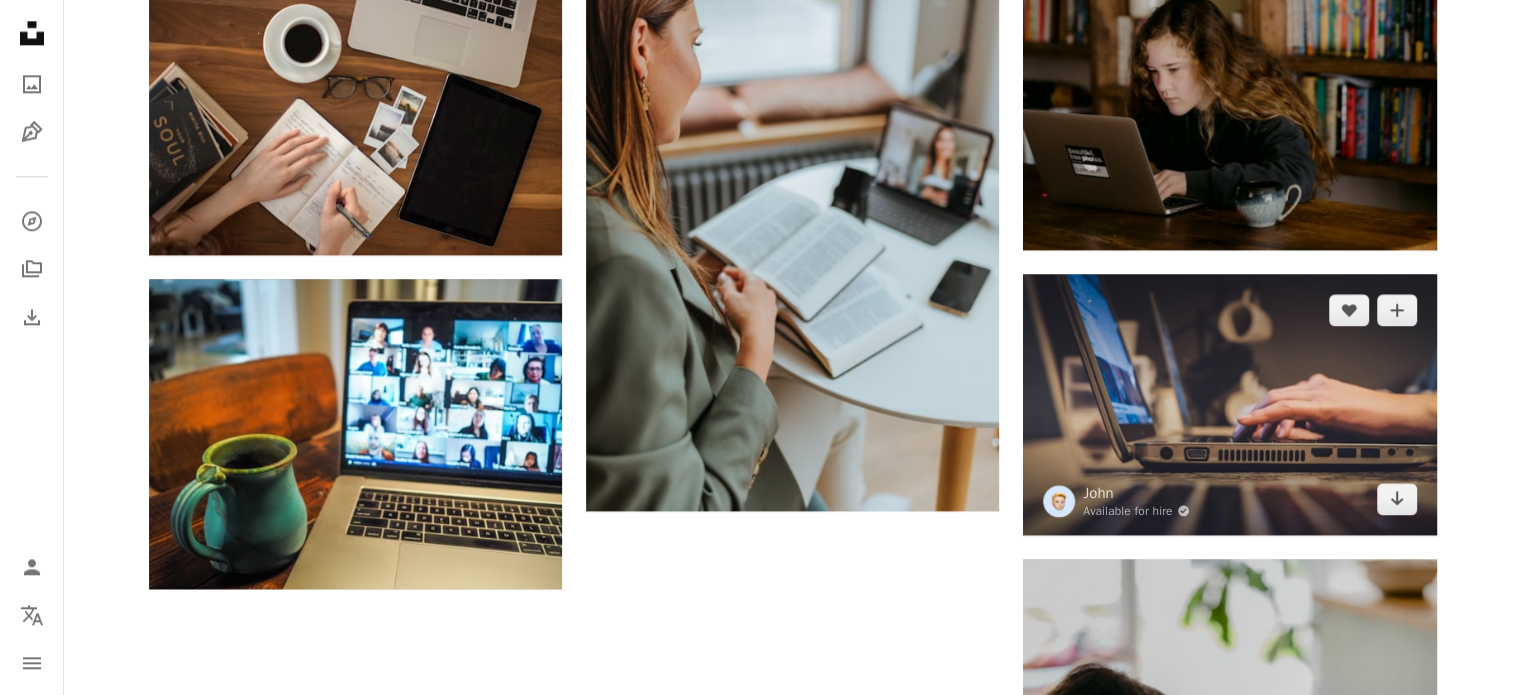 scroll, scrollTop: 2357, scrollLeft: 0, axis: vertical 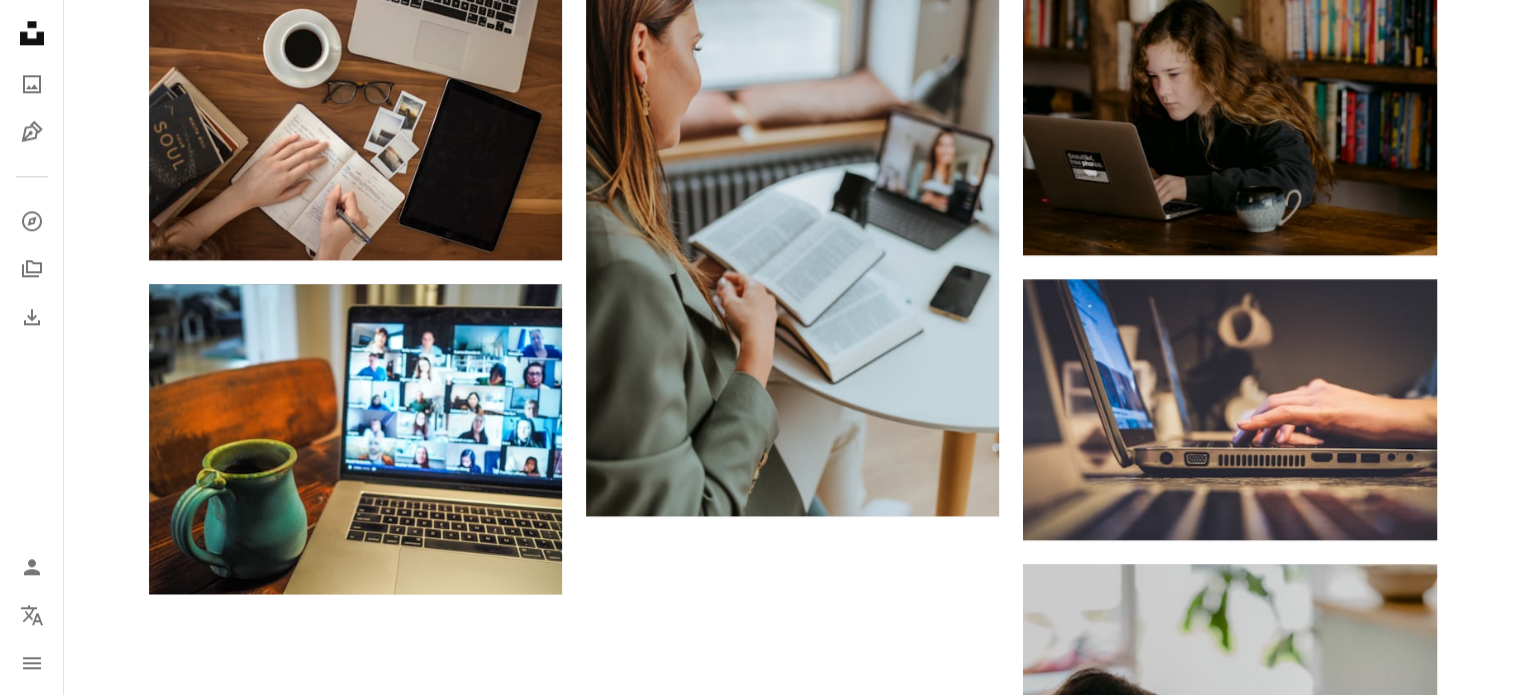 click on "Load more" at bounding box center [793, 1264] 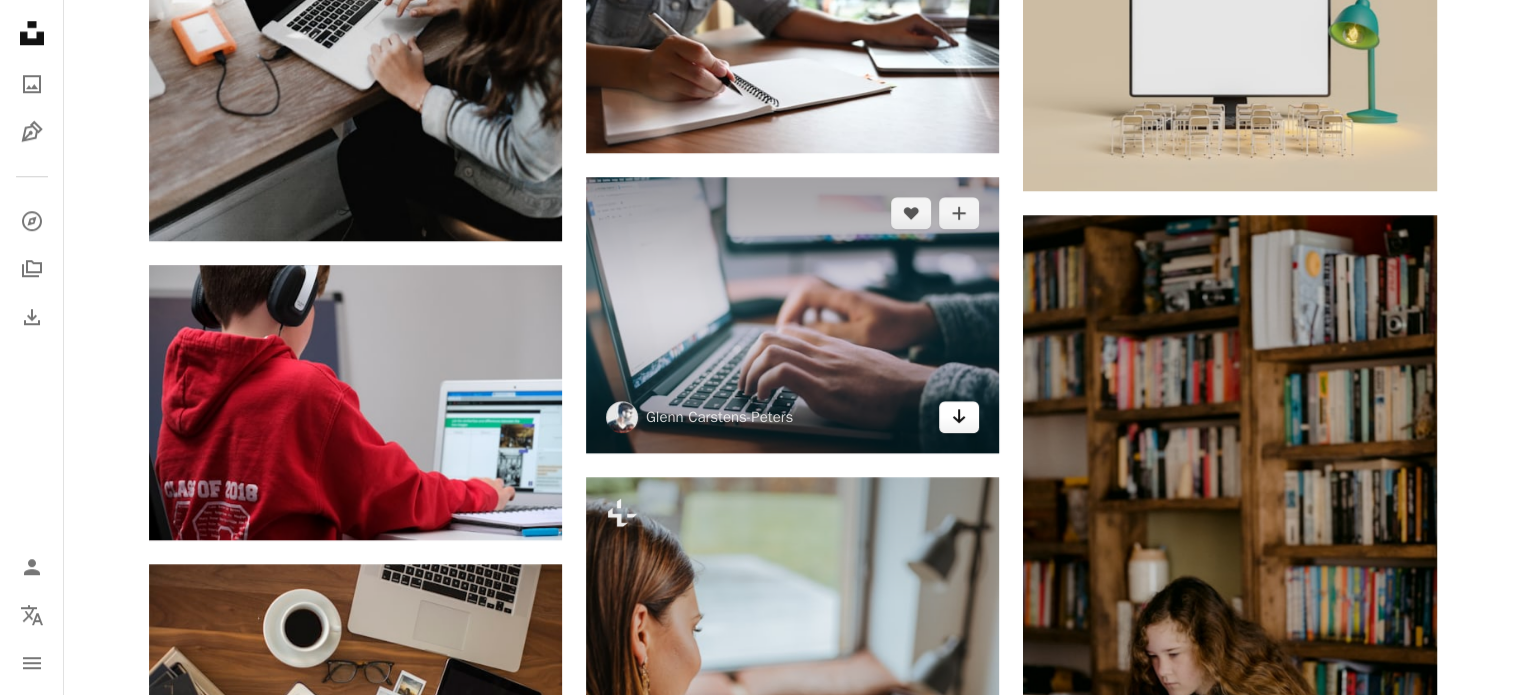 scroll, scrollTop: 1776, scrollLeft: 0, axis: vertical 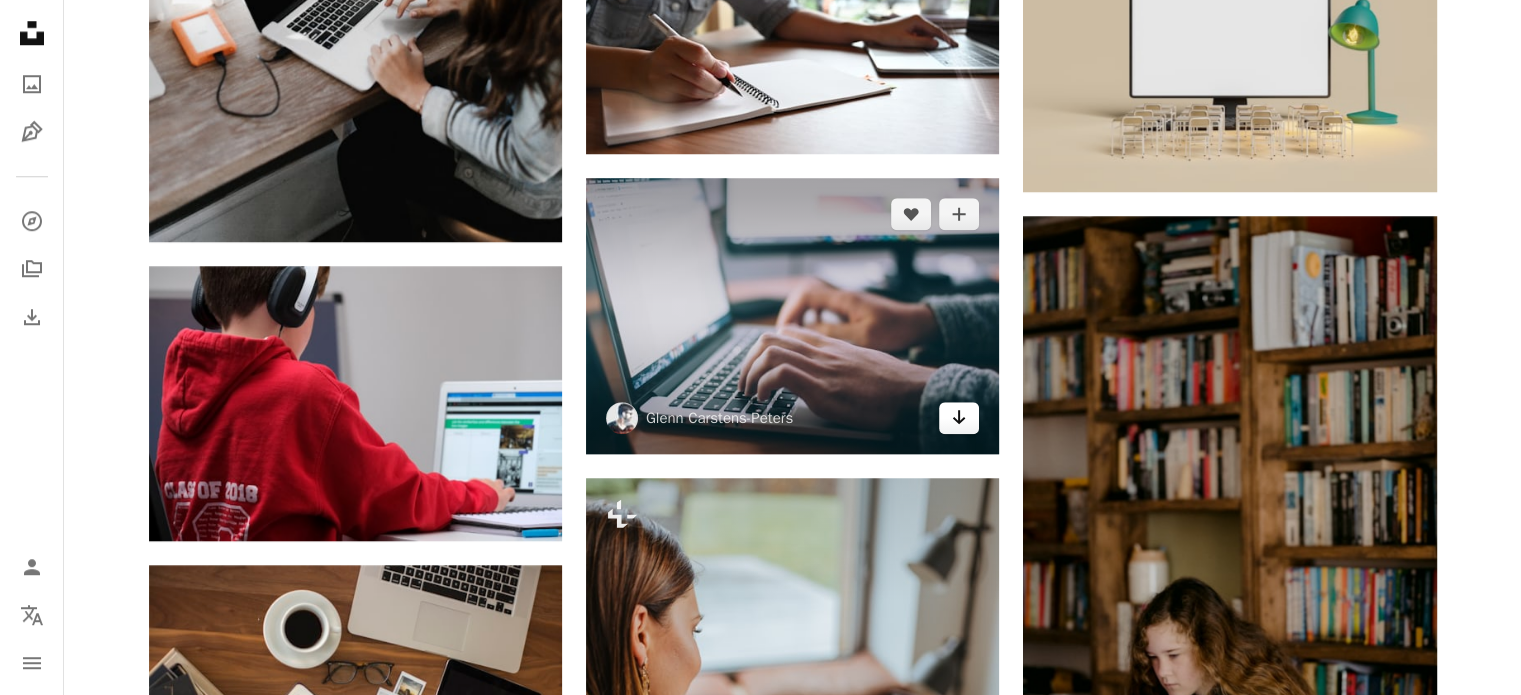 click on "Arrow pointing down" at bounding box center [959, 418] 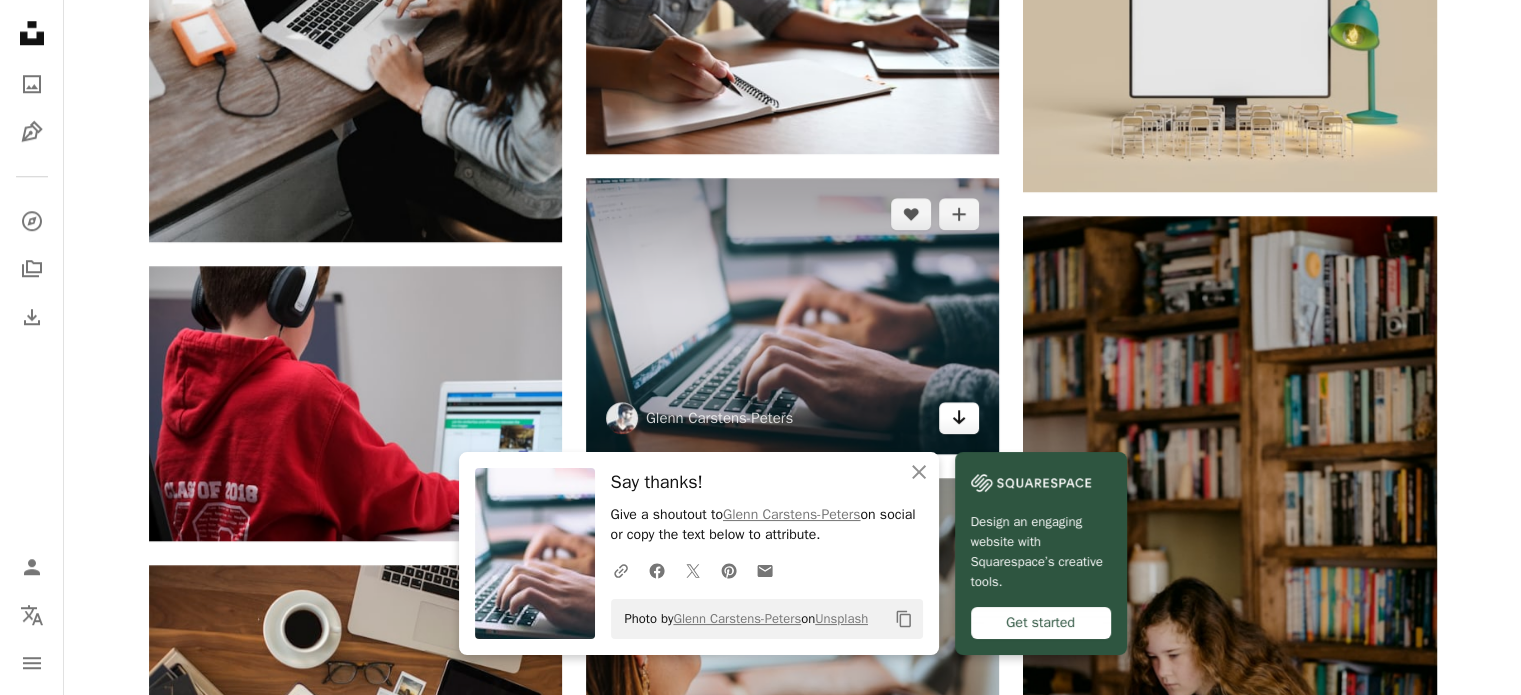 click on "Arrow pointing down" 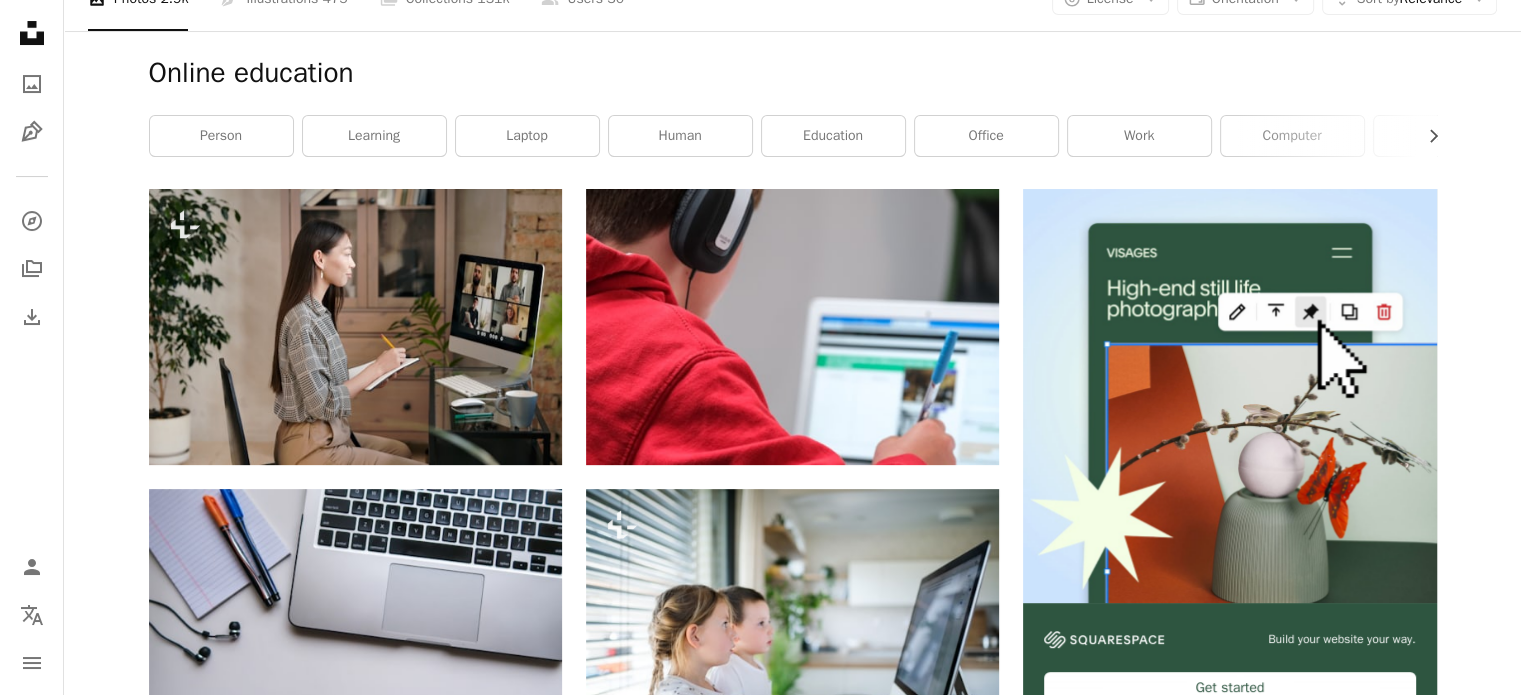 scroll, scrollTop: 0, scrollLeft: 0, axis: both 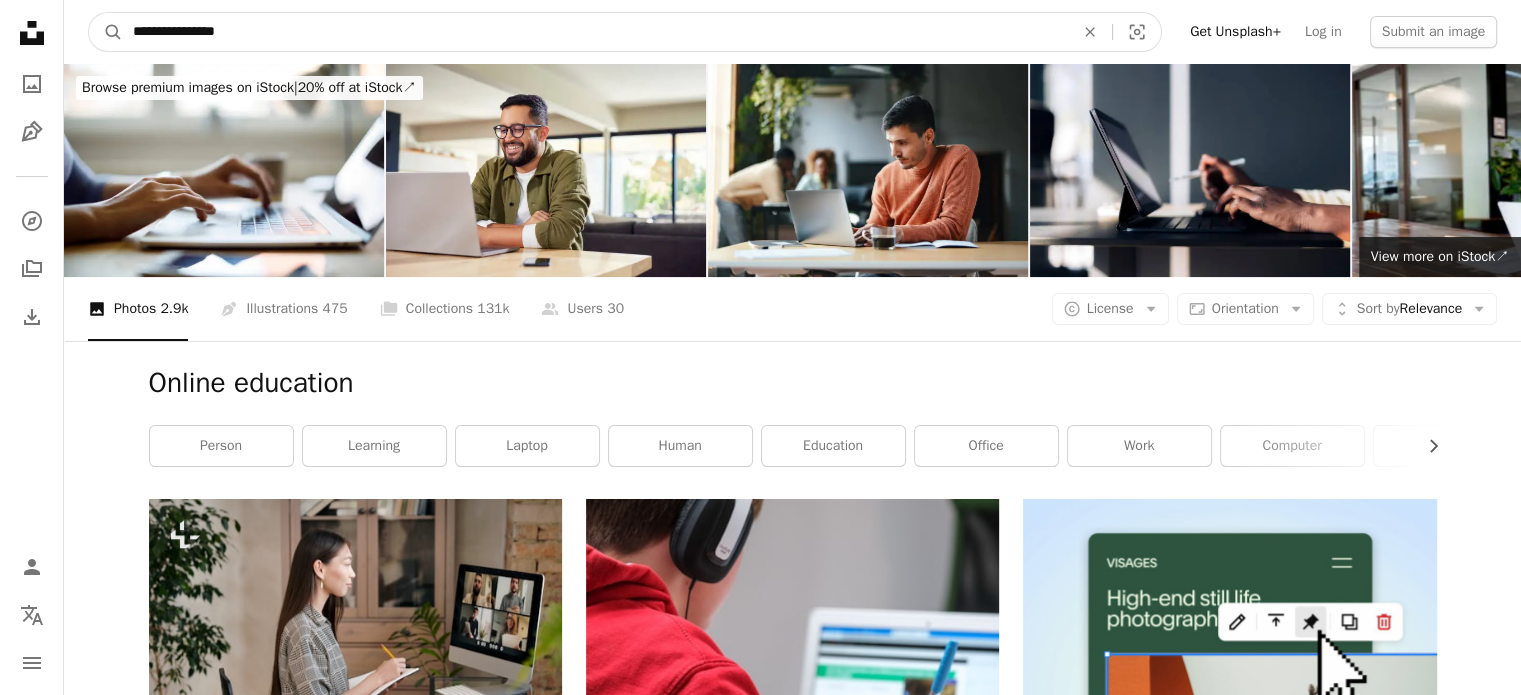 click on "**********" at bounding box center (595, 32) 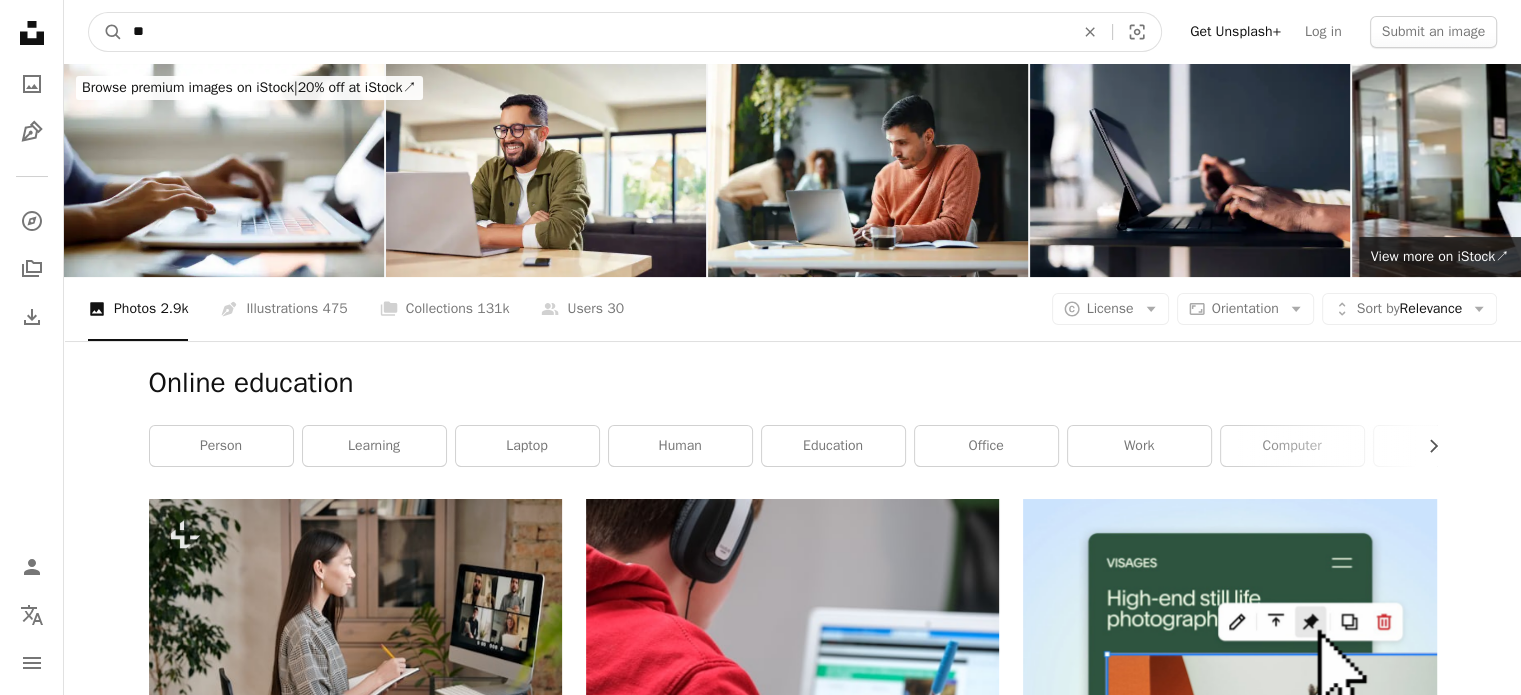 type on "*" 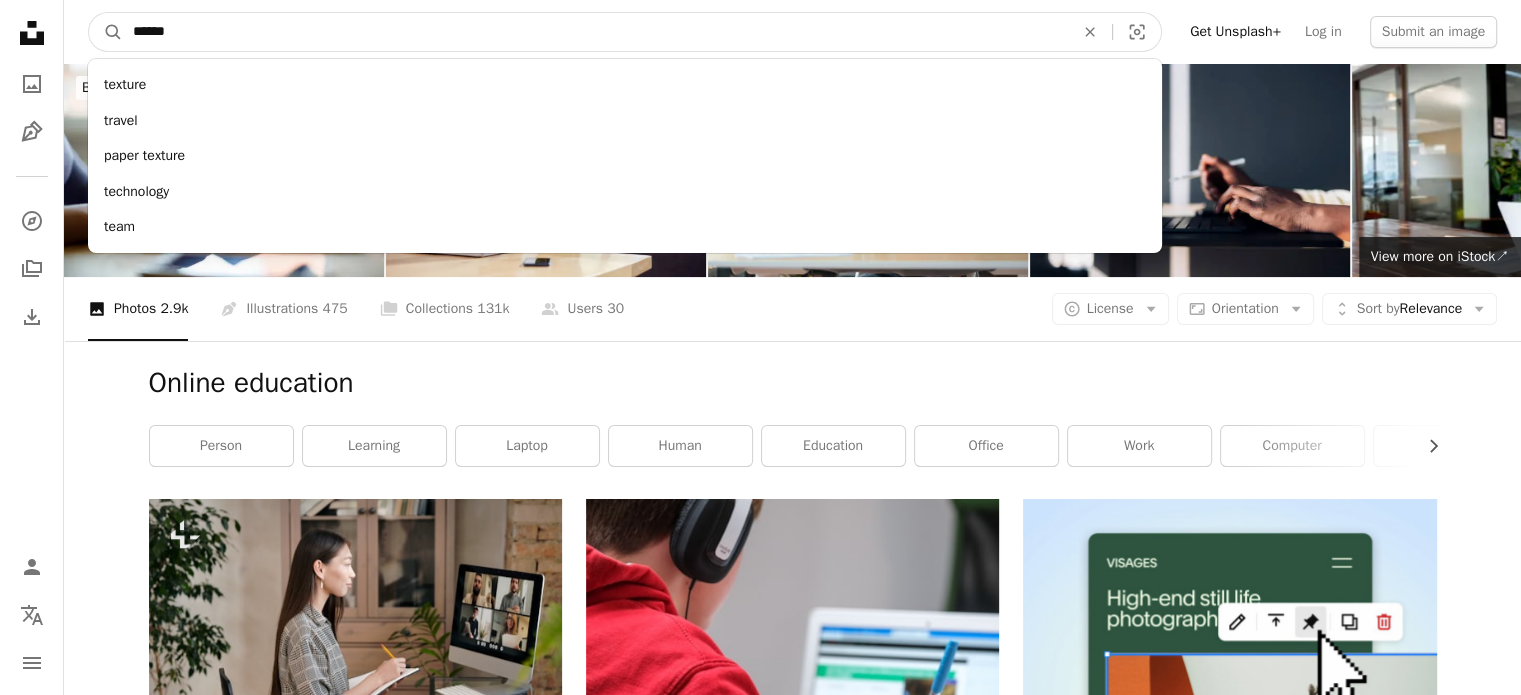 type on "******" 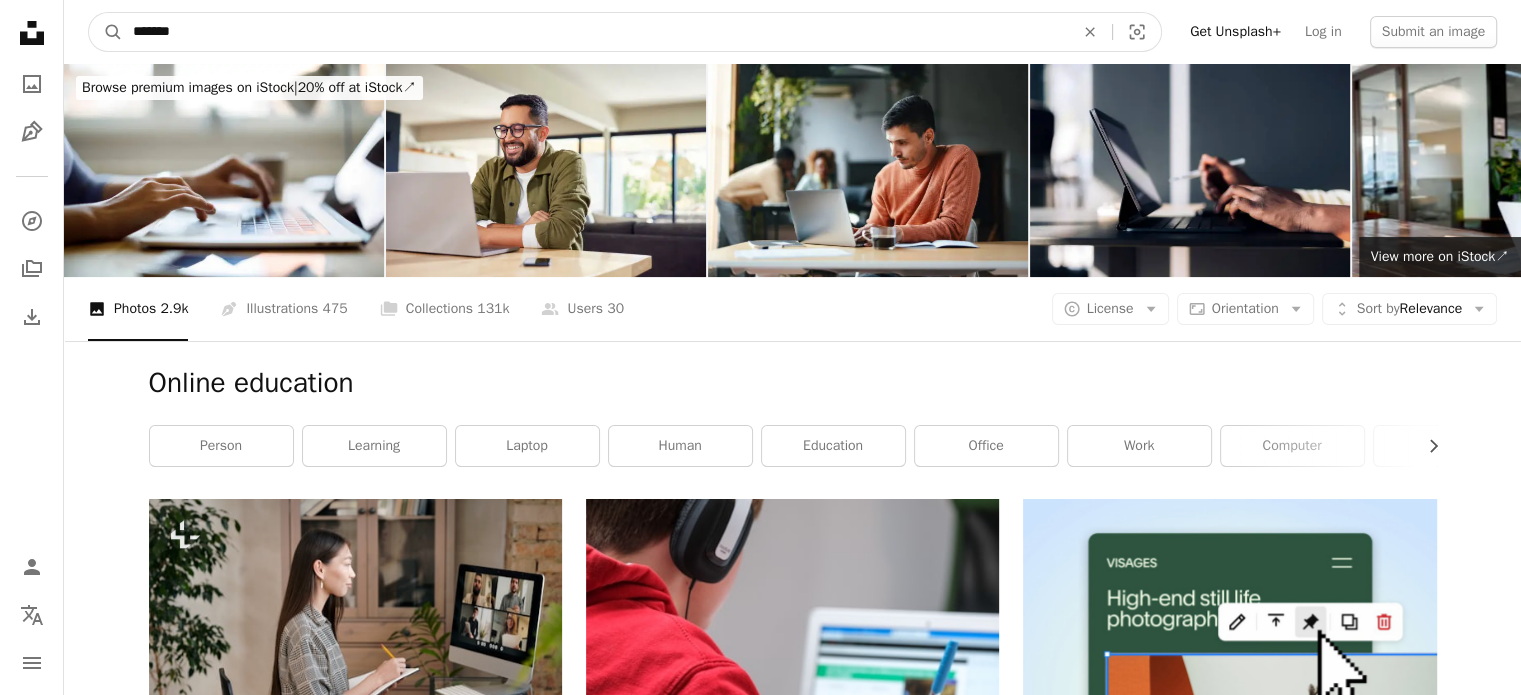 click on "A magnifying glass" at bounding box center [106, 32] 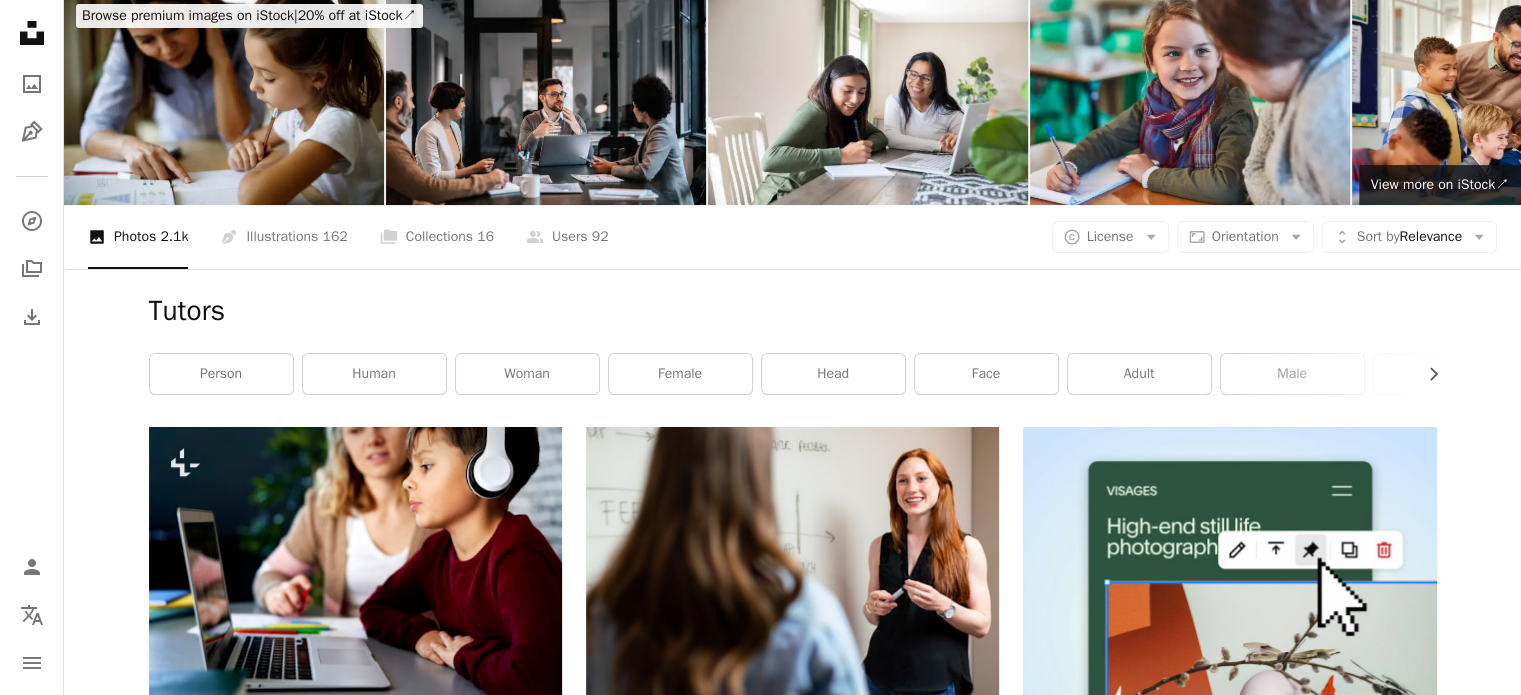 scroll, scrollTop: 0, scrollLeft: 0, axis: both 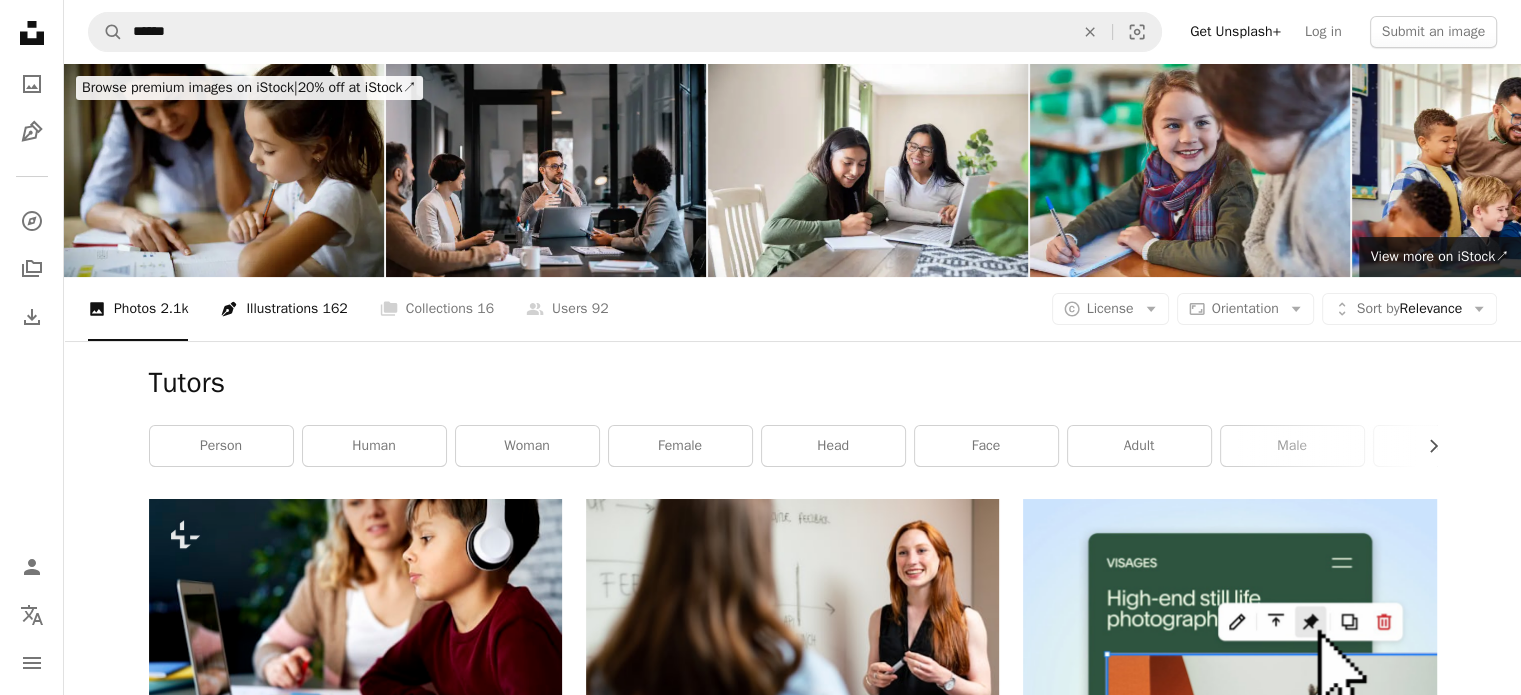 click on "Pen Tool Illustrations   162" at bounding box center (283, 309) 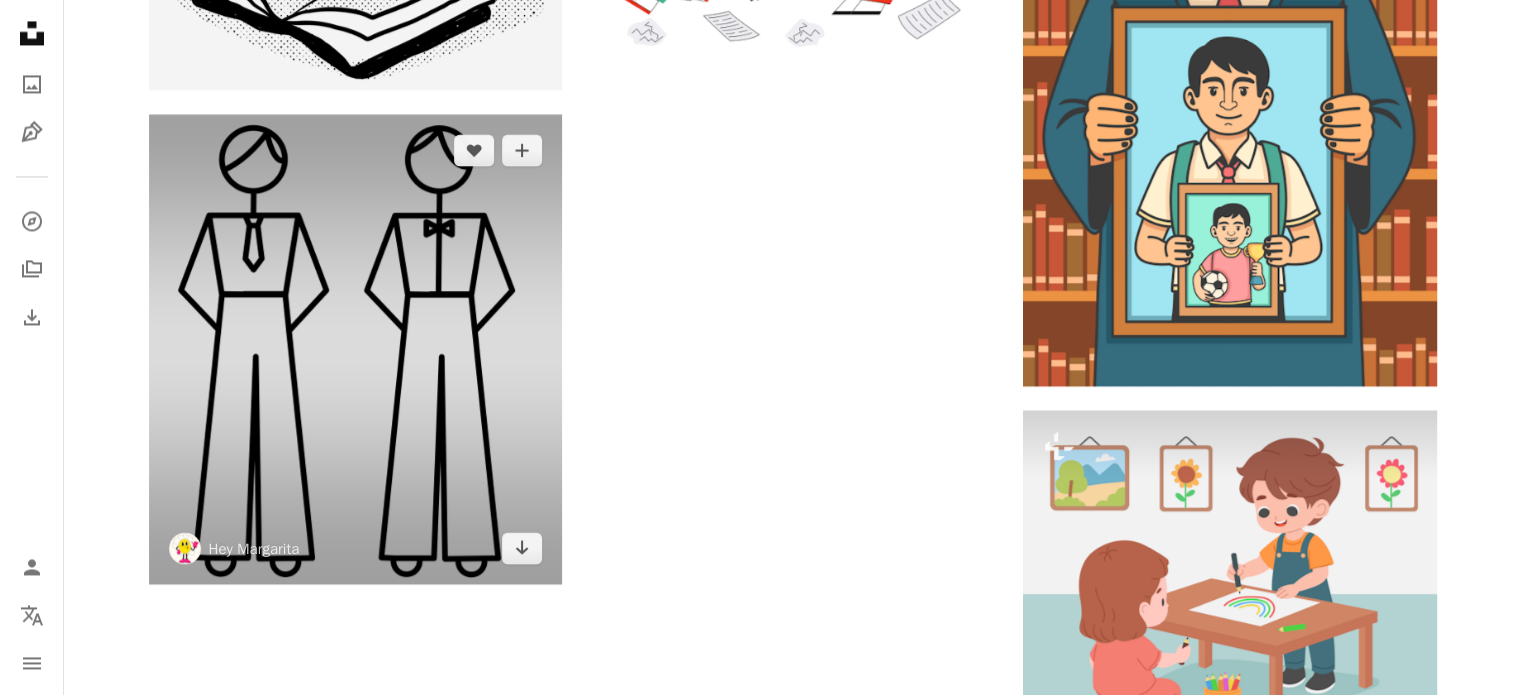 scroll, scrollTop: 3308, scrollLeft: 0, axis: vertical 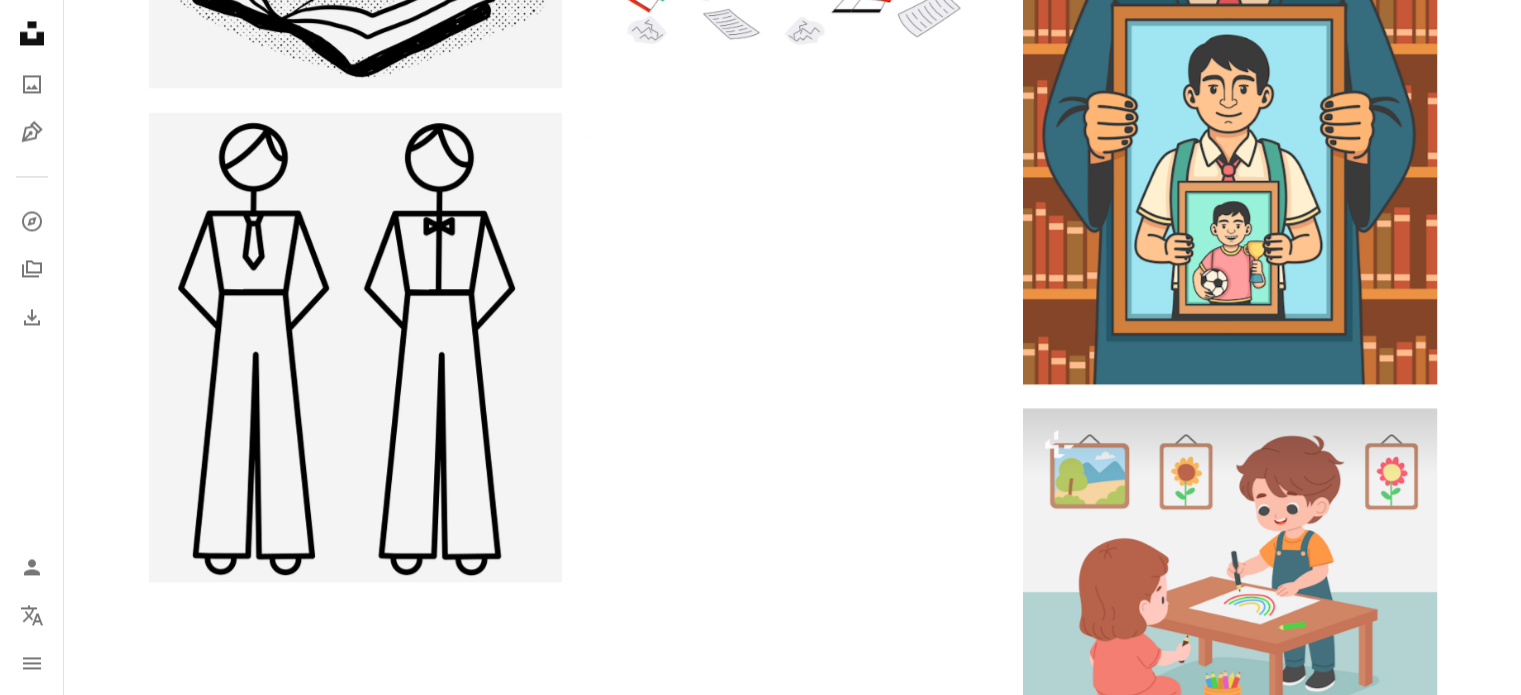 click on "Load more" at bounding box center (793, 819) 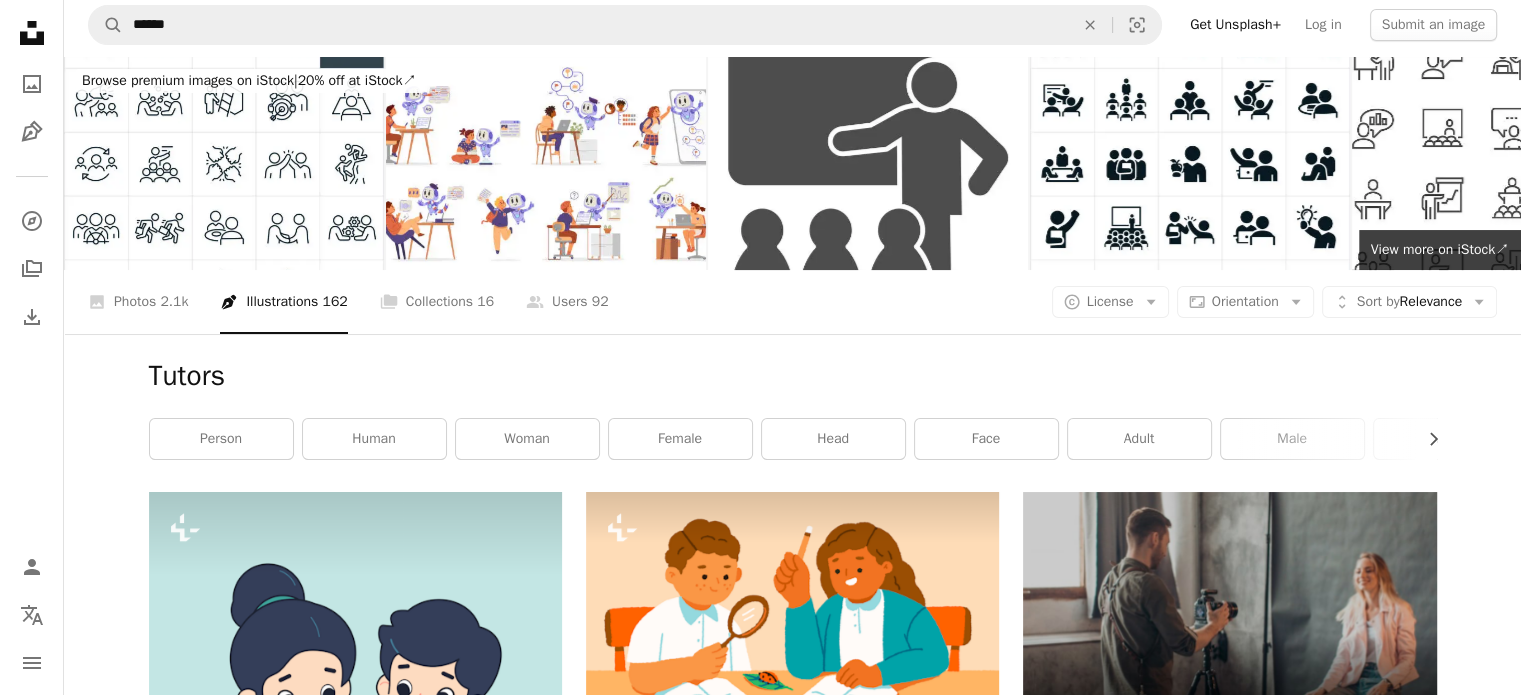 scroll, scrollTop: 0, scrollLeft: 0, axis: both 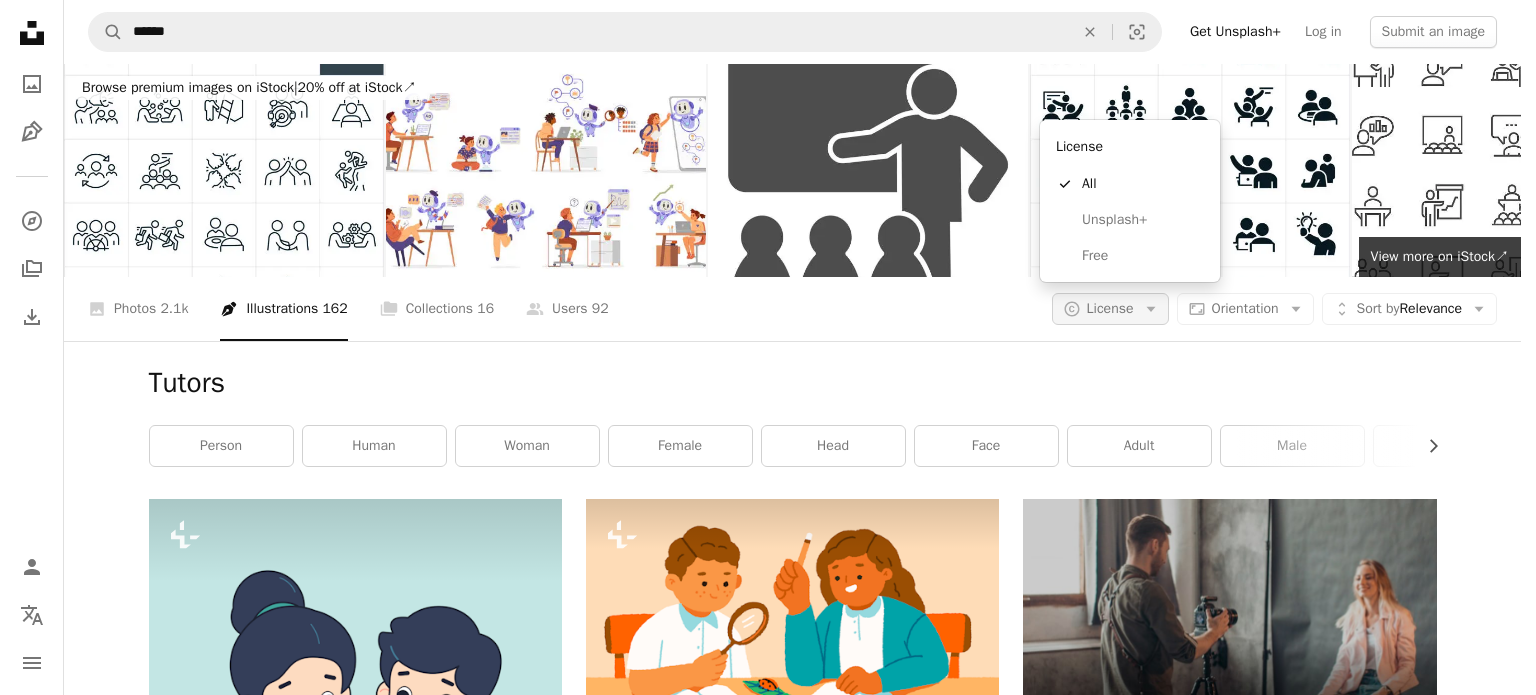 click on "License" at bounding box center (1110, 308) 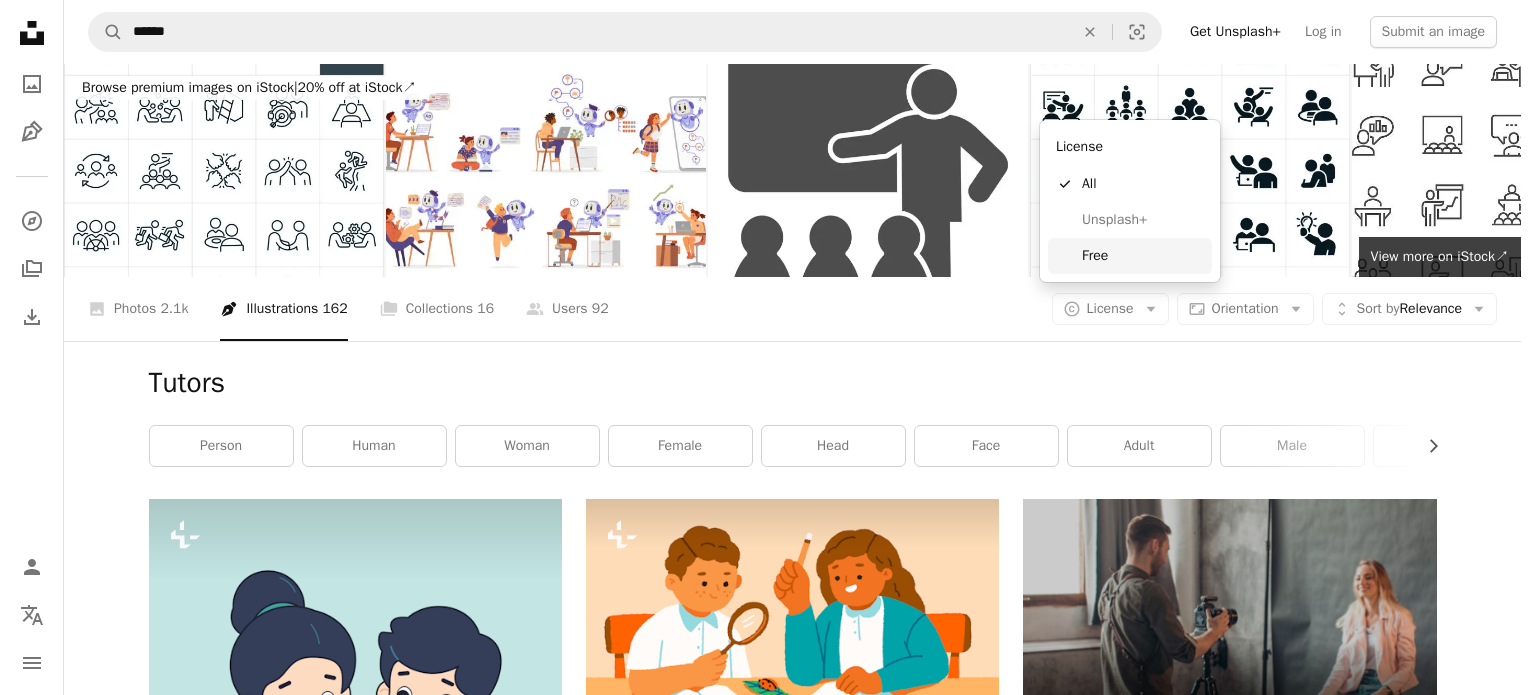 click on "Free" at bounding box center (1143, 256) 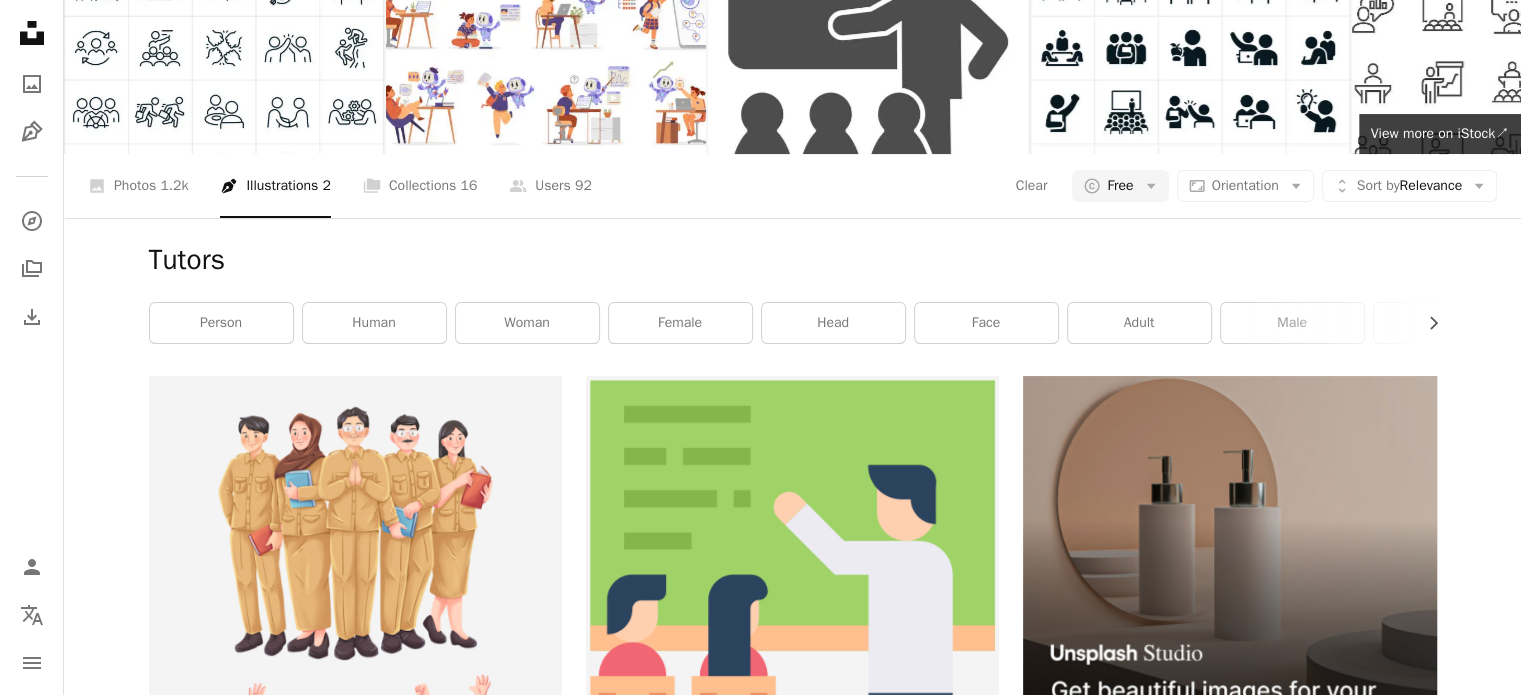 scroll, scrollTop: 0, scrollLeft: 0, axis: both 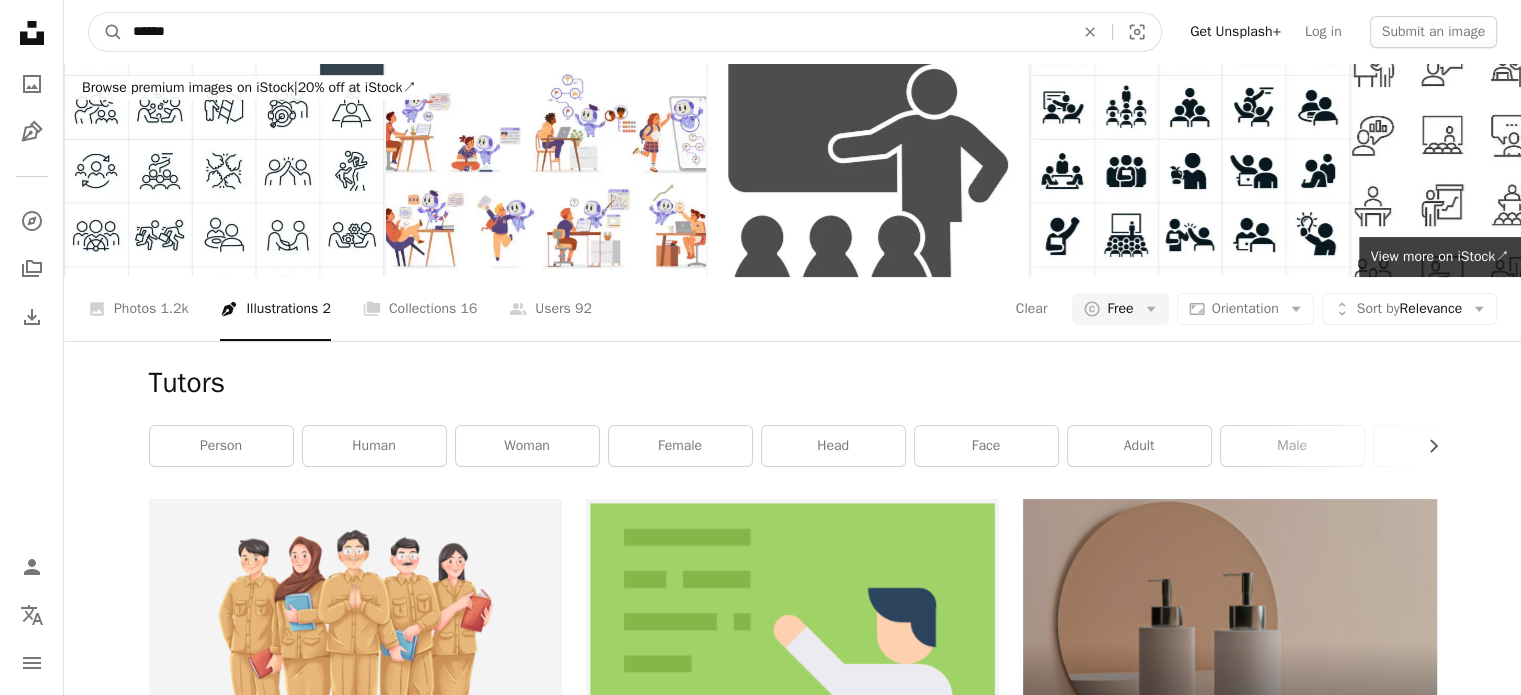 click on "******" at bounding box center [595, 32] 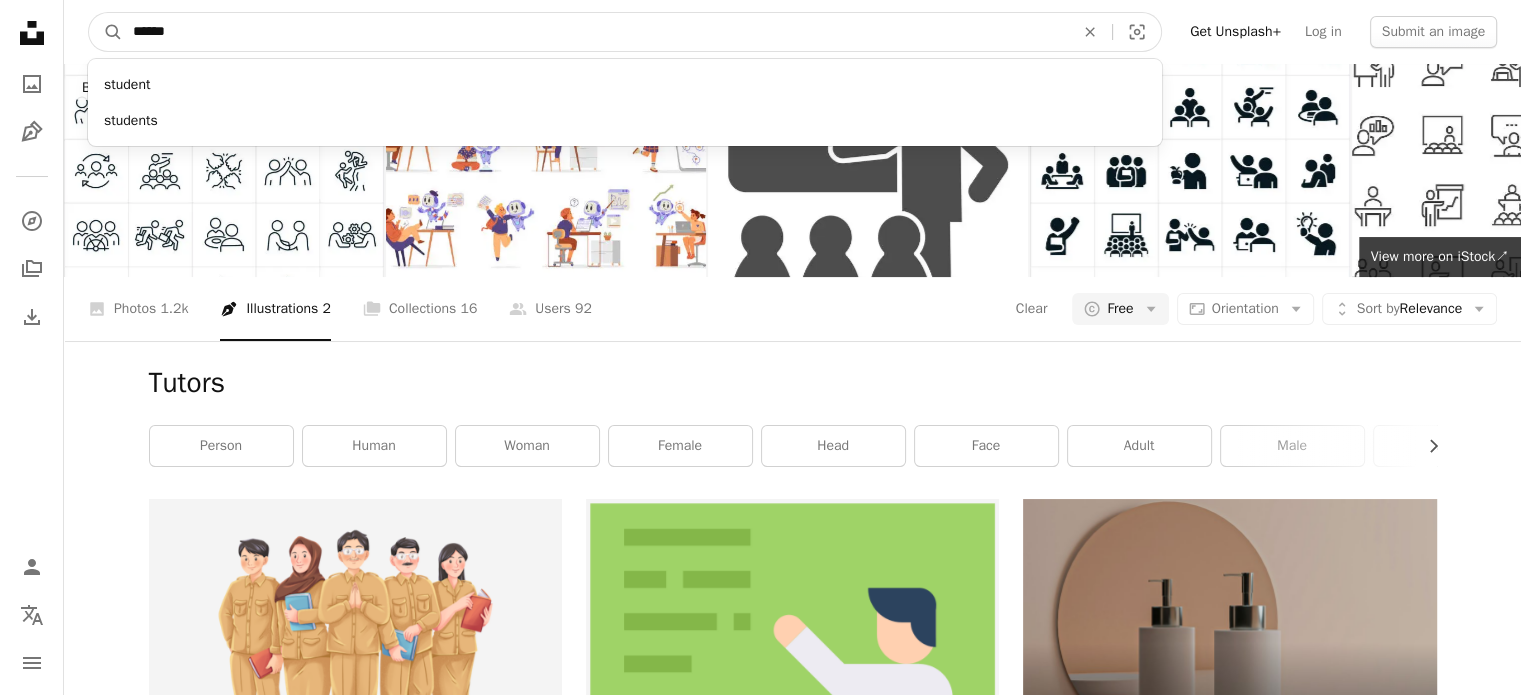 type on "*******" 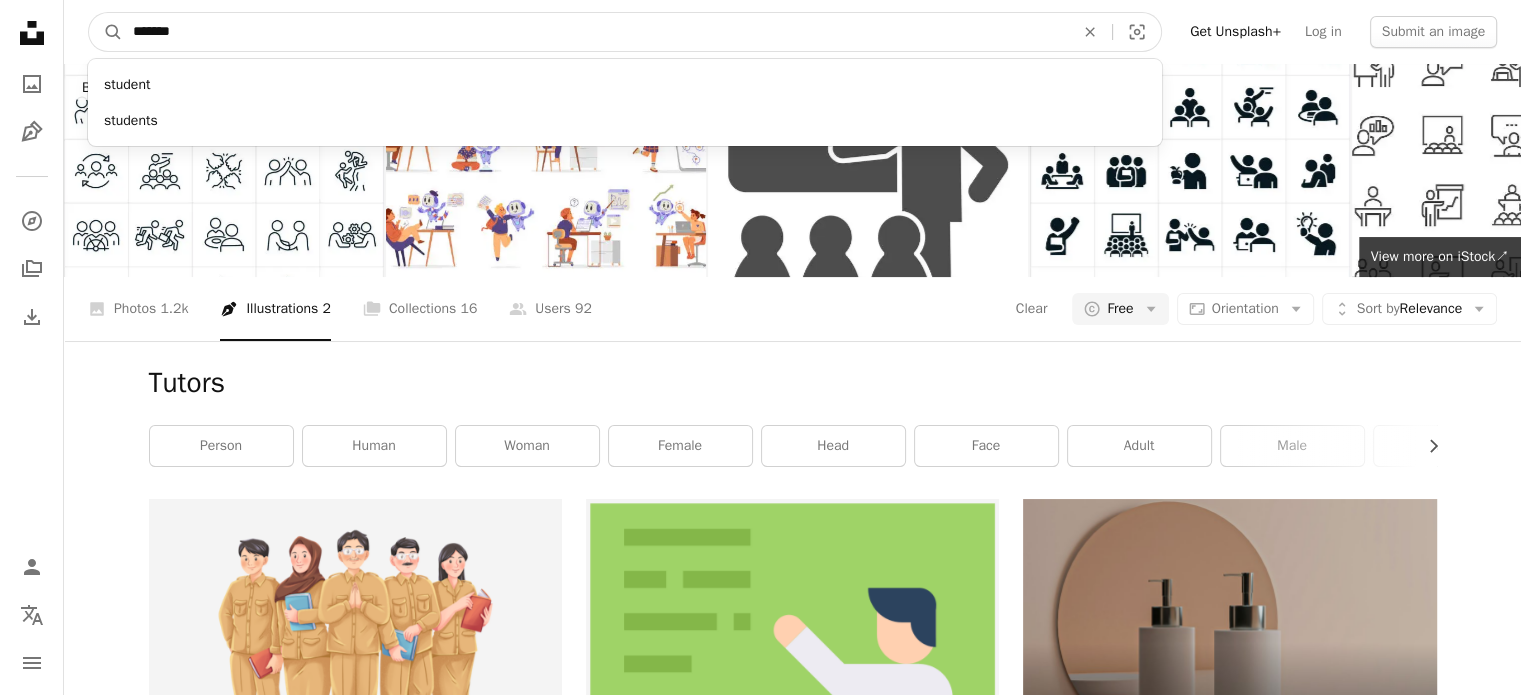 click on "A magnifying glass" at bounding box center [106, 32] 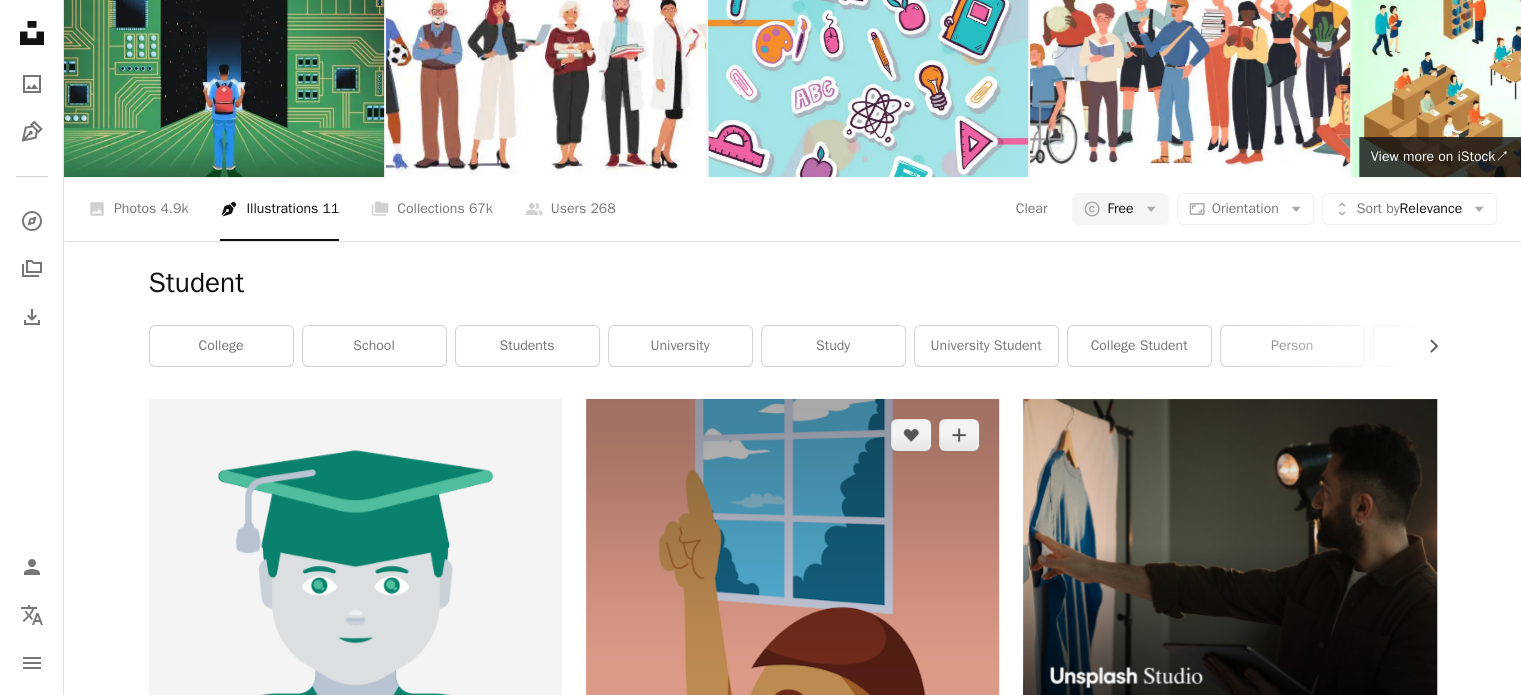 scroll, scrollTop: 0, scrollLeft: 0, axis: both 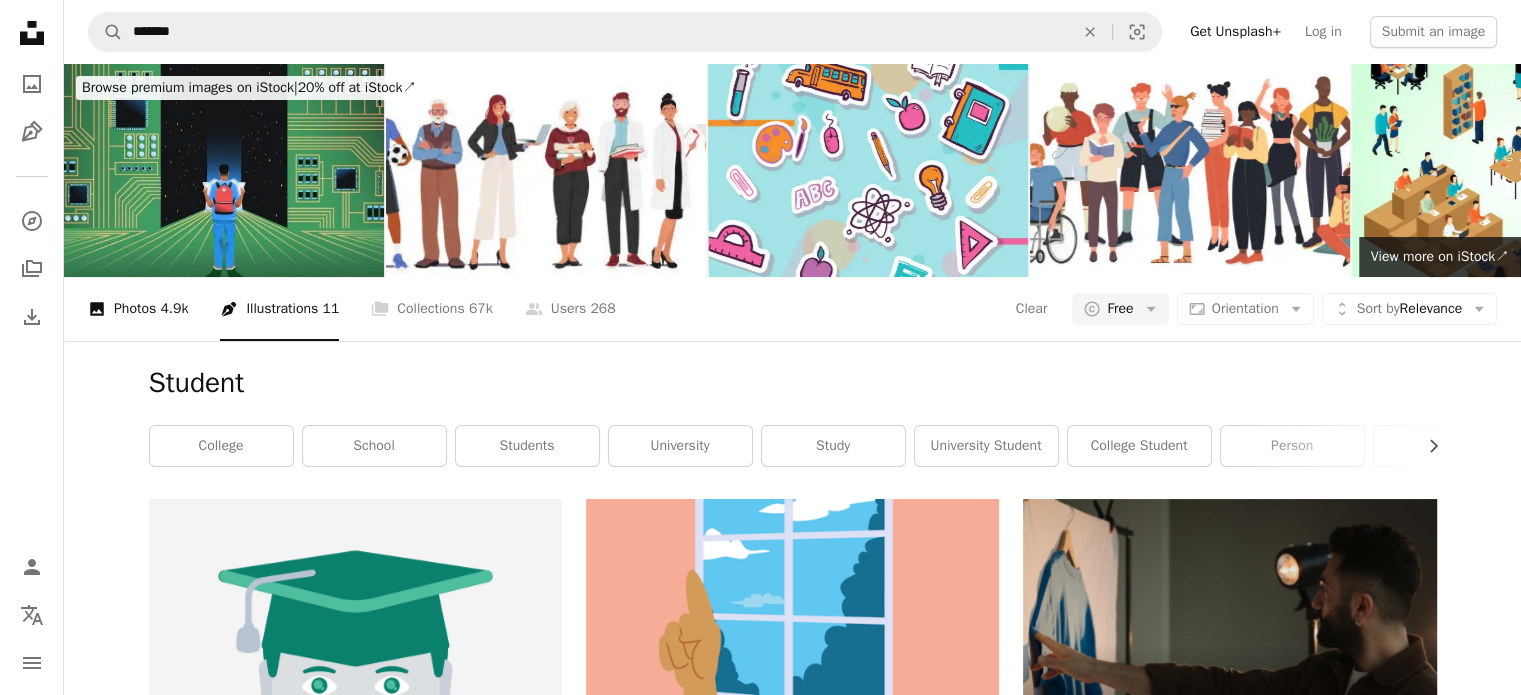 click on "A photo Photos   4.9k" at bounding box center [138, 309] 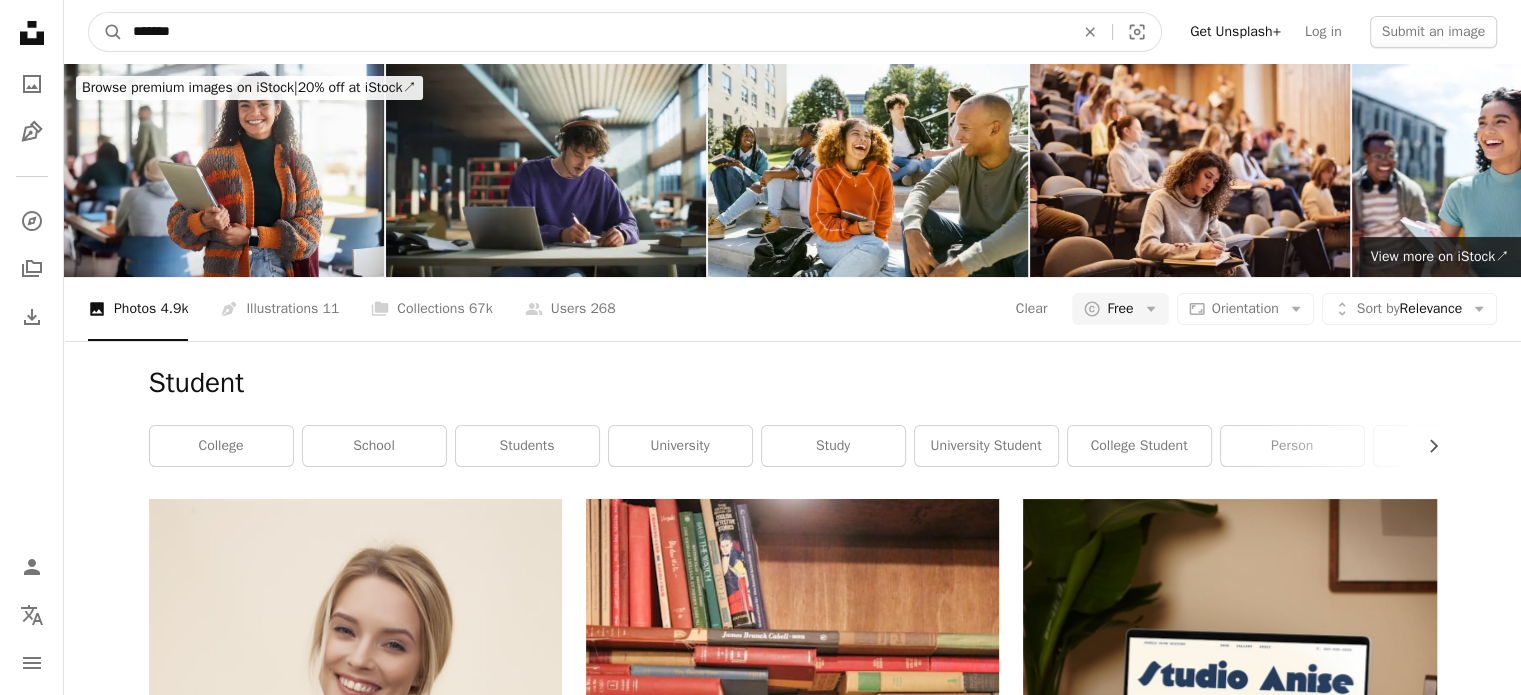drag, startPoint x: 207, startPoint y: 43, endPoint x: 0, endPoint y: 114, distance: 218.83784 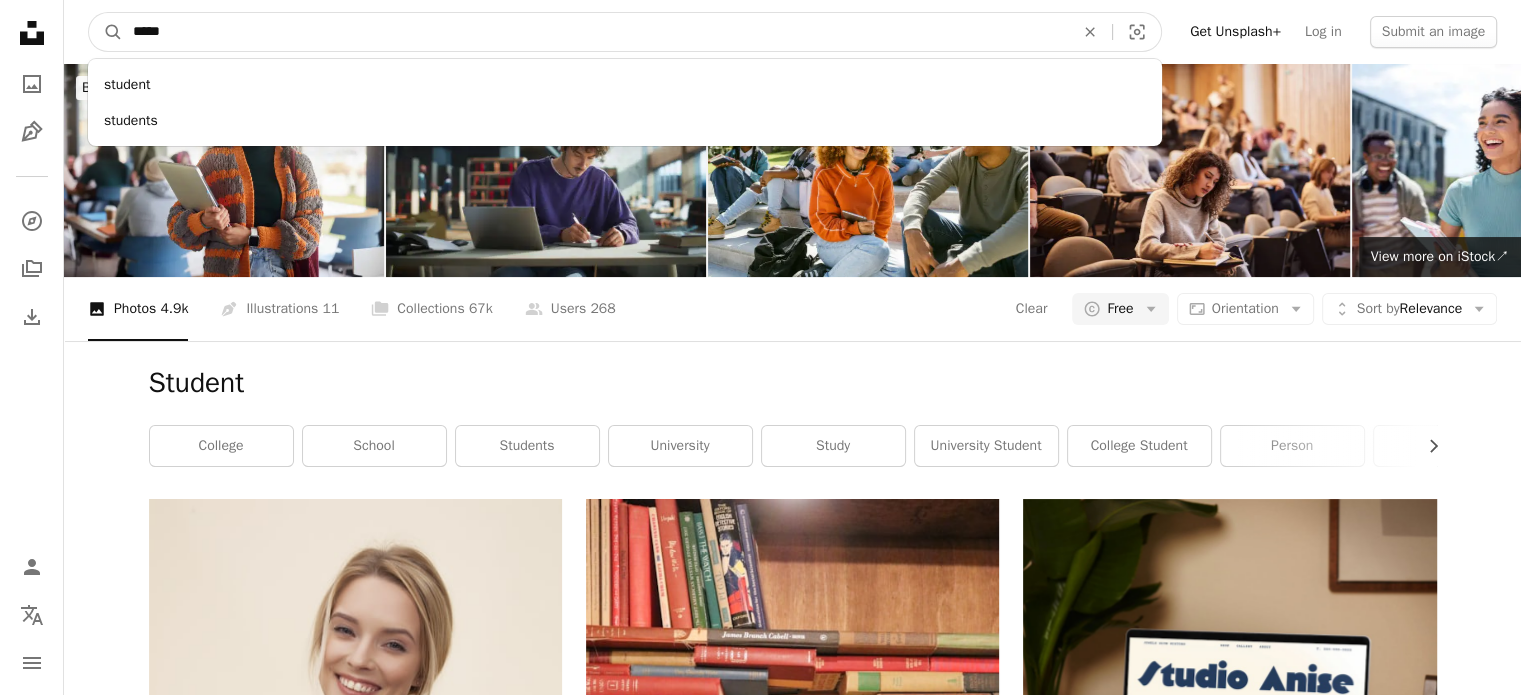 type on "******" 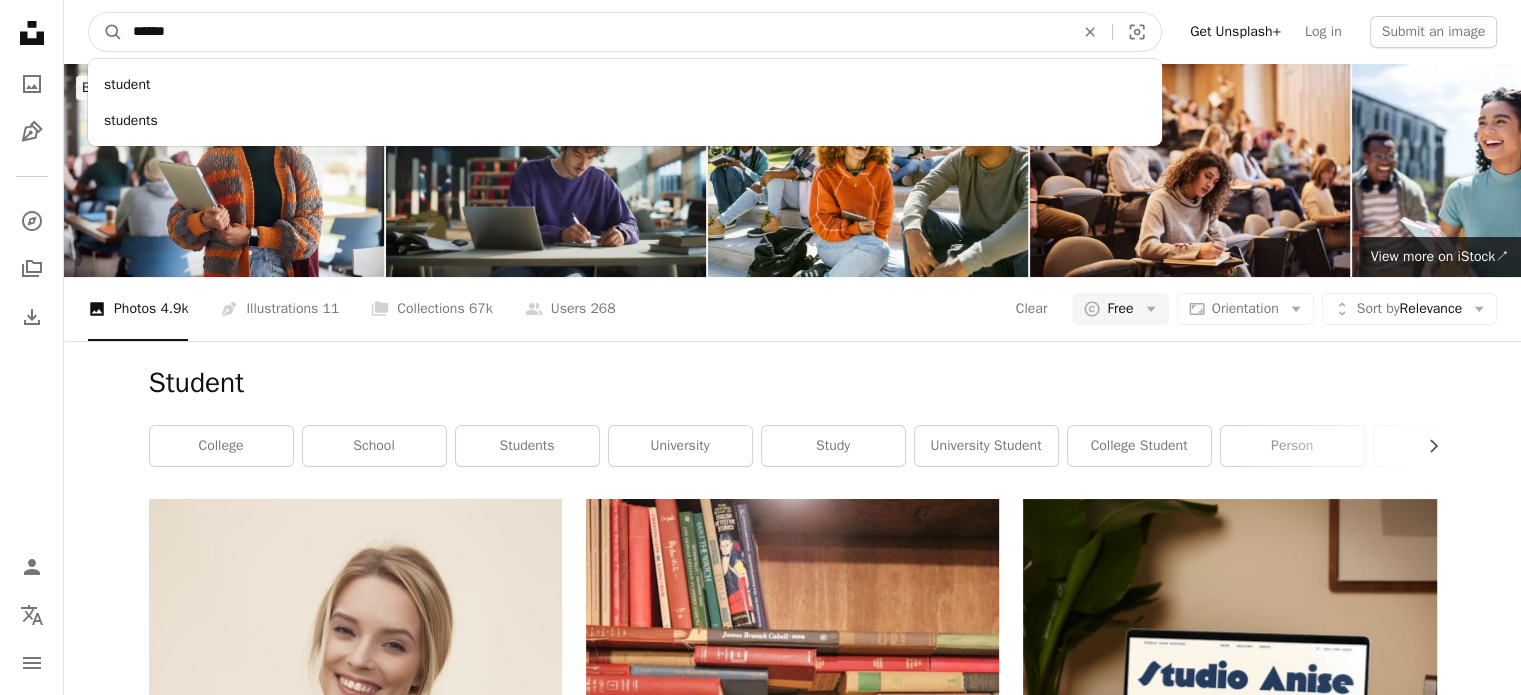 click on "A magnifying glass" at bounding box center (106, 32) 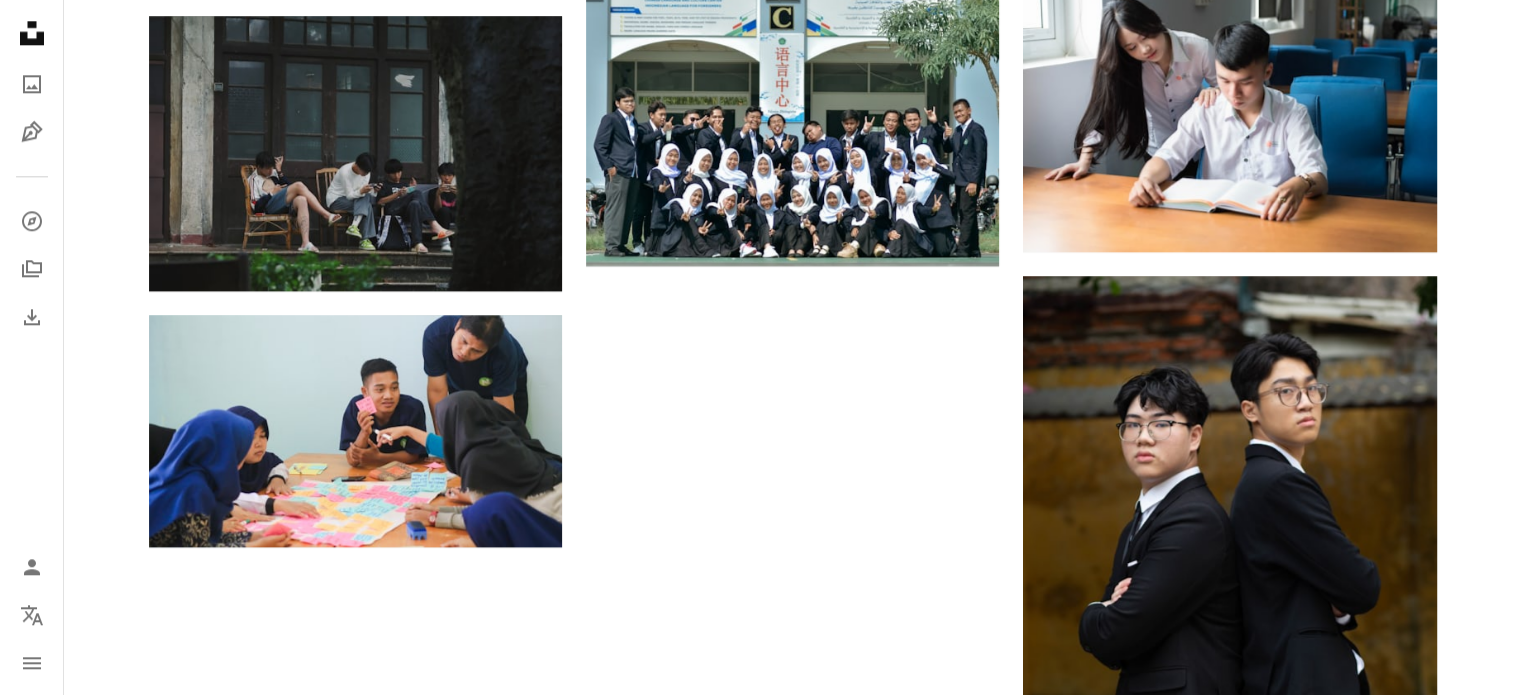 scroll, scrollTop: 2313, scrollLeft: 0, axis: vertical 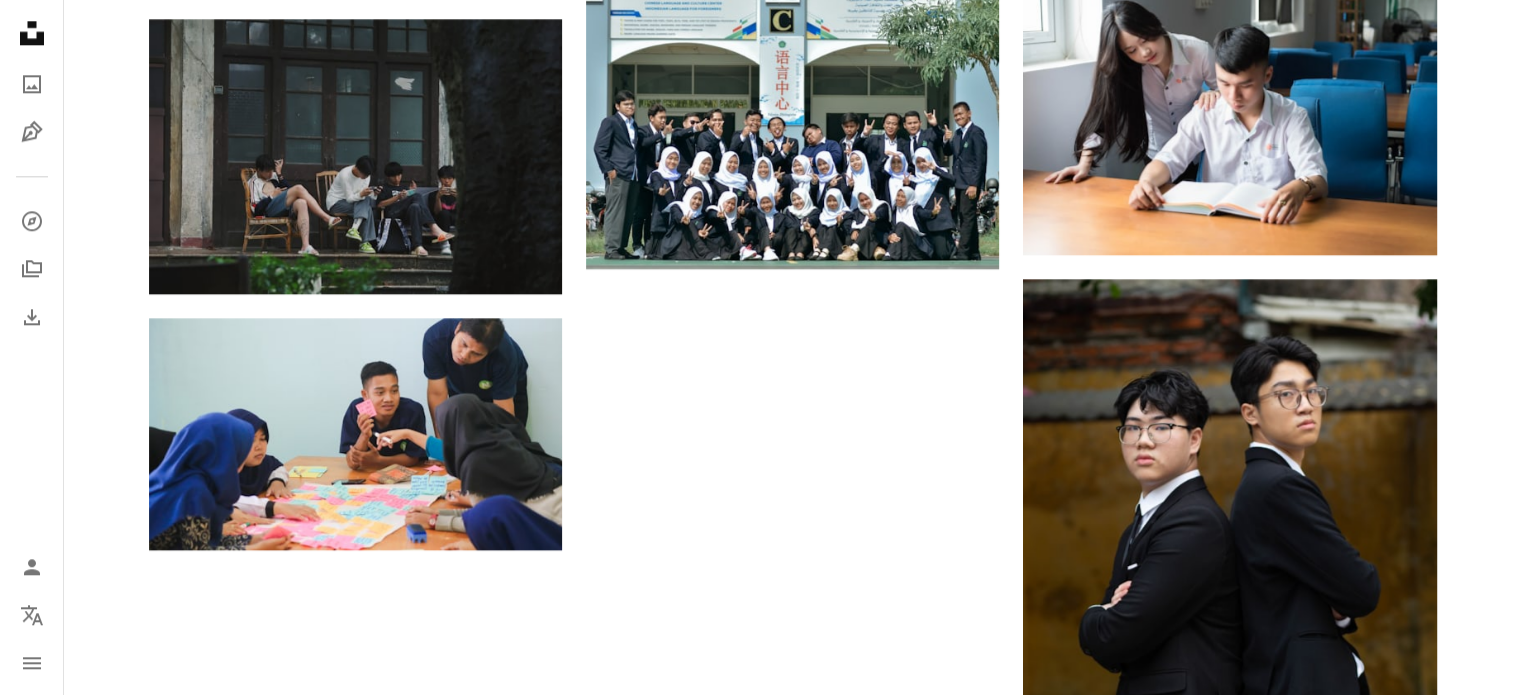 click on "Load more" at bounding box center [793, 979] 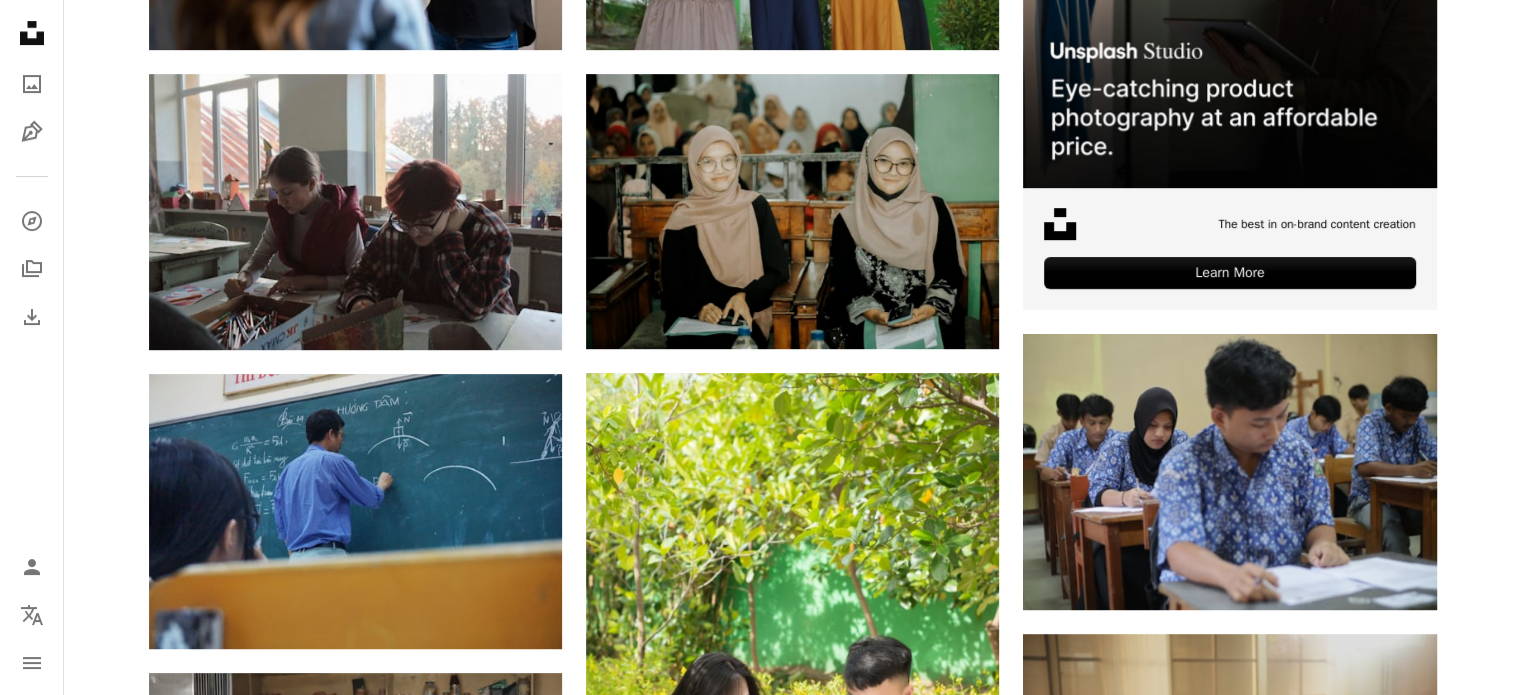 scroll, scrollTop: 0, scrollLeft: 0, axis: both 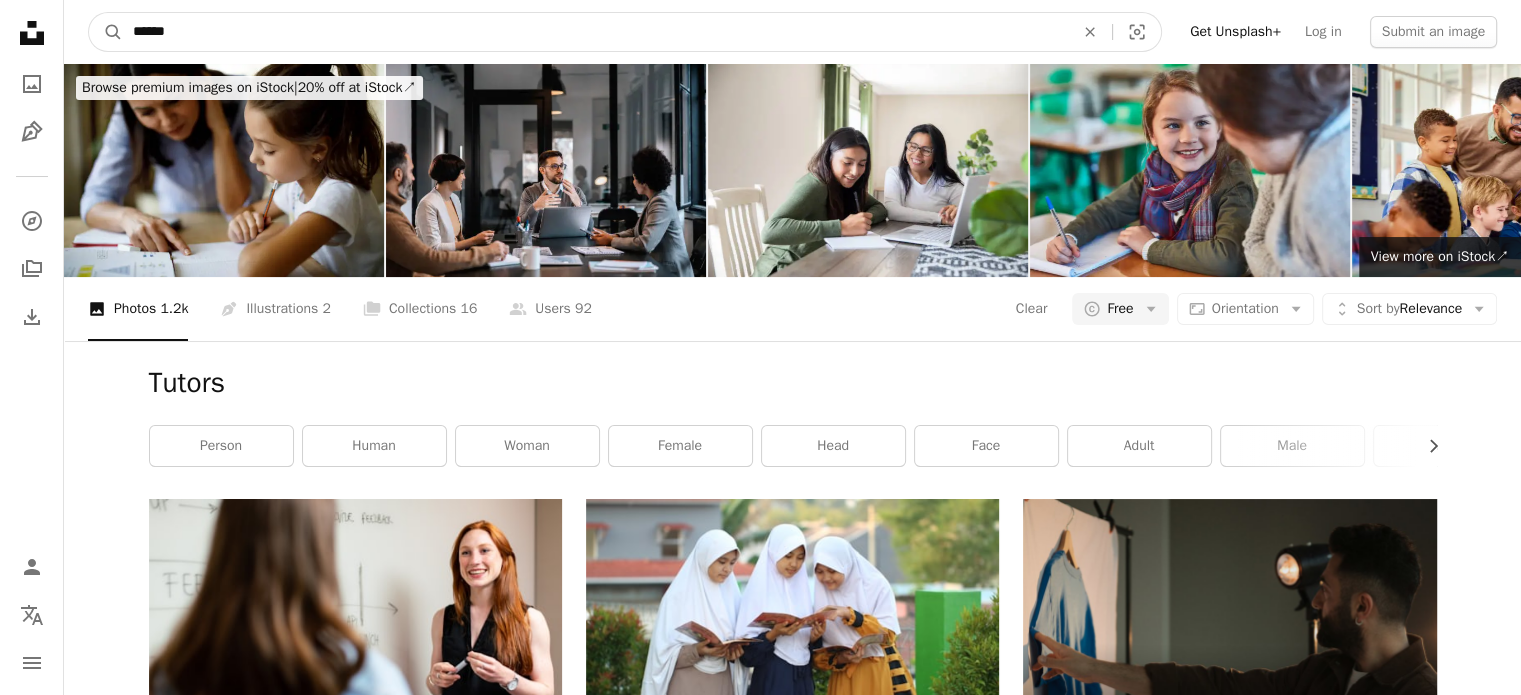 drag, startPoint x: 220, startPoint y: 31, endPoint x: 0, endPoint y: 94, distance: 228.84274 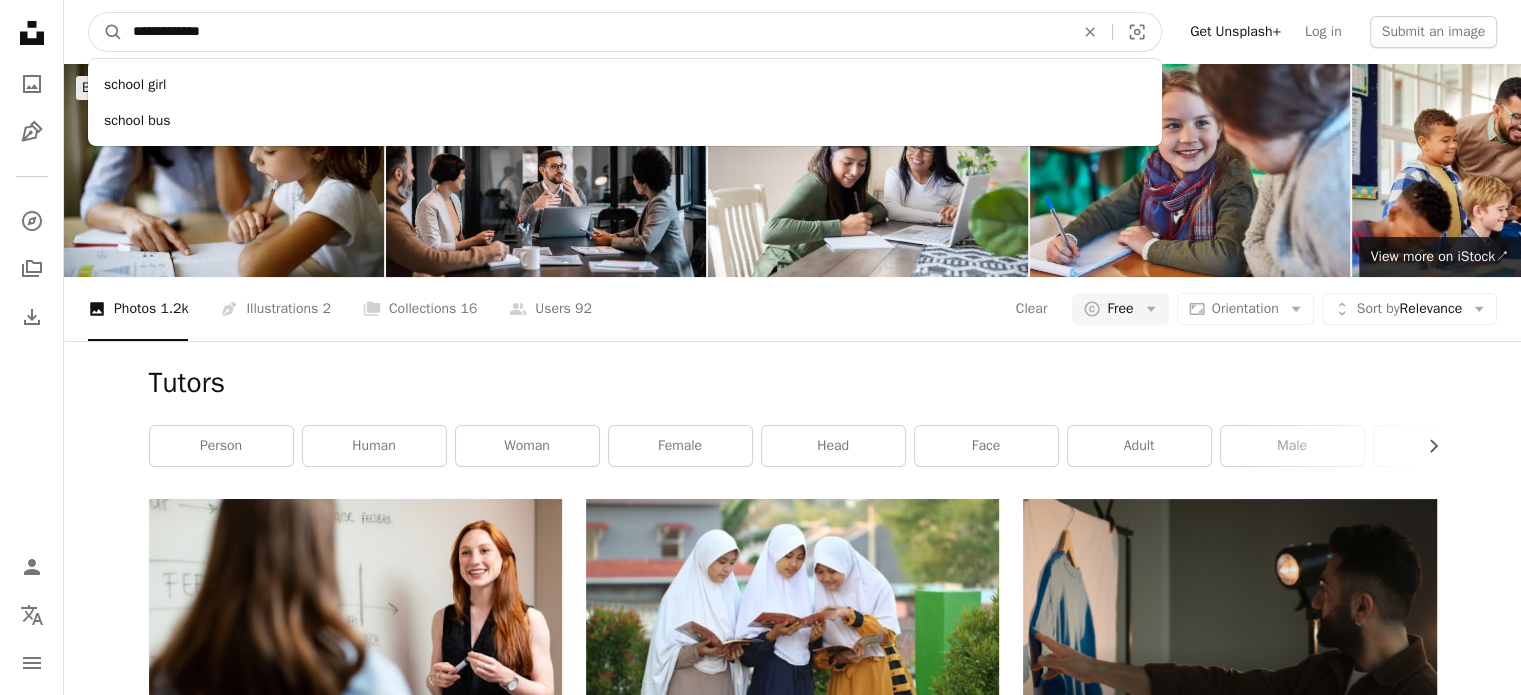 type on "**********" 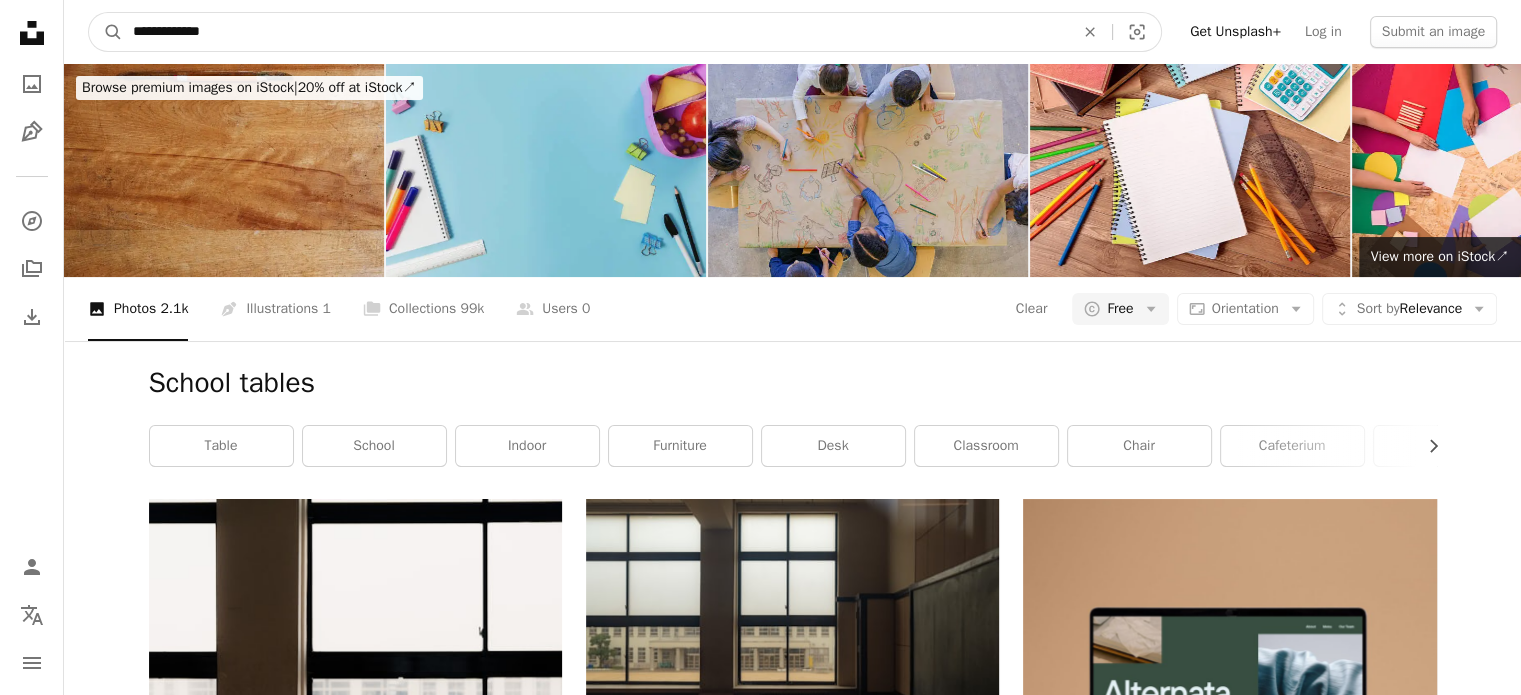 click on "**********" at bounding box center (595, 32) 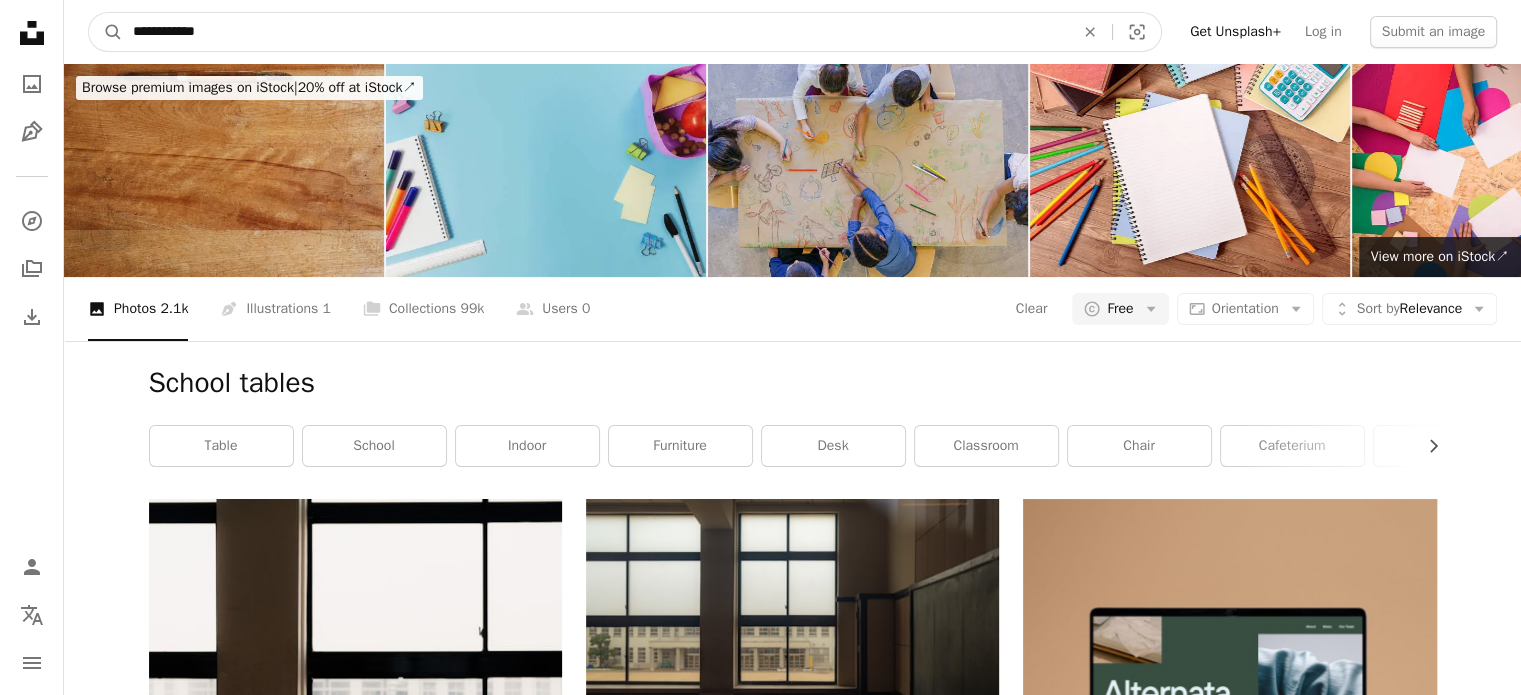 click on "A magnifying glass" at bounding box center [106, 32] 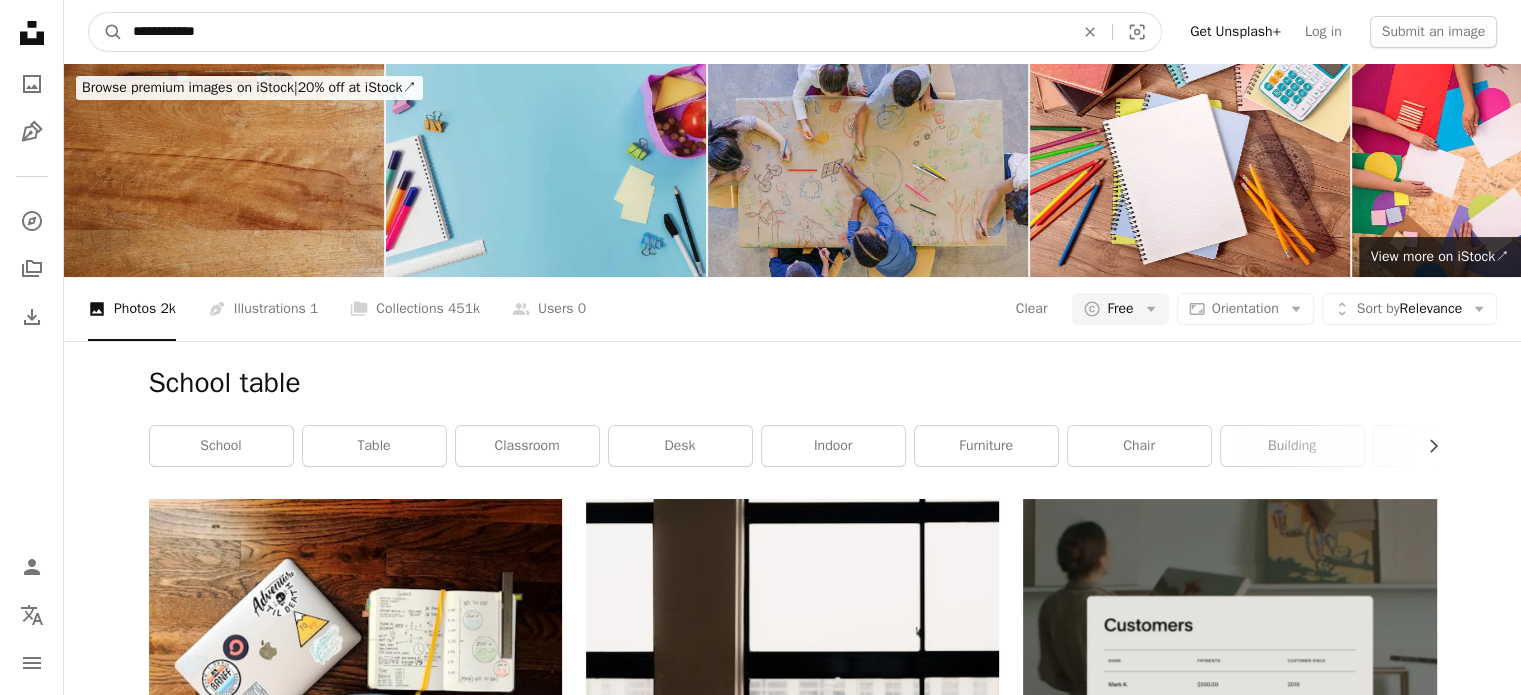 click on "**********" at bounding box center (595, 32) 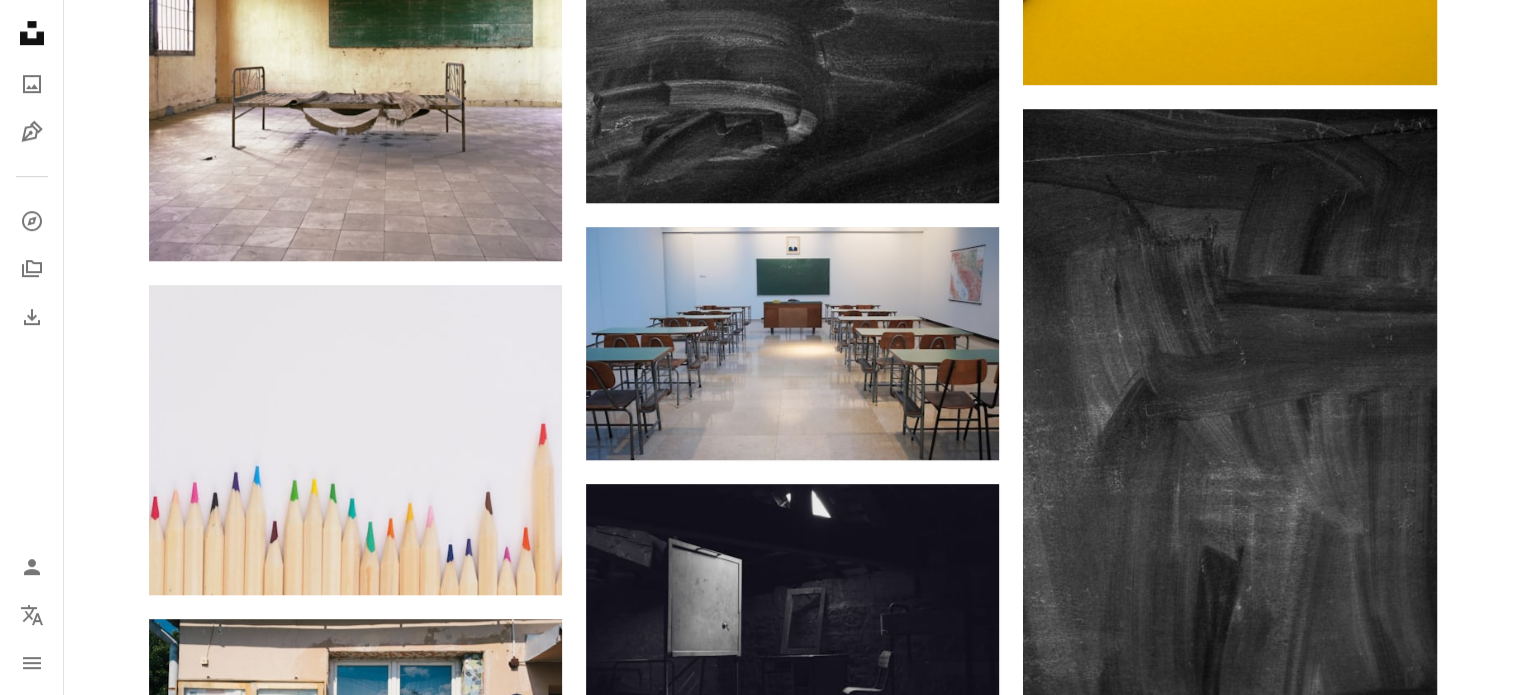scroll, scrollTop: 0, scrollLeft: 0, axis: both 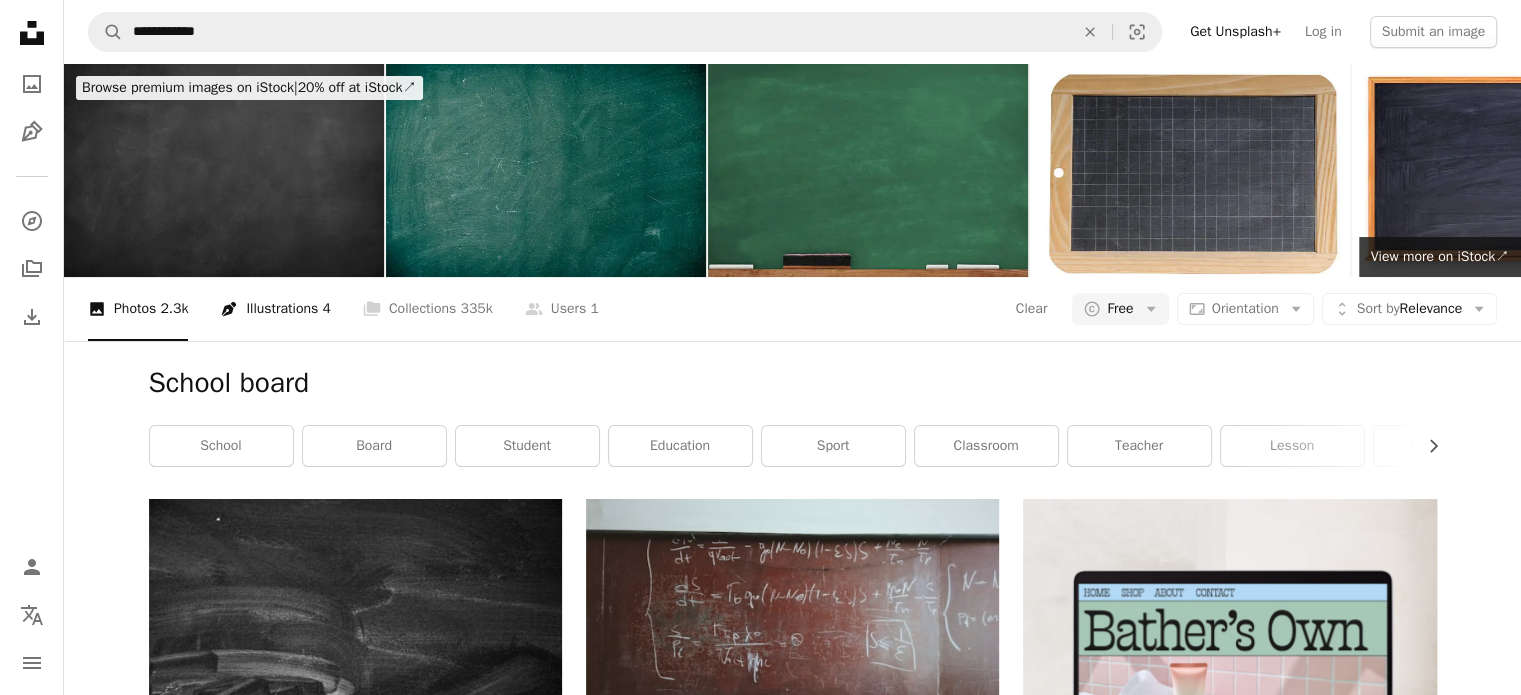 click on "Pen Tool Illustrations   4" at bounding box center (275, 309) 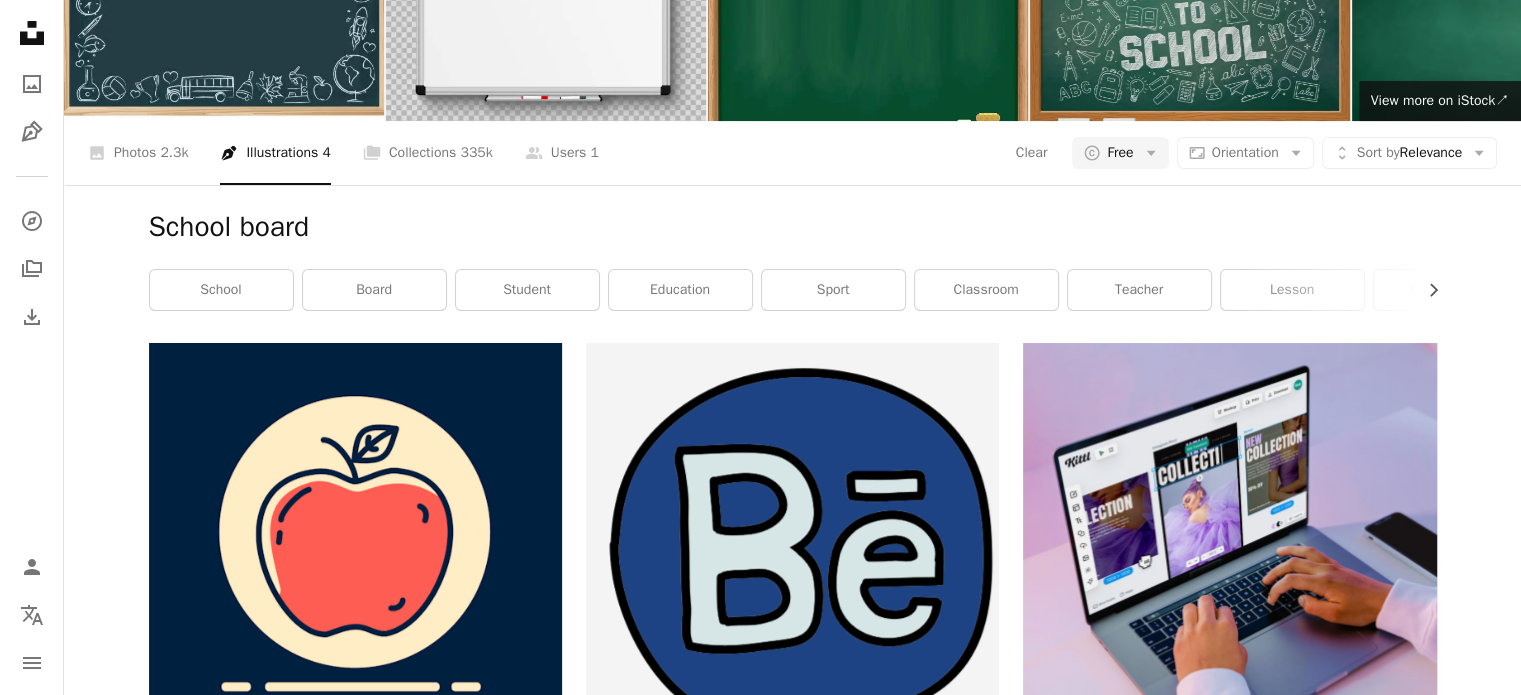 scroll, scrollTop: 0, scrollLeft: 0, axis: both 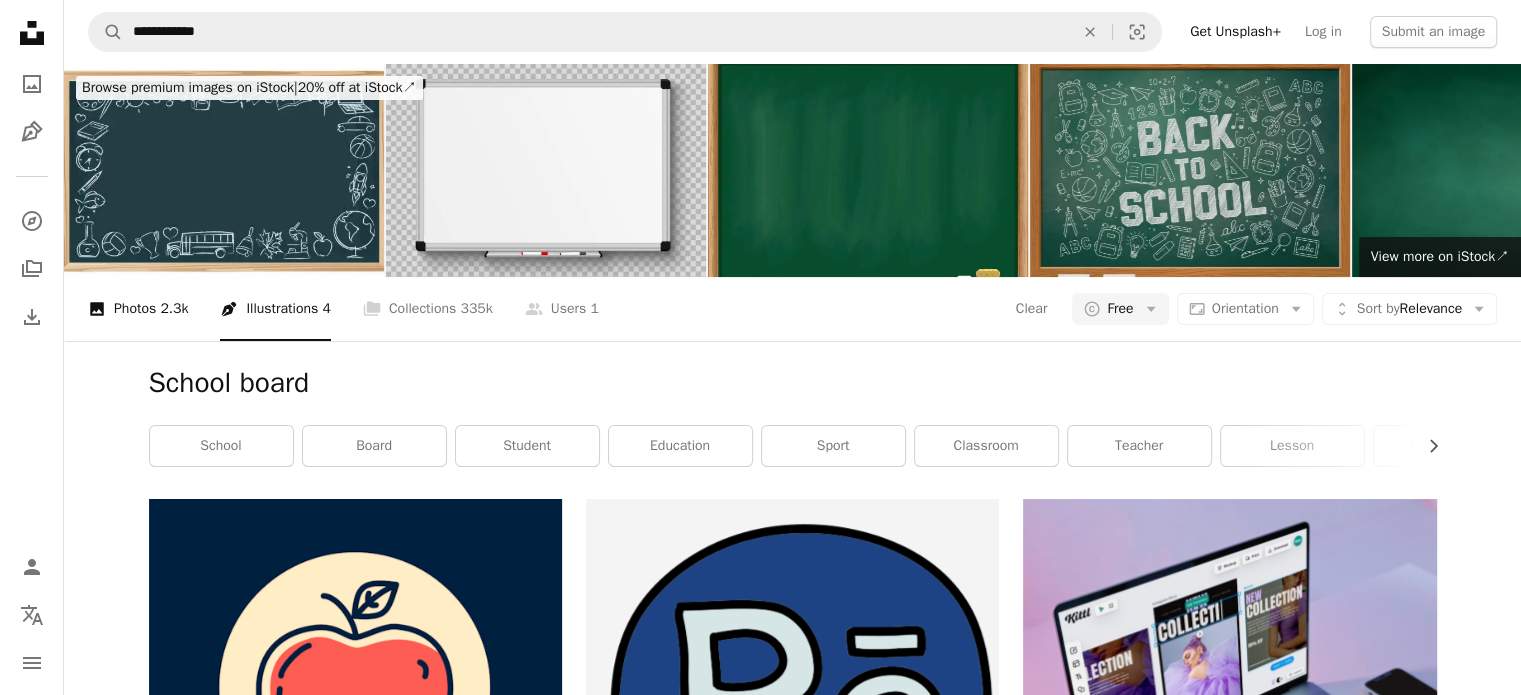 click on "2.3k" at bounding box center (174, 309) 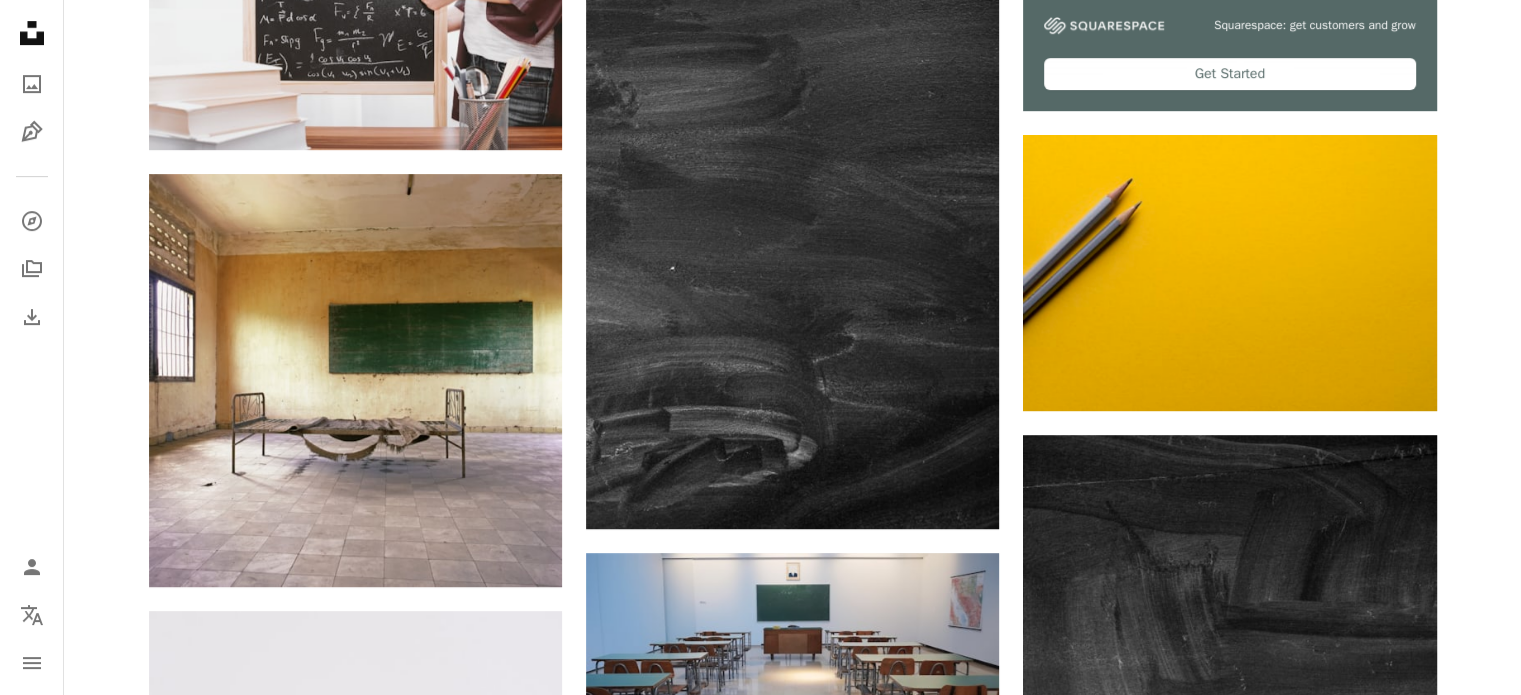 scroll, scrollTop: 926, scrollLeft: 0, axis: vertical 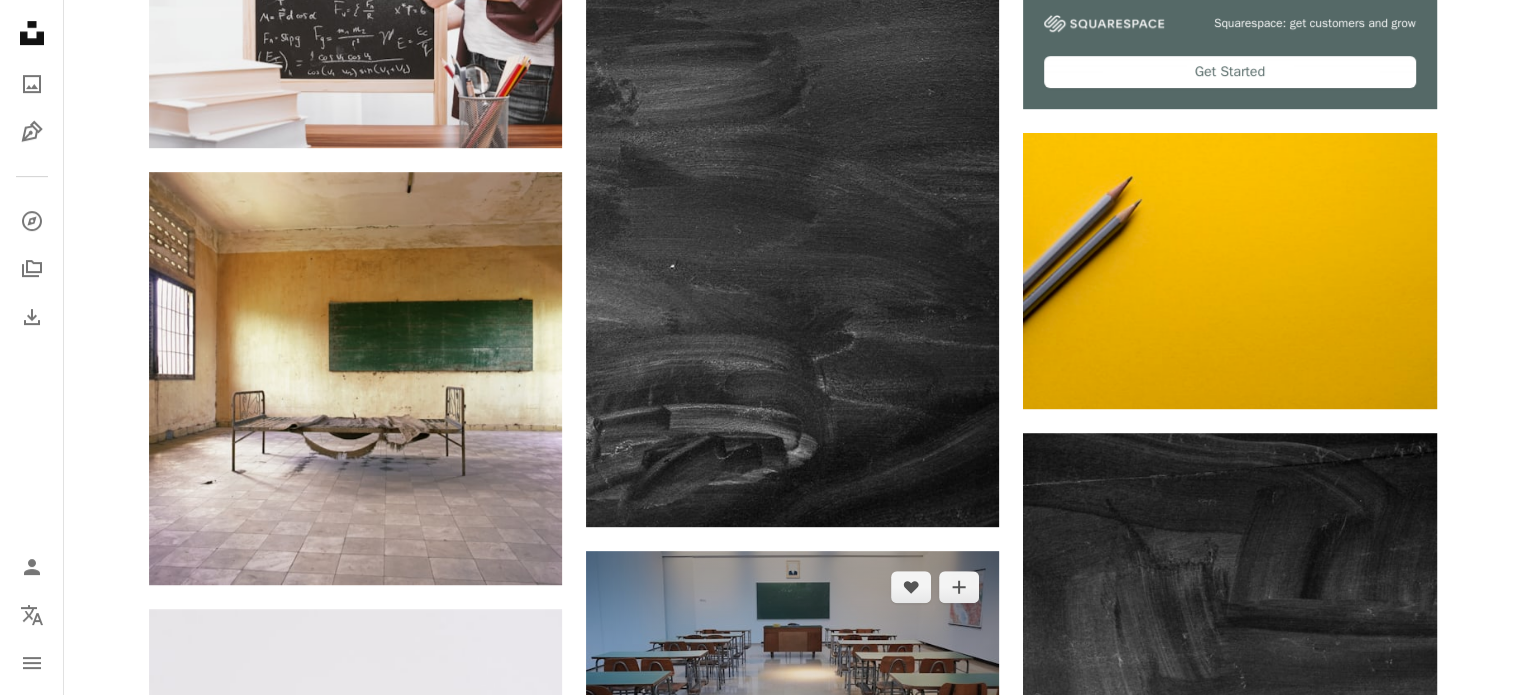 click on "Arrow pointing down" at bounding box center (959, 748) 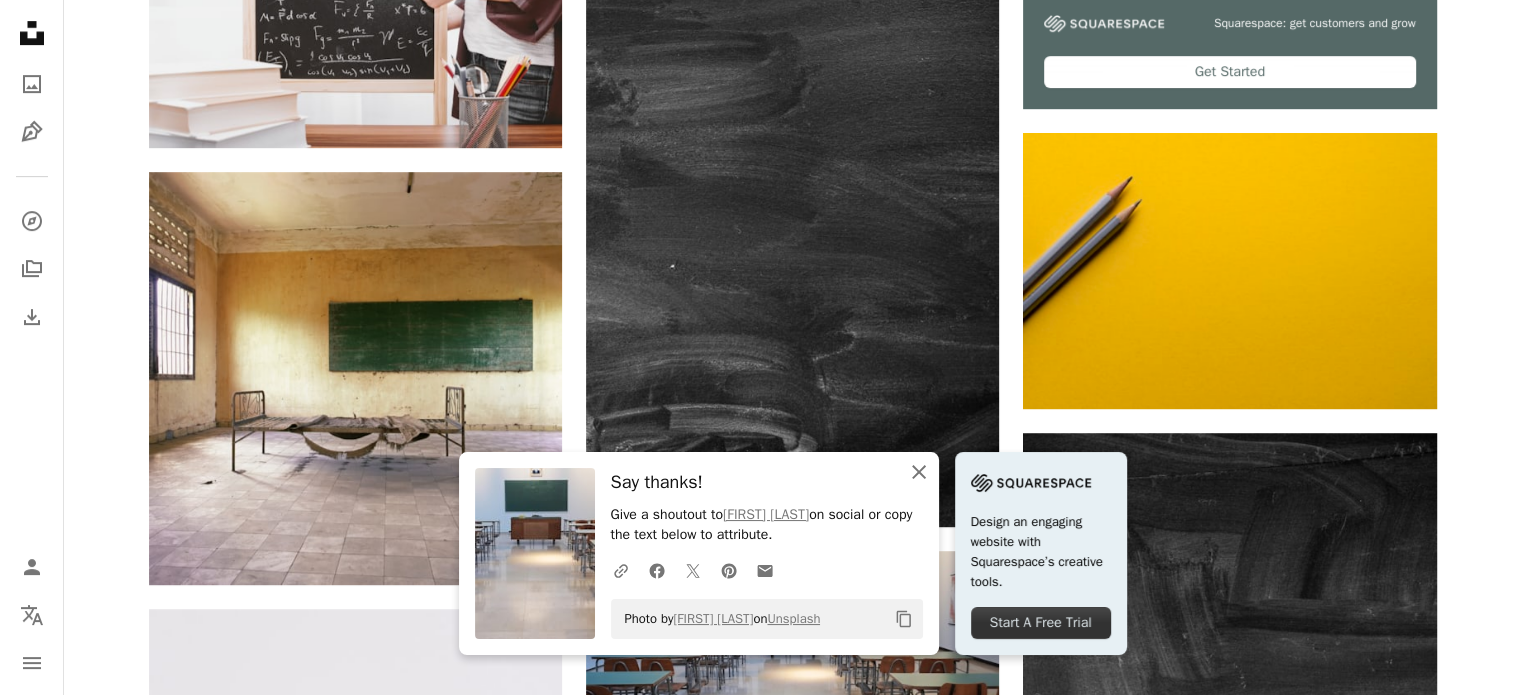 click on "An X shape" 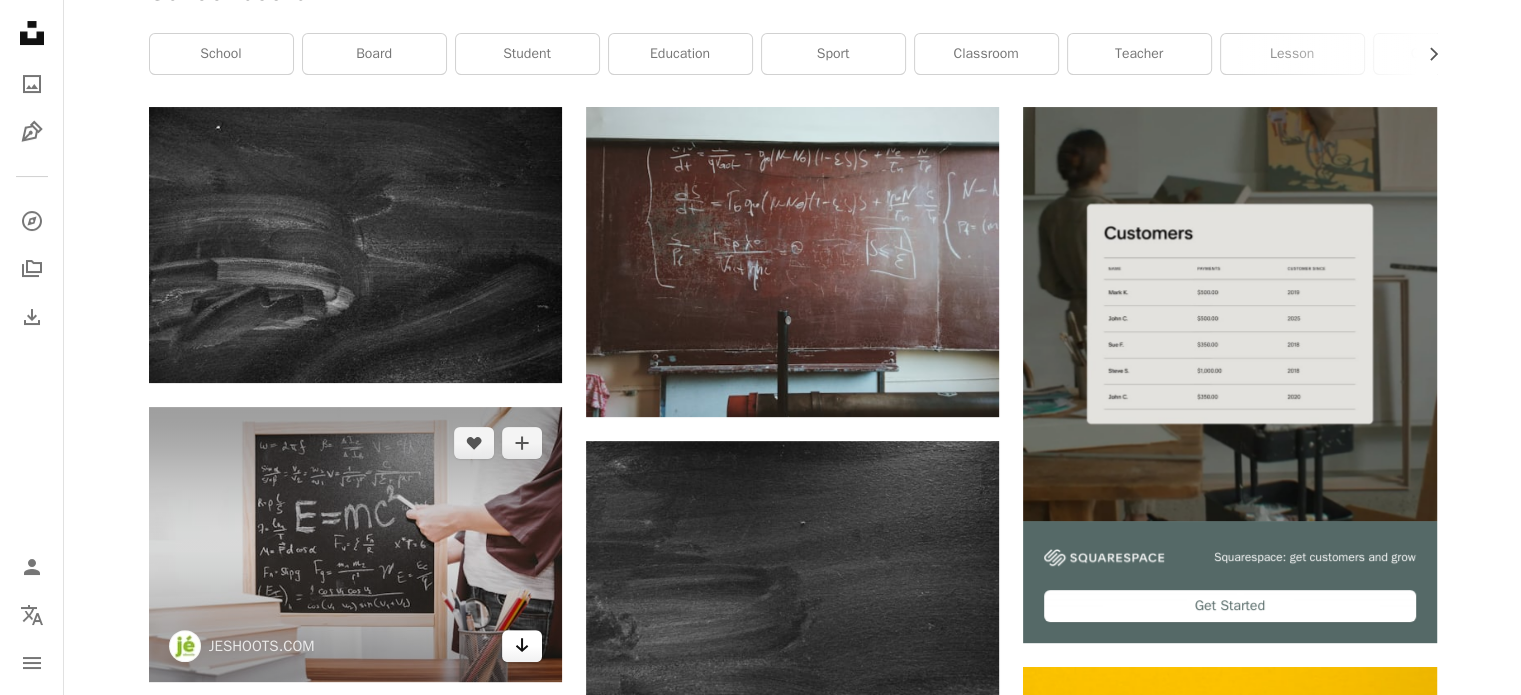 scroll, scrollTop: 0, scrollLeft: 0, axis: both 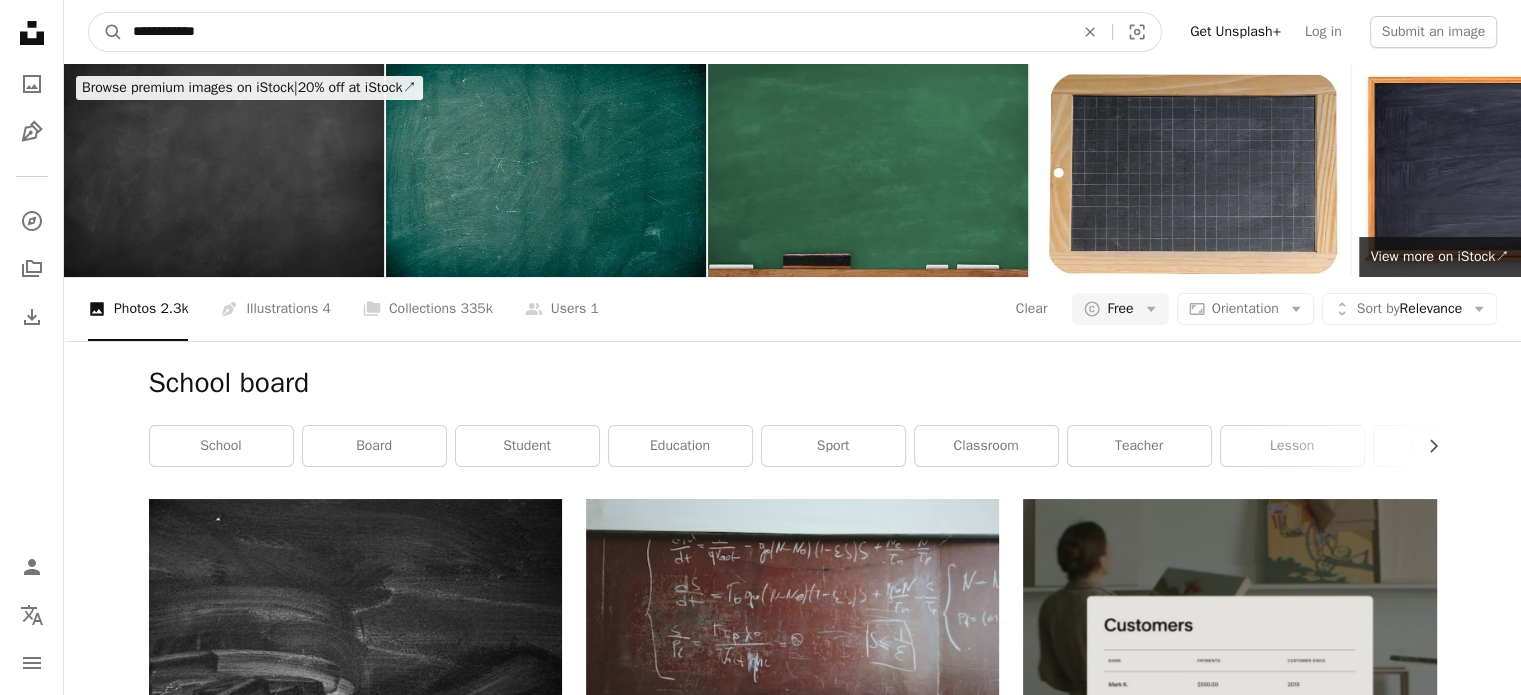 drag, startPoint x: 253, startPoint y: 33, endPoint x: 62, endPoint y: 35, distance: 191.01047 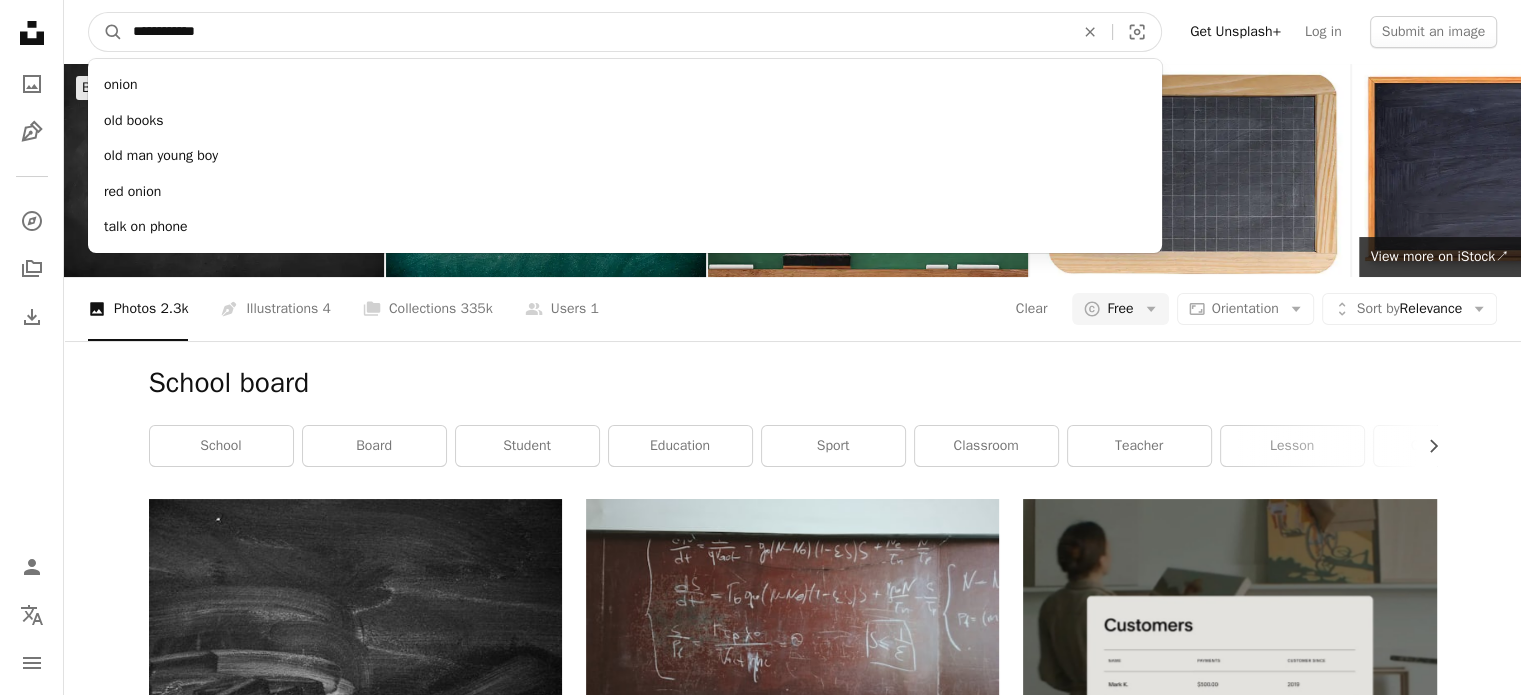 type on "**********" 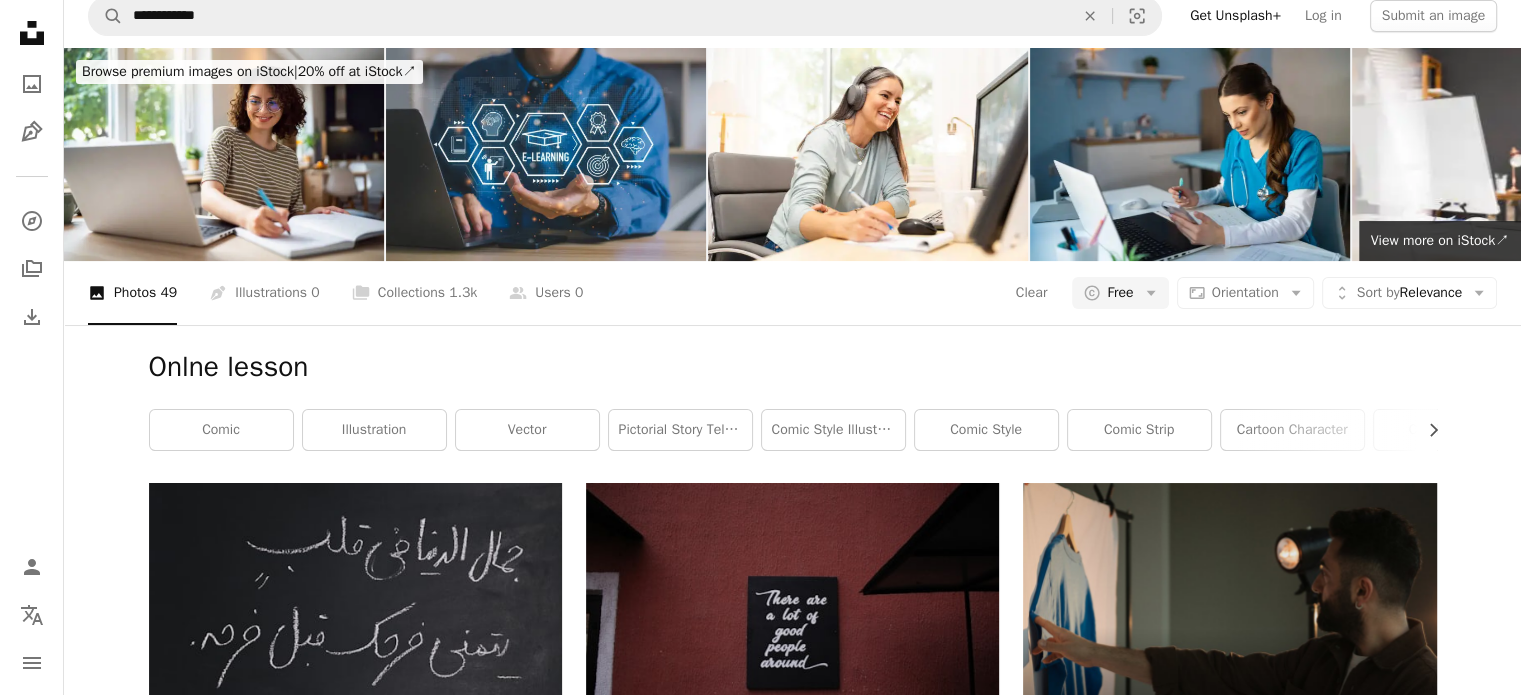 scroll, scrollTop: 0, scrollLeft: 0, axis: both 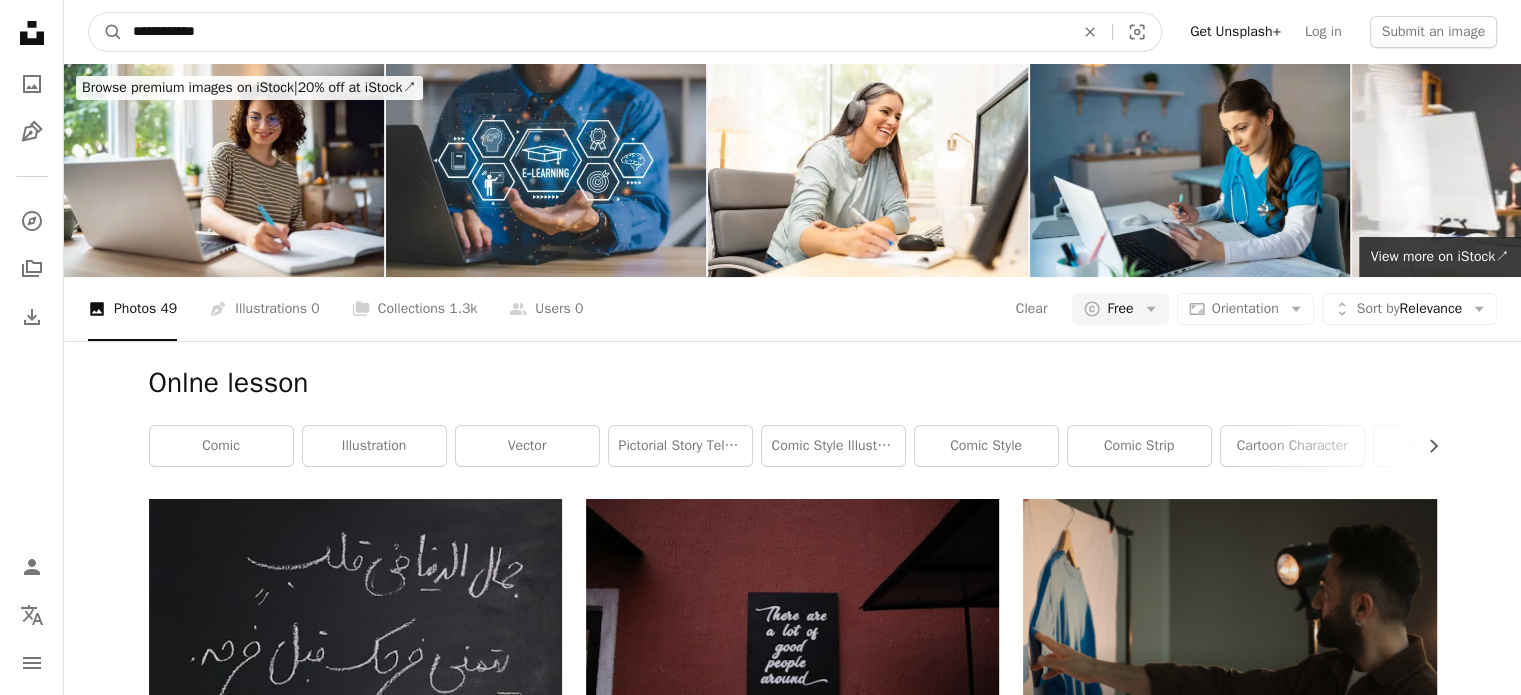 click on "**********" at bounding box center [595, 32] 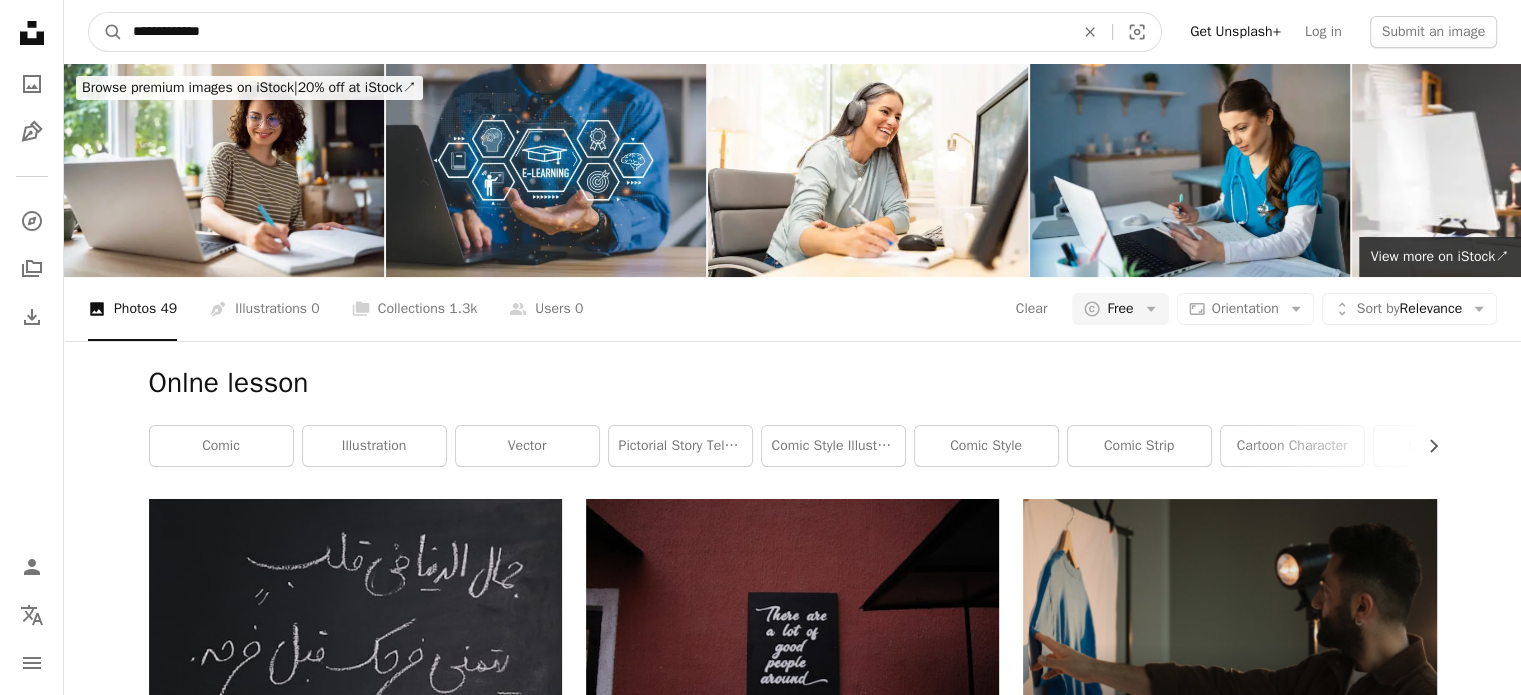 type on "**********" 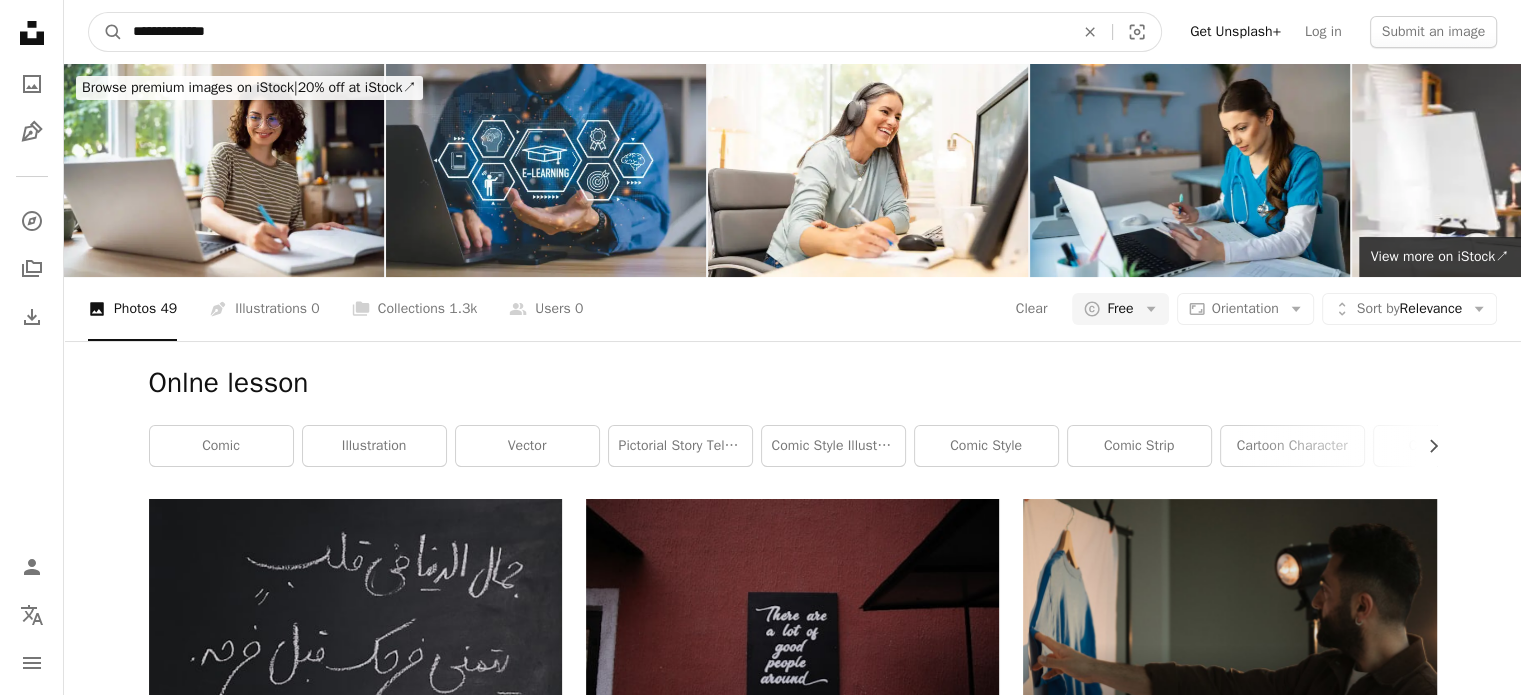 click on "A magnifying glass" at bounding box center [106, 32] 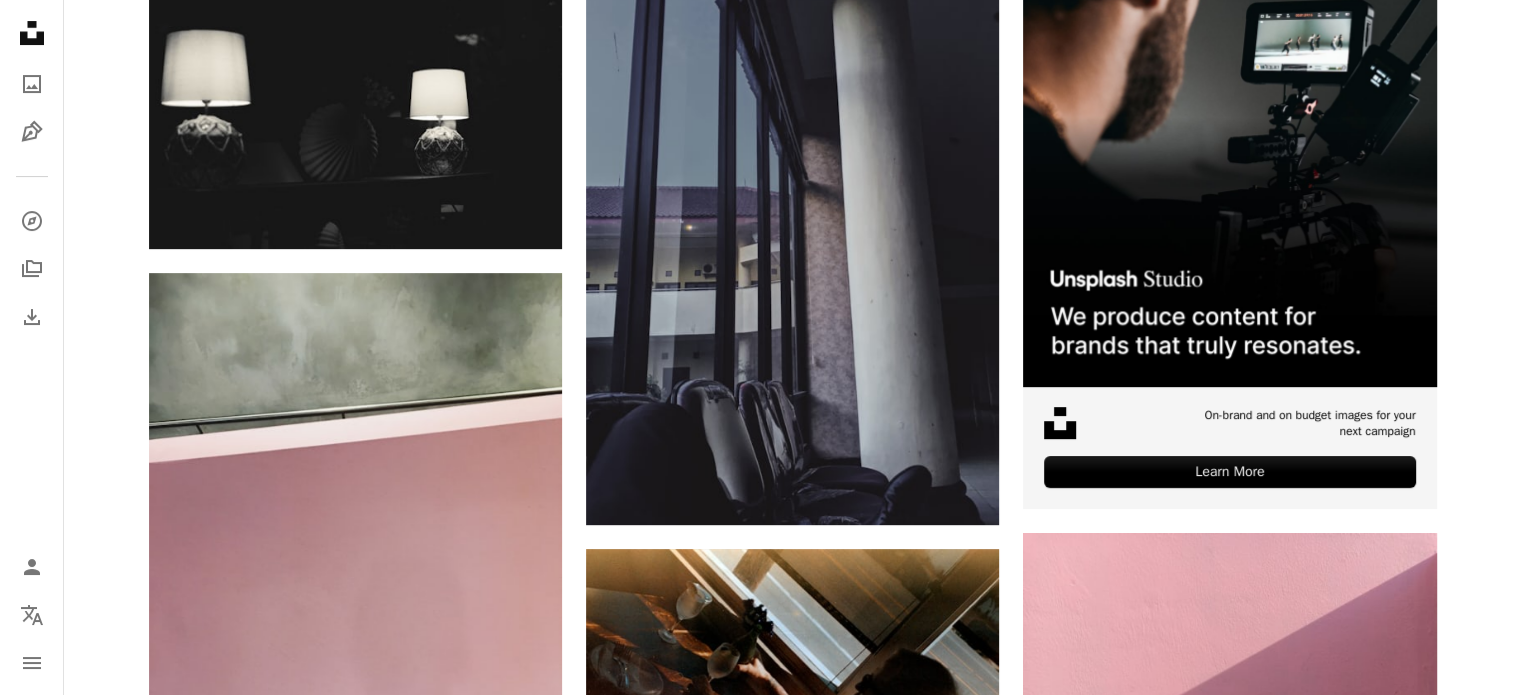scroll, scrollTop: 0, scrollLeft: 0, axis: both 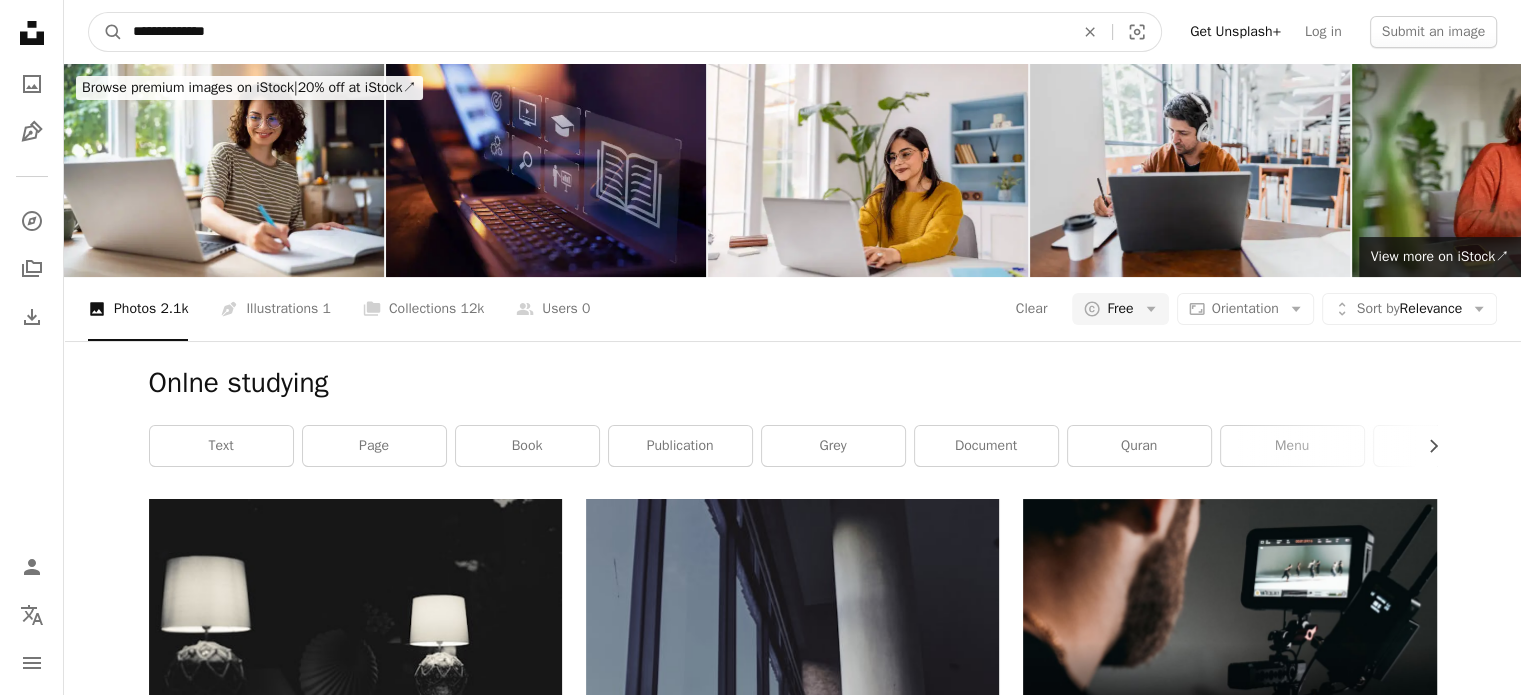 click on "**********" at bounding box center (595, 32) 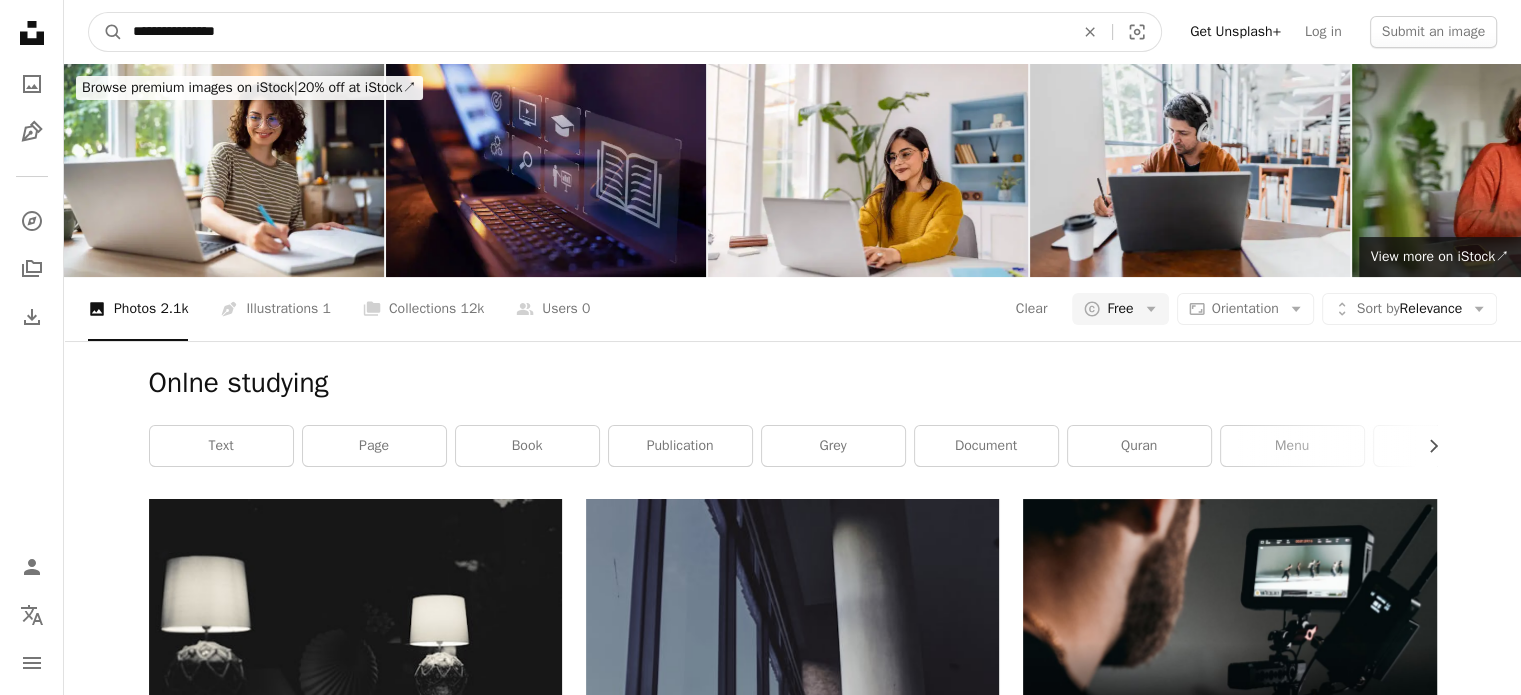 type on "**********" 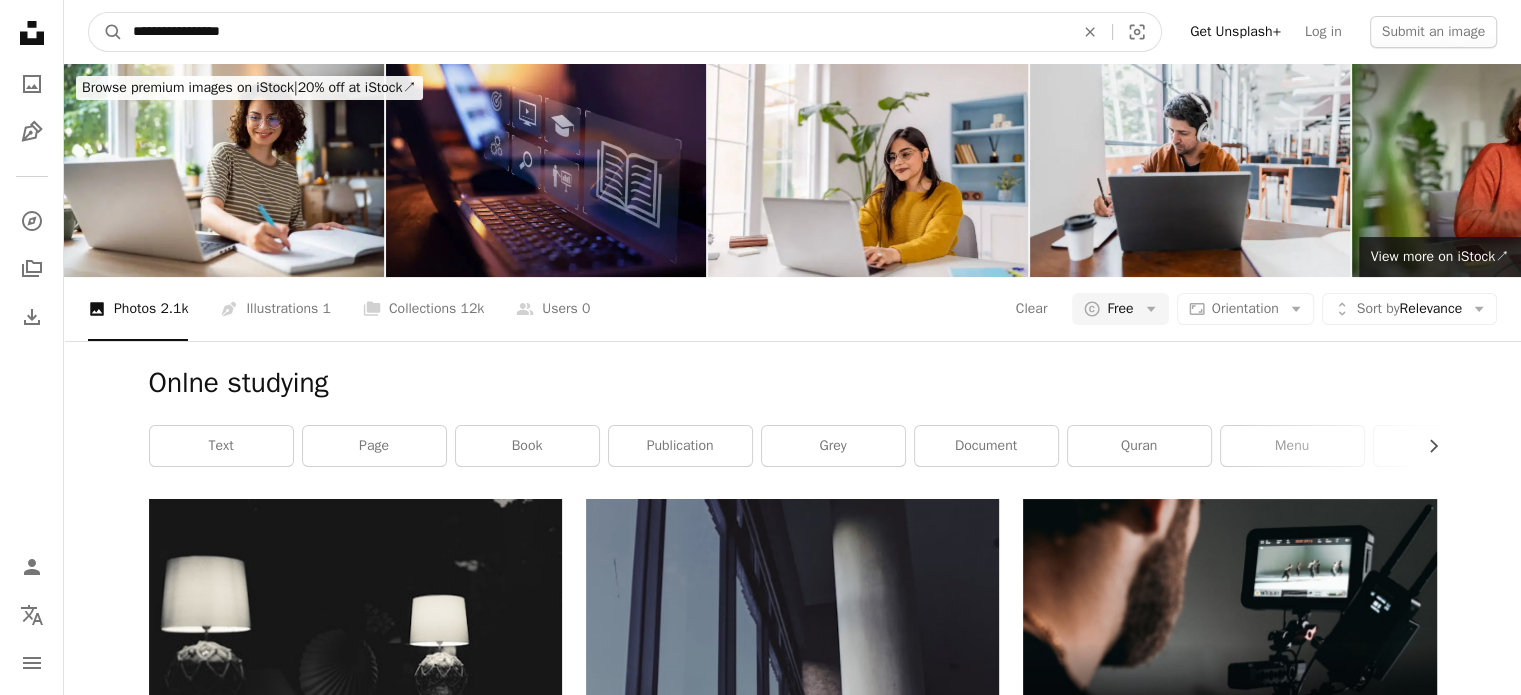 click on "A magnifying glass" at bounding box center [106, 32] 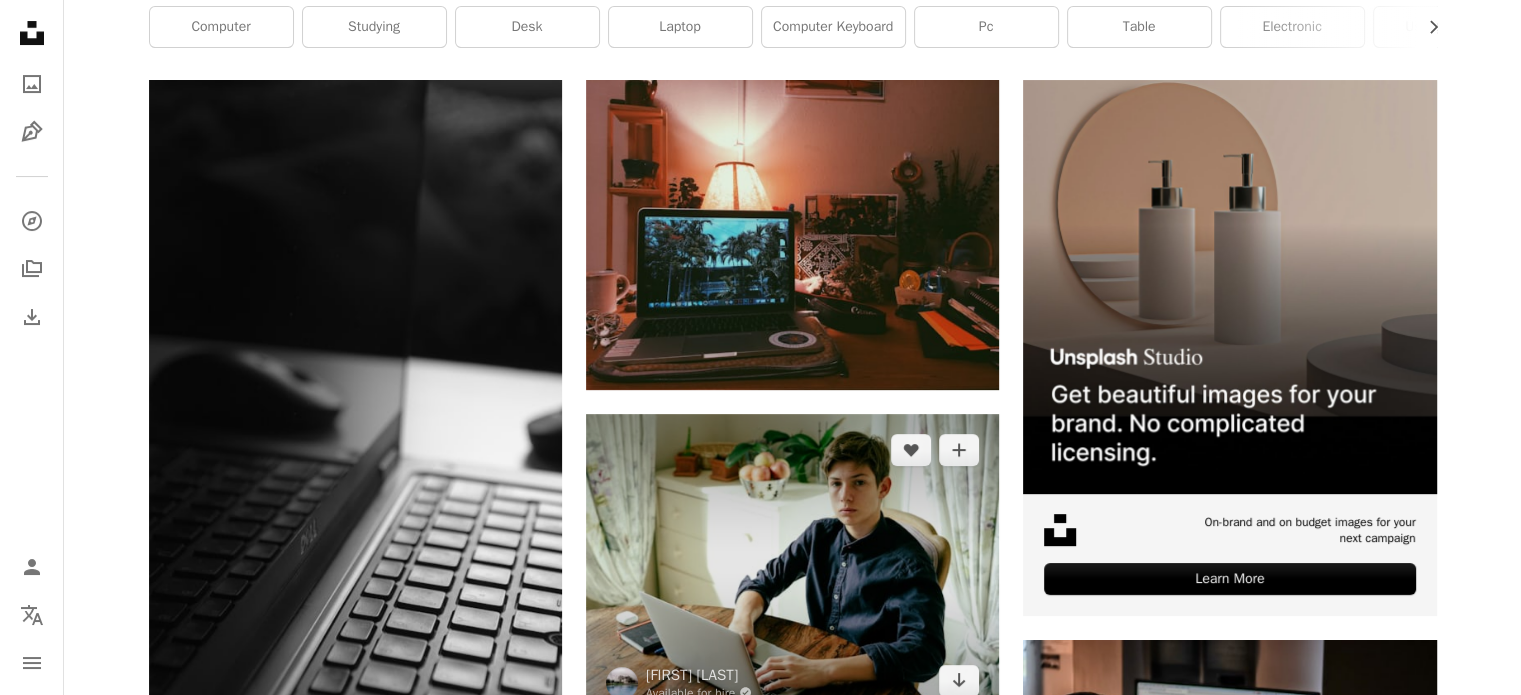 scroll, scrollTop: 0, scrollLeft: 0, axis: both 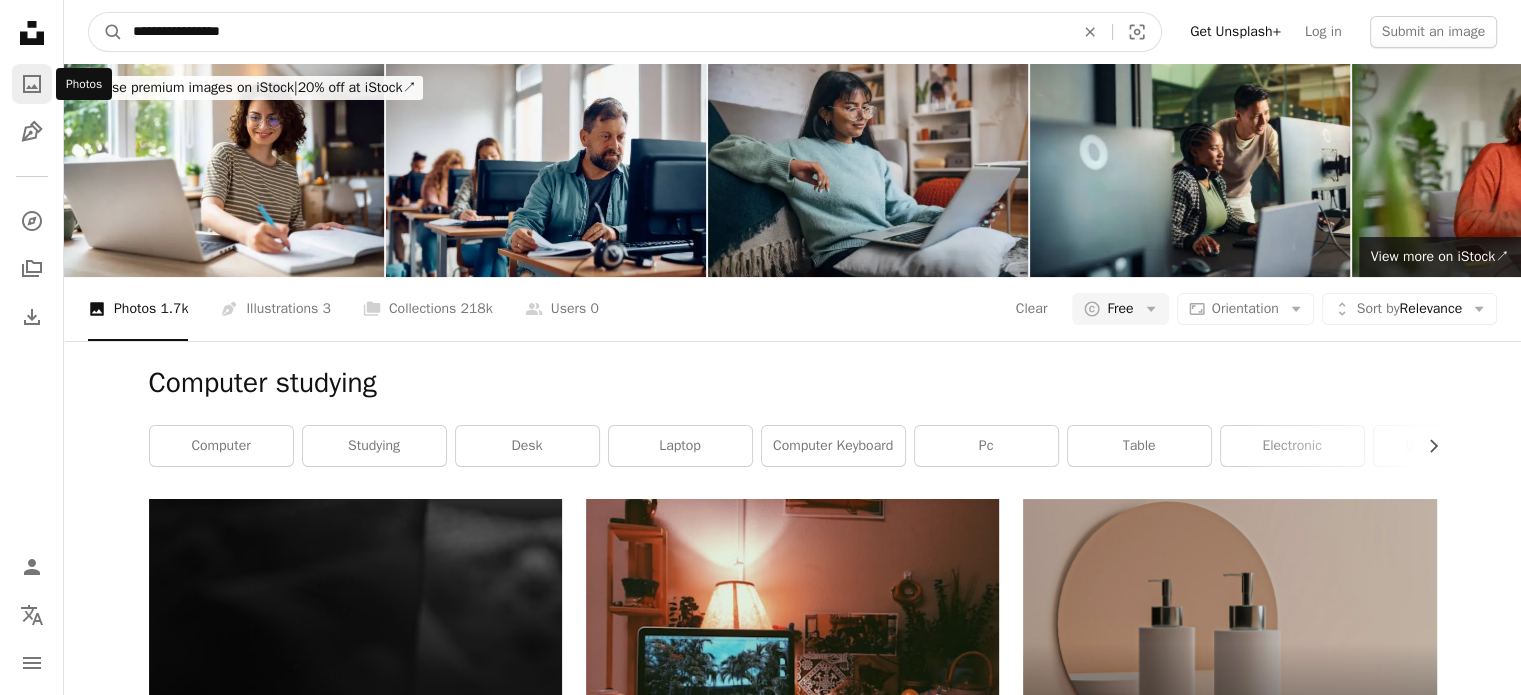 drag, startPoint x: 269, startPoint y: 27, endPoint x: 40, endPoint y: 66, distance: 232.29723 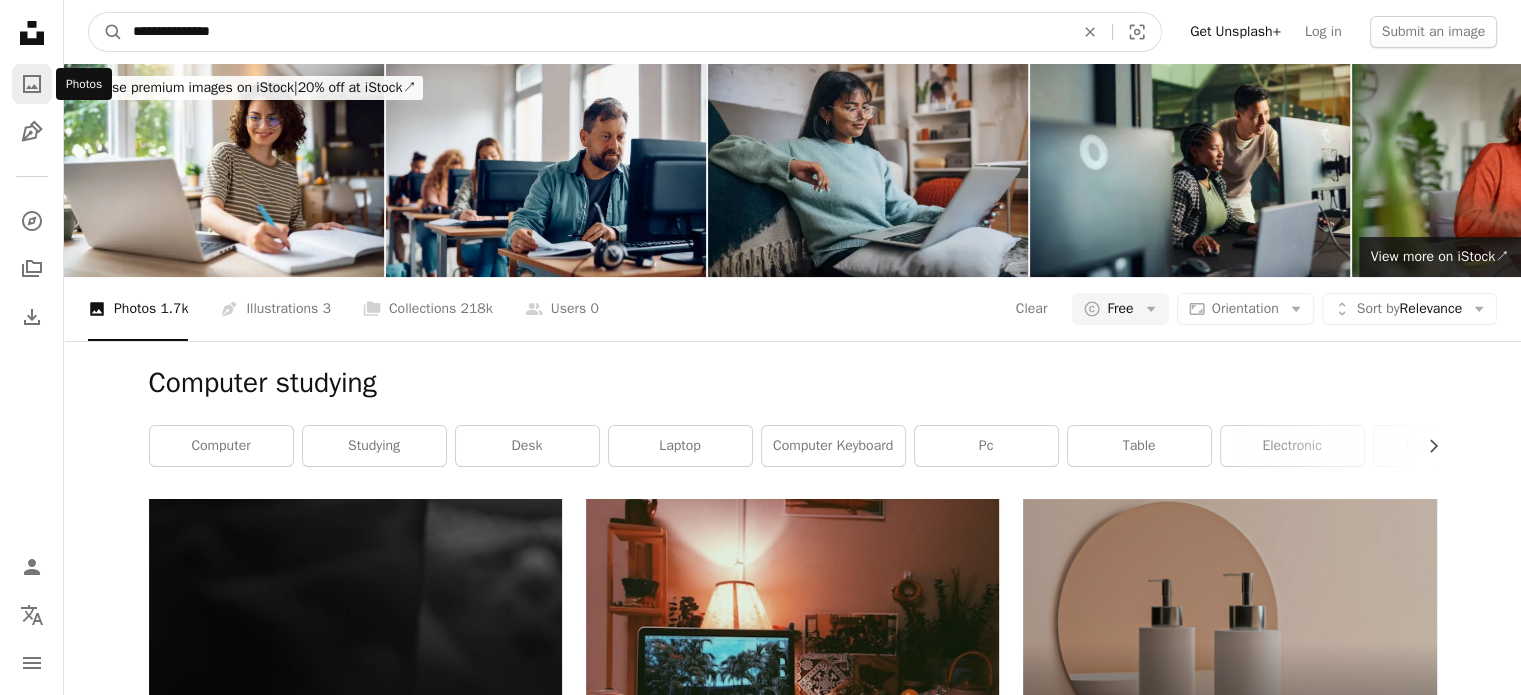 type on "**********" 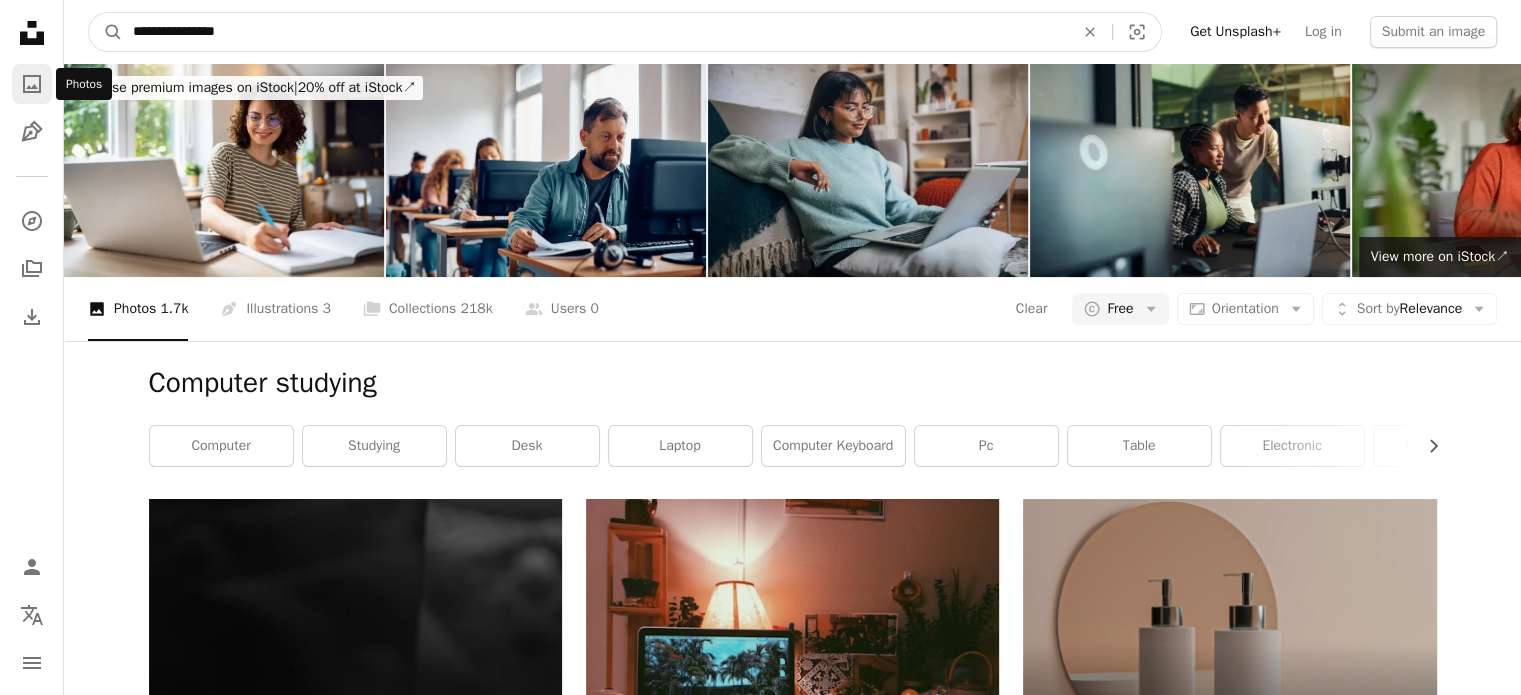 click on "A magnifying glass" at bounding box center (106, 32) 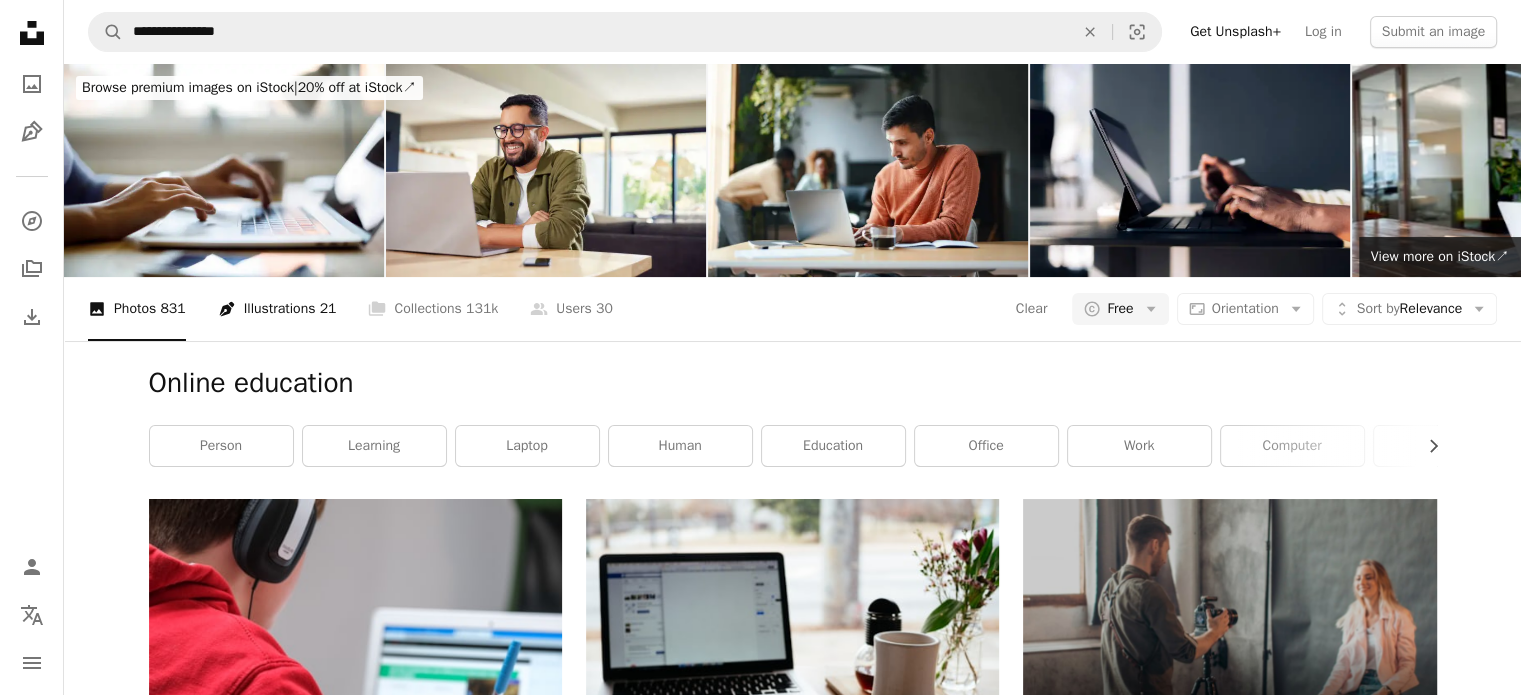 click on "Pen Tool Illustrations   21" at bounding box center (277, 309) 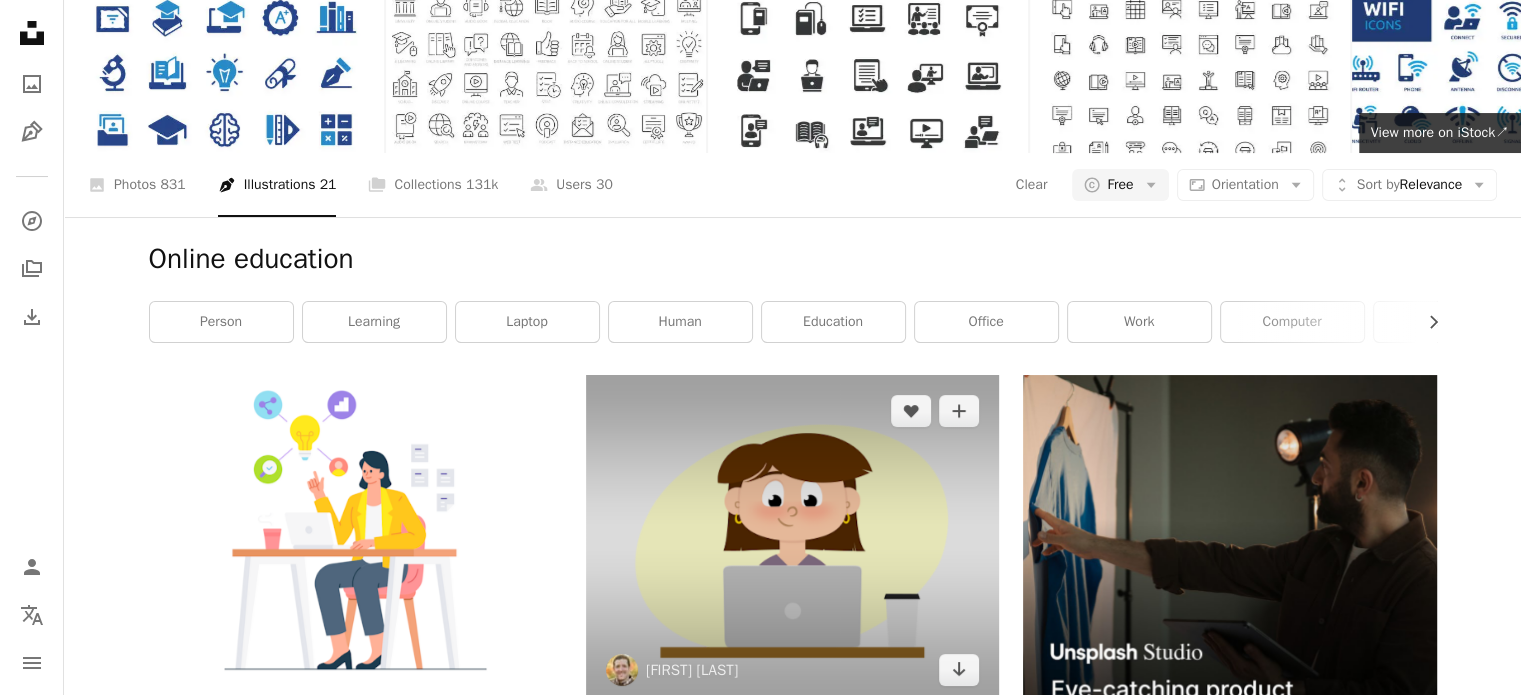 scroll, scrollTop: 0, scrollLeft: 0, axis: both 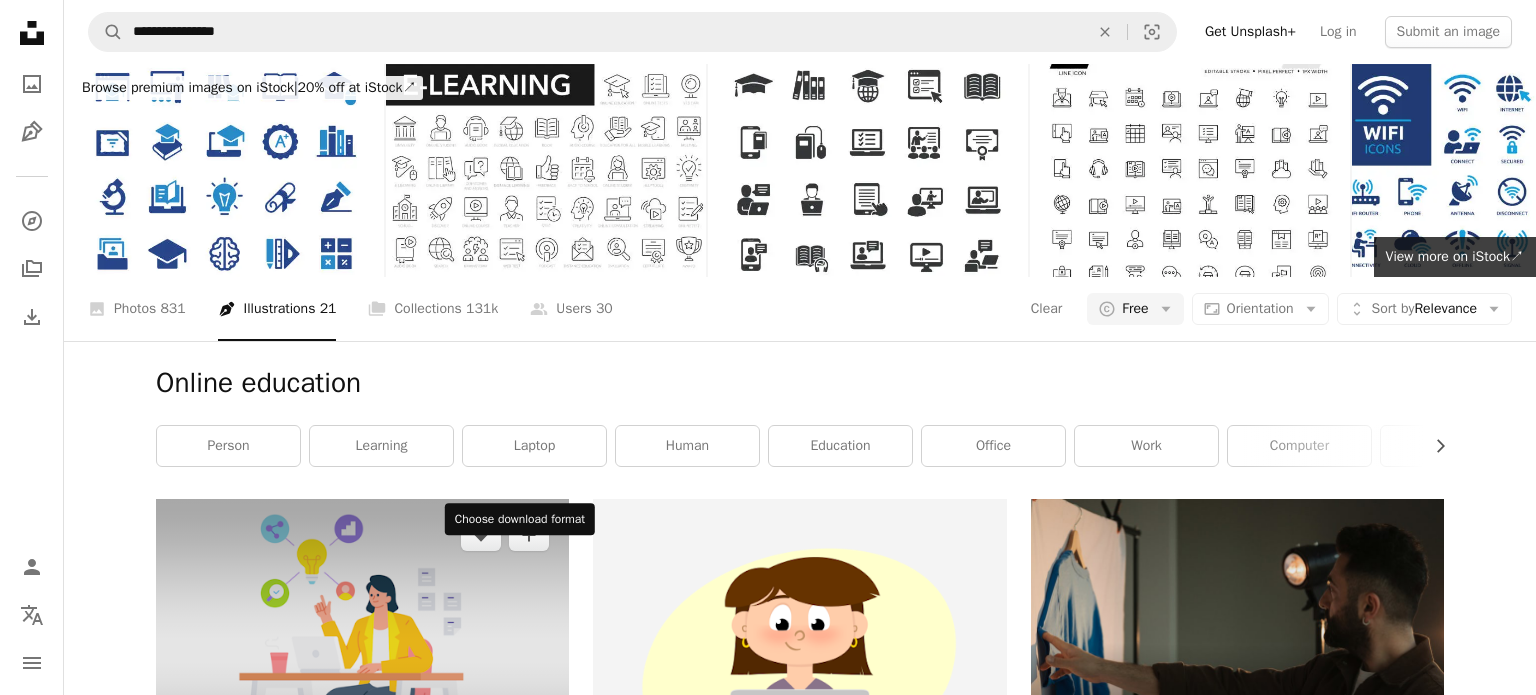 click on "Arrow pointing down" 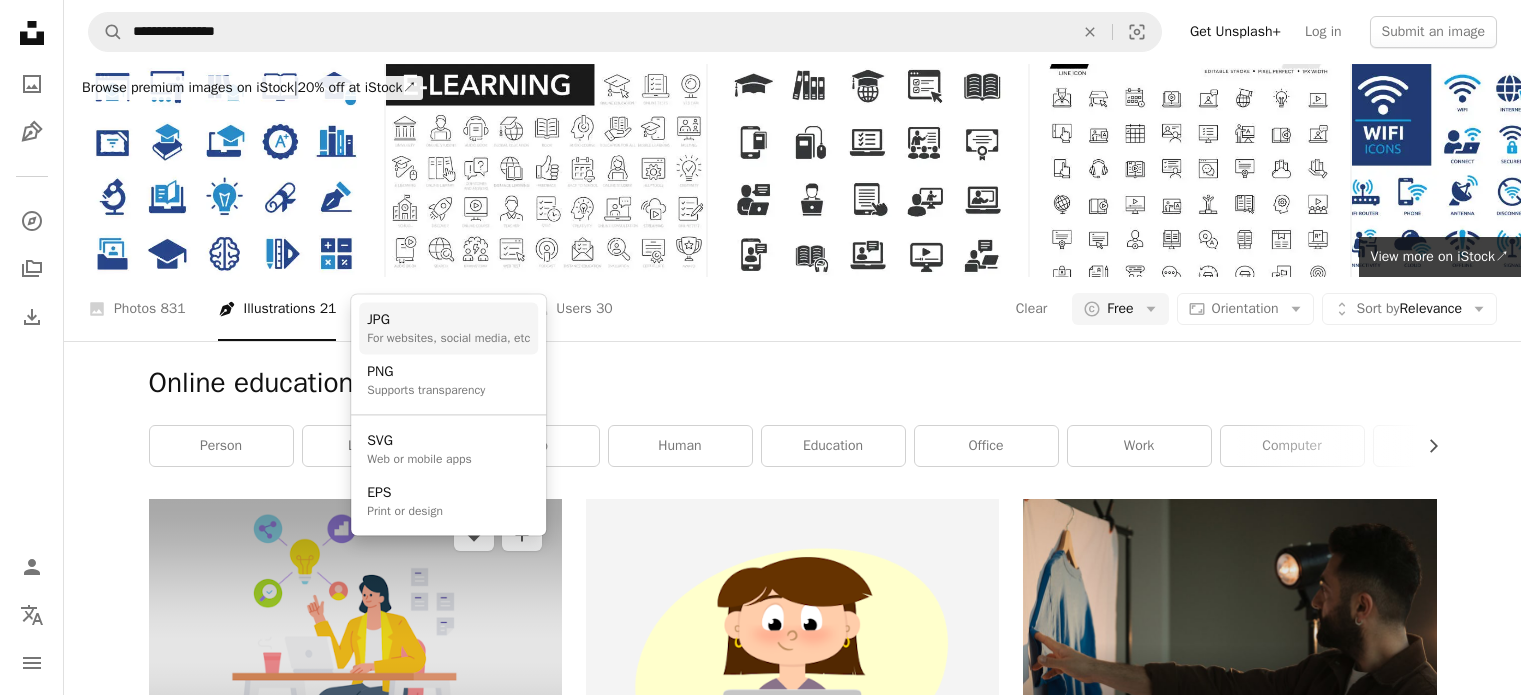 click on "JPG" at bounding box center (448, 320) 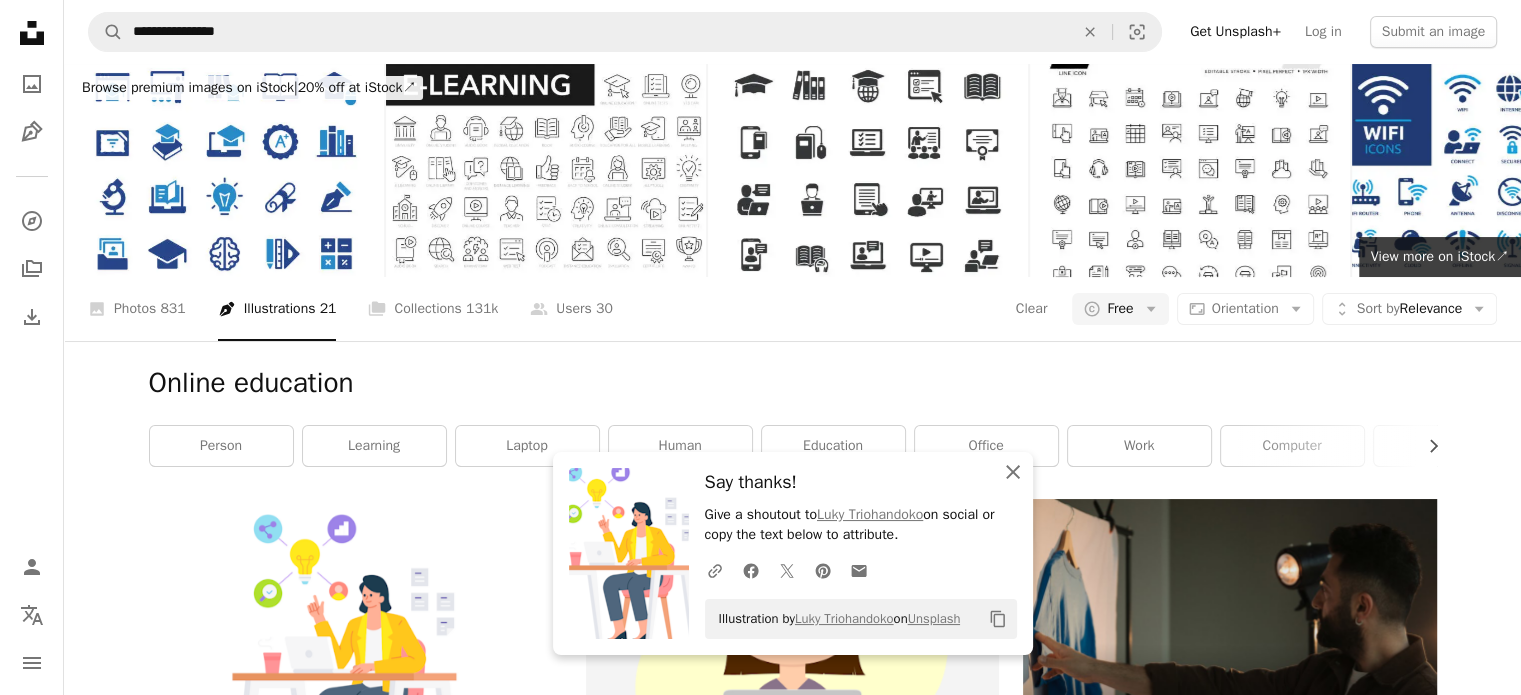click on "An X shape" 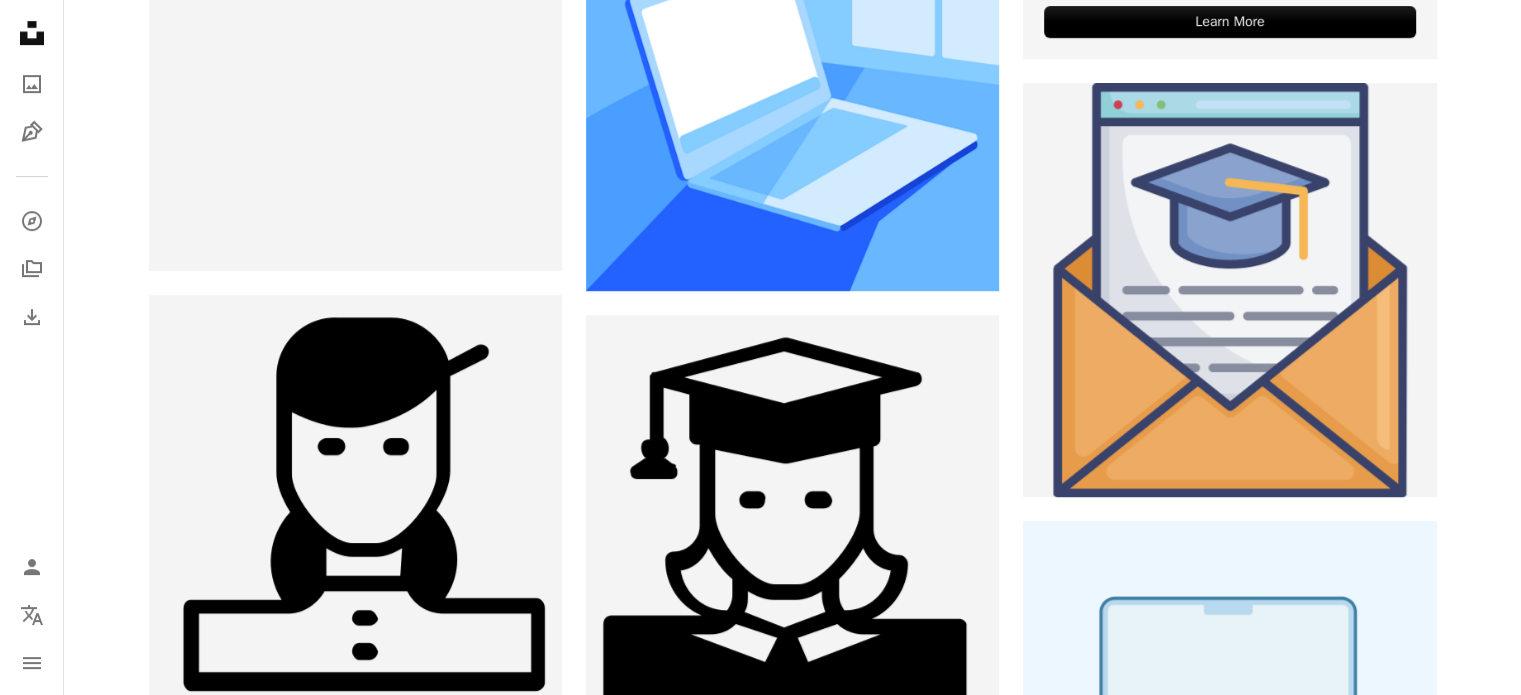 scroll, scrollTop: 0, scrollLeft: 0, axis: both 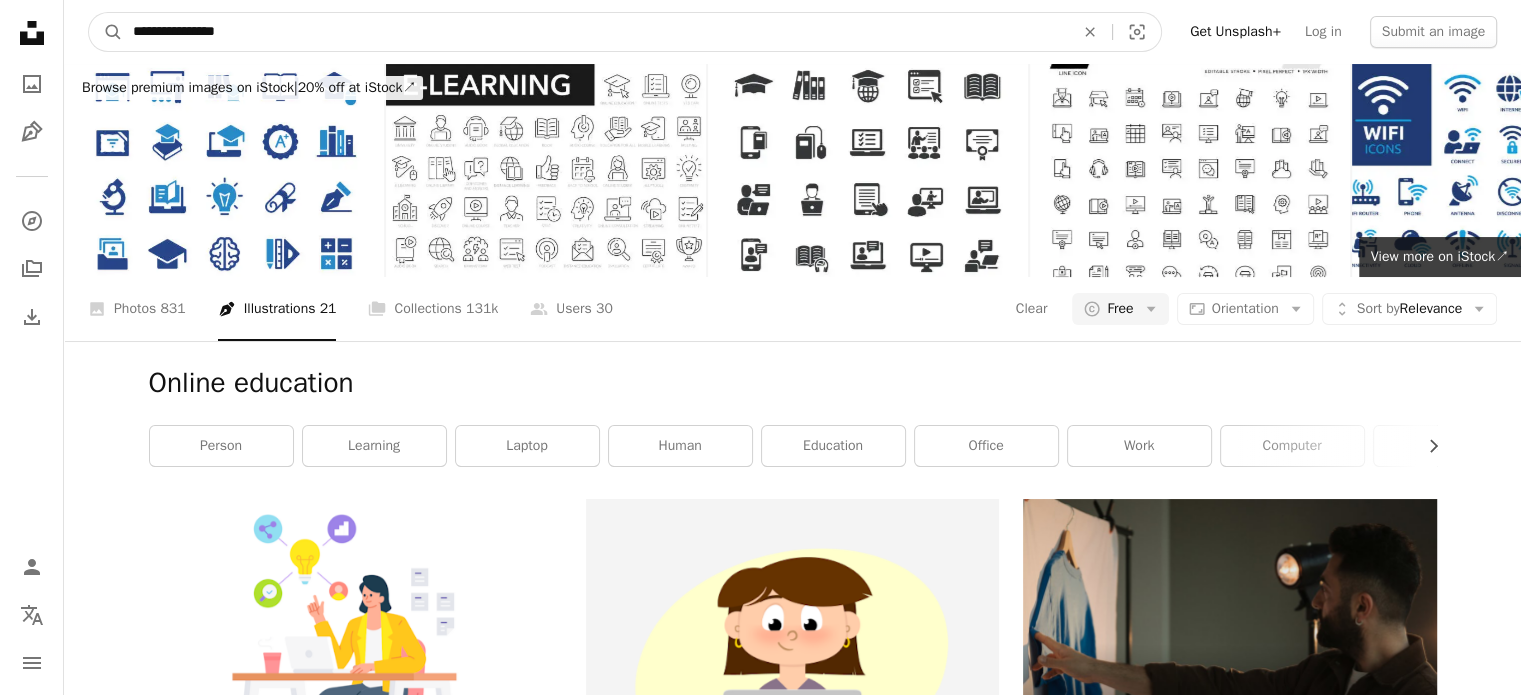 click on "**********" at bounding box center [595, 32] 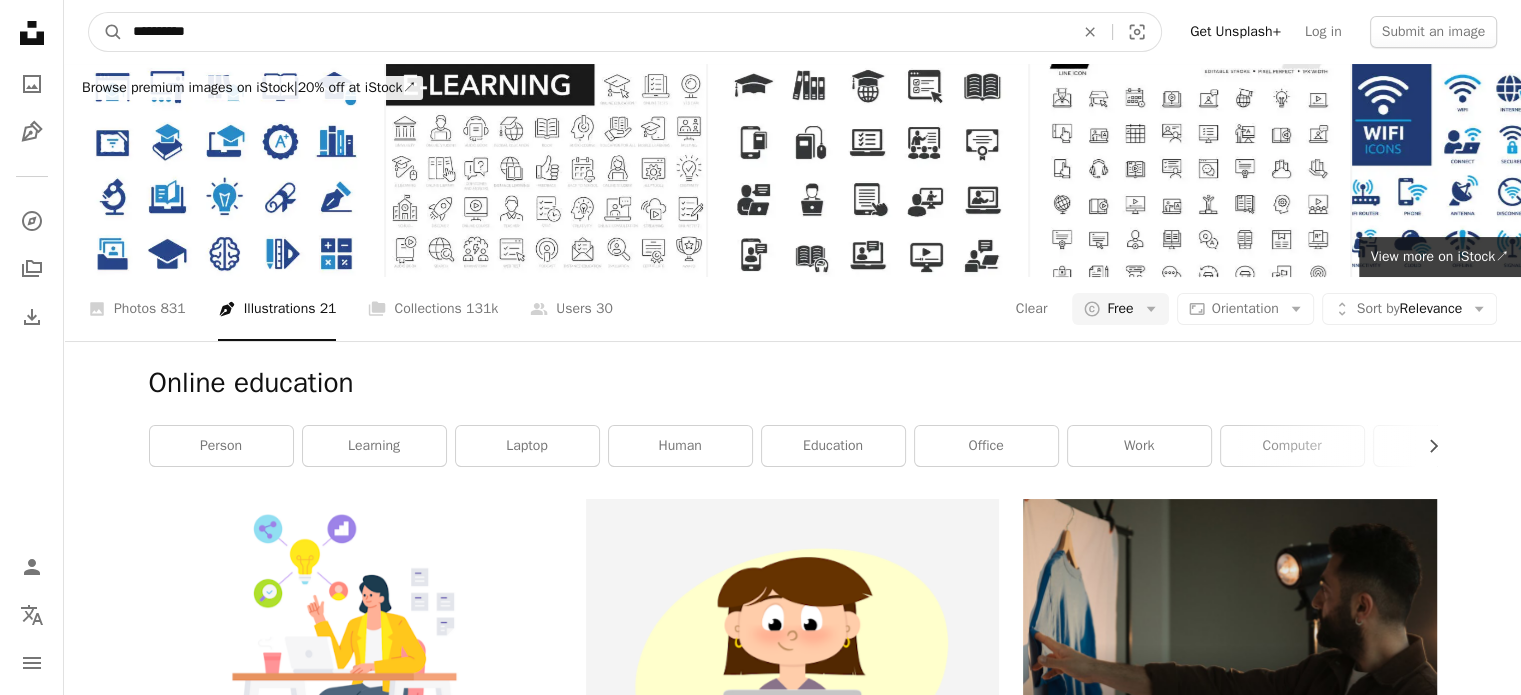 type on "**********" 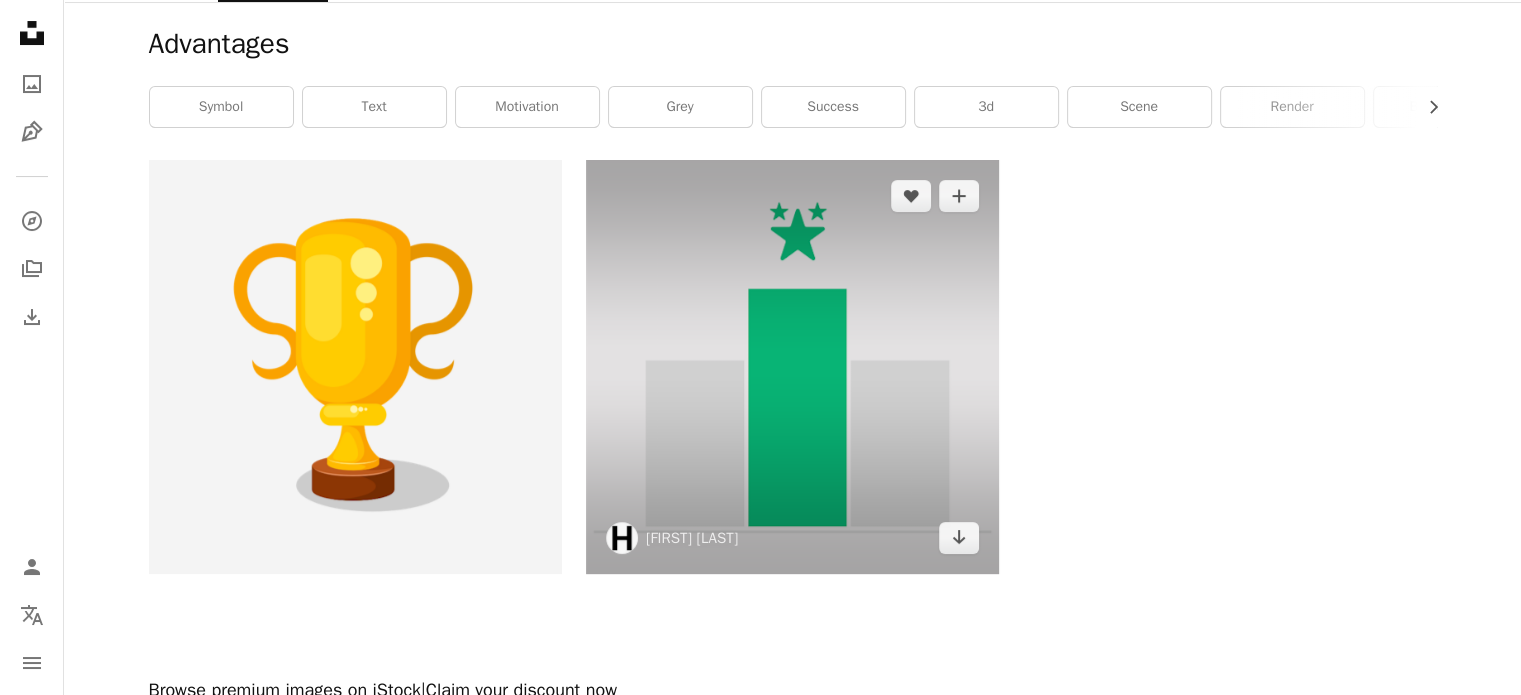 scroll, scrollTop: 0, scrollLeft: 0, axis: both 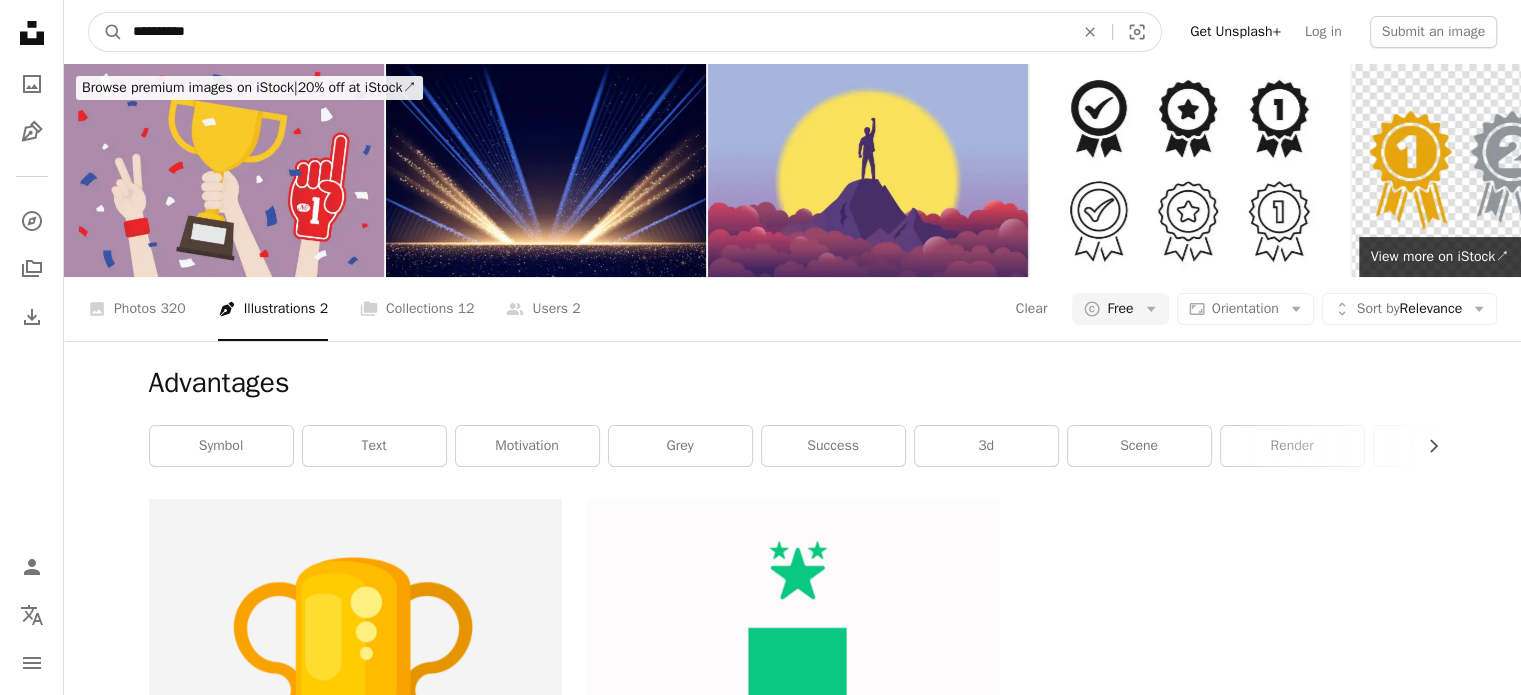 click on "**********" at bounding box center [595, 32] 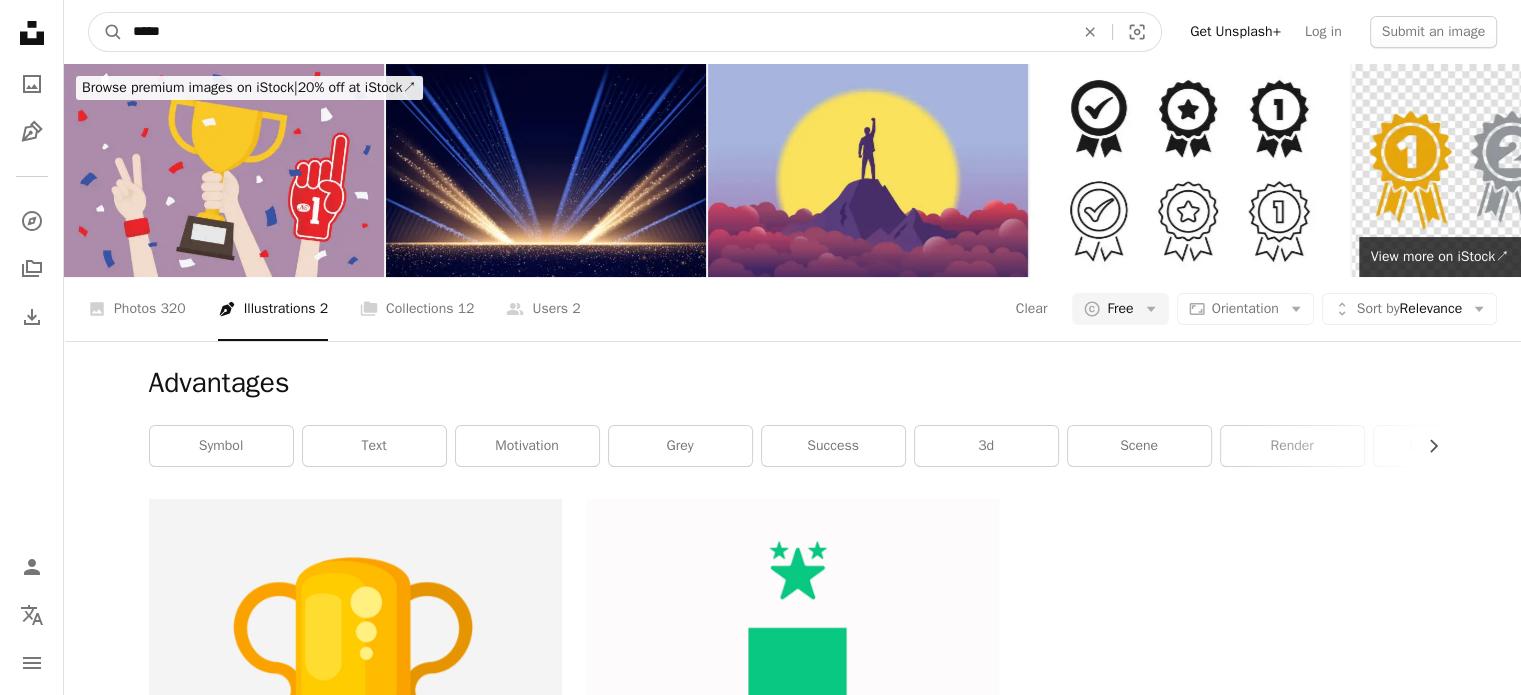 type on "******" 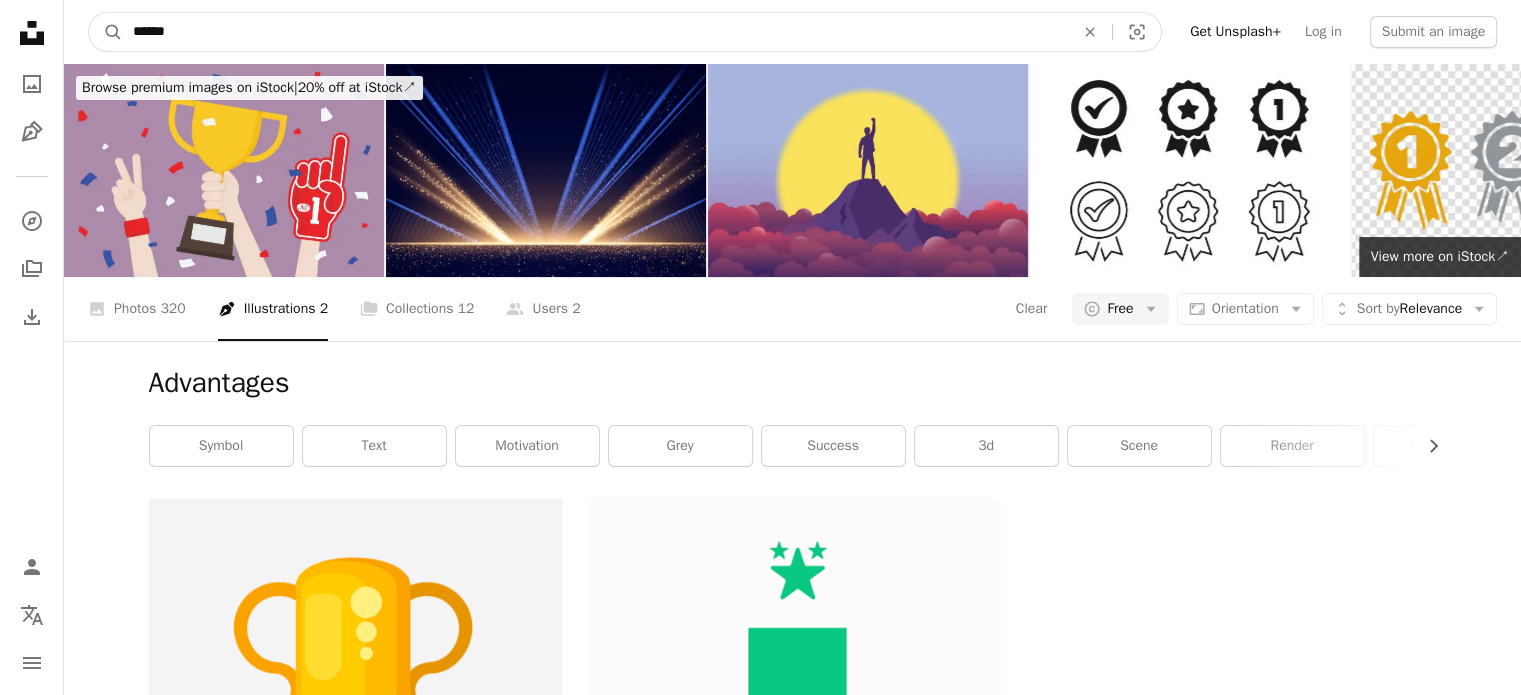 click on "A magnifying glass" at bounding box center (106, 32) 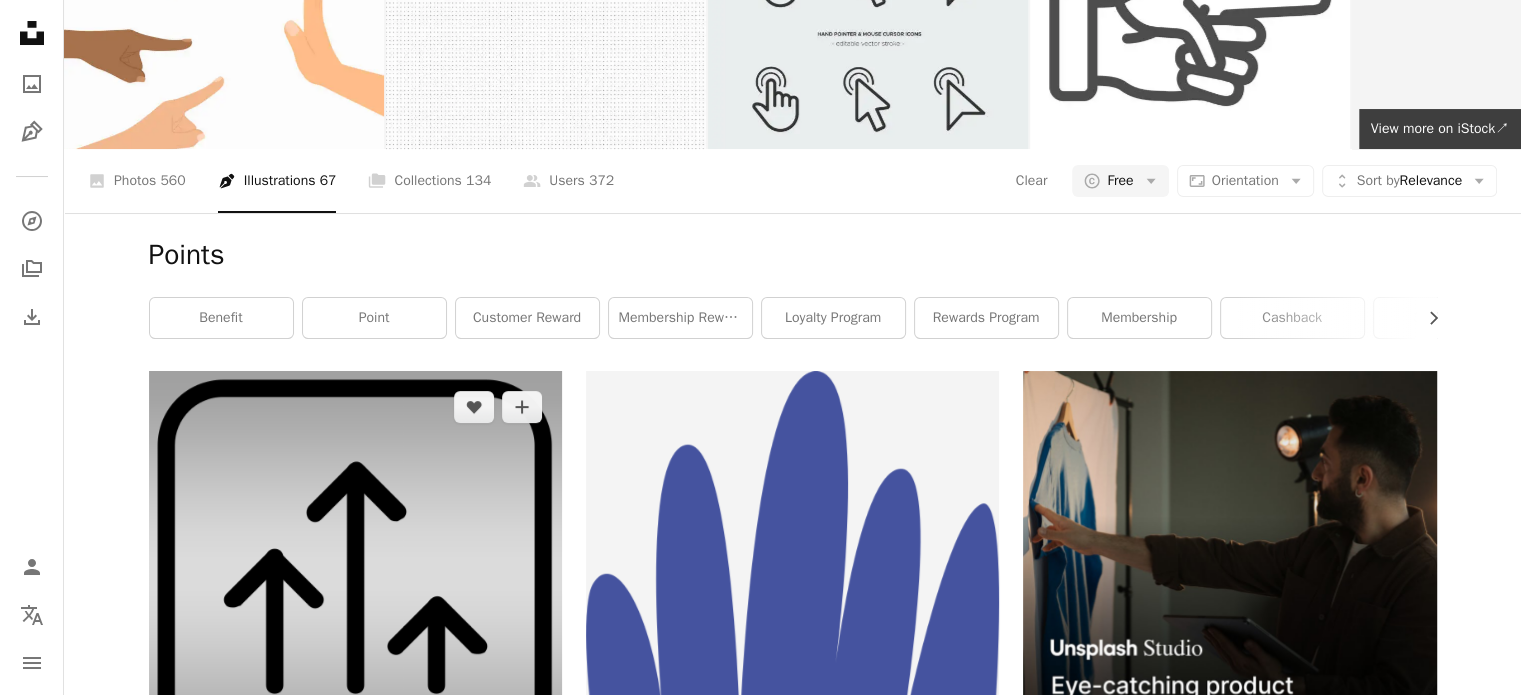 scroll, scrollTop: 0, scrollLeft: 0, axis: both 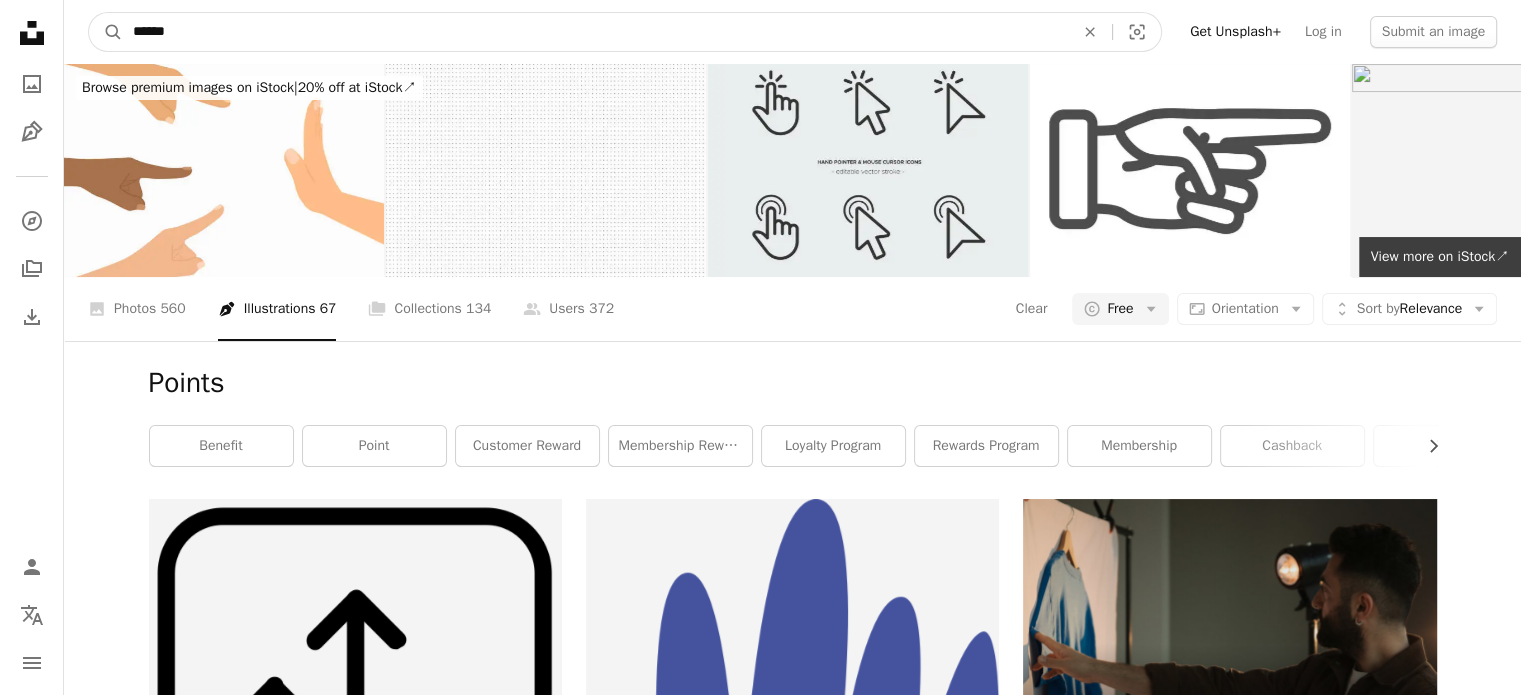click on "******" at bounding box center [595, 32] 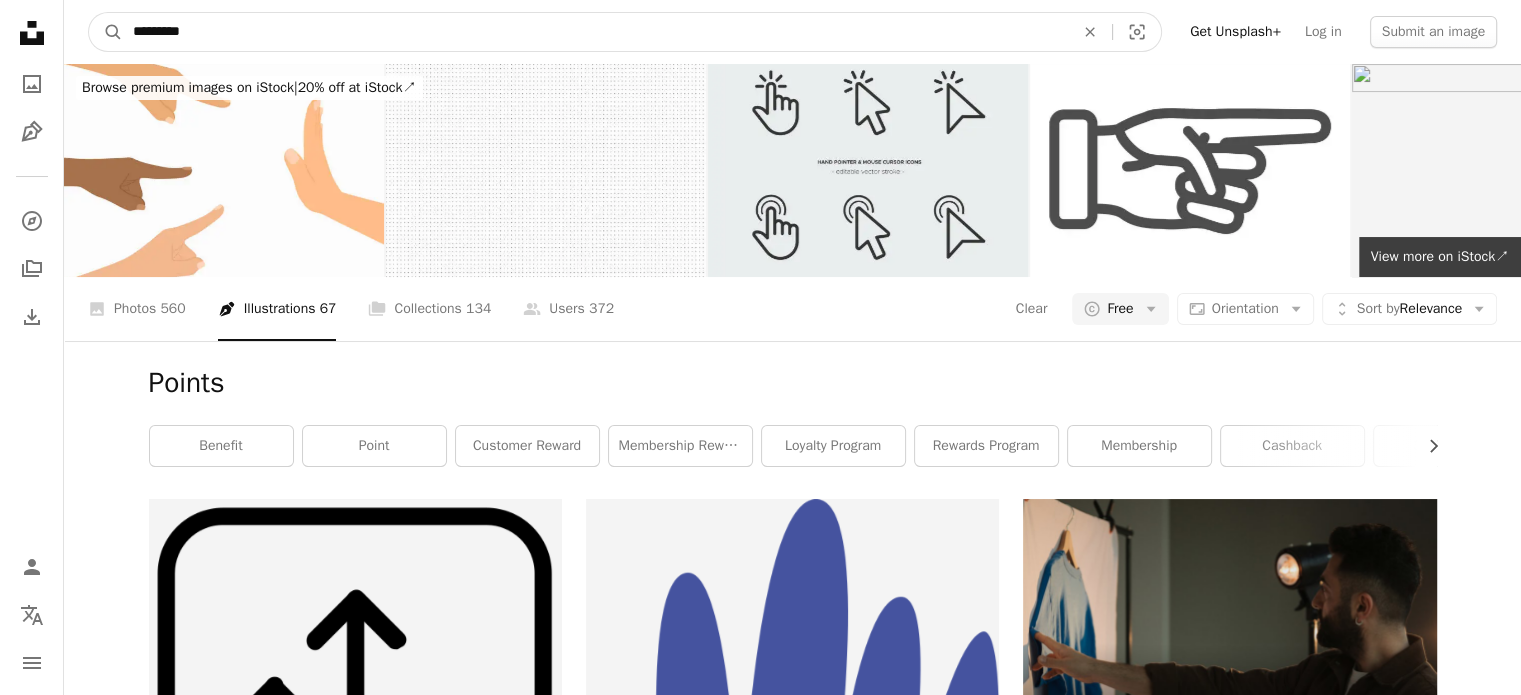 type on "*********" 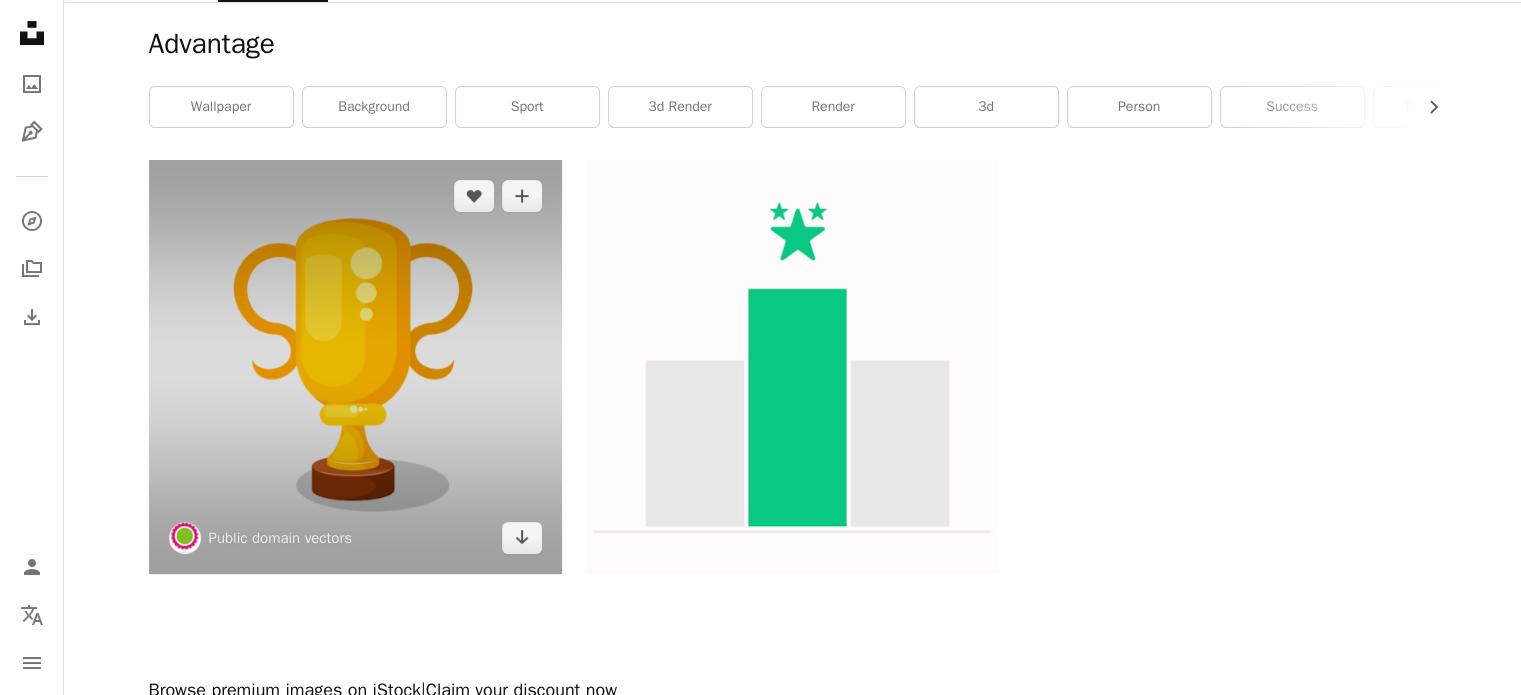 scroll, scrollTop: 0, scrollLeft: 0, axis: both 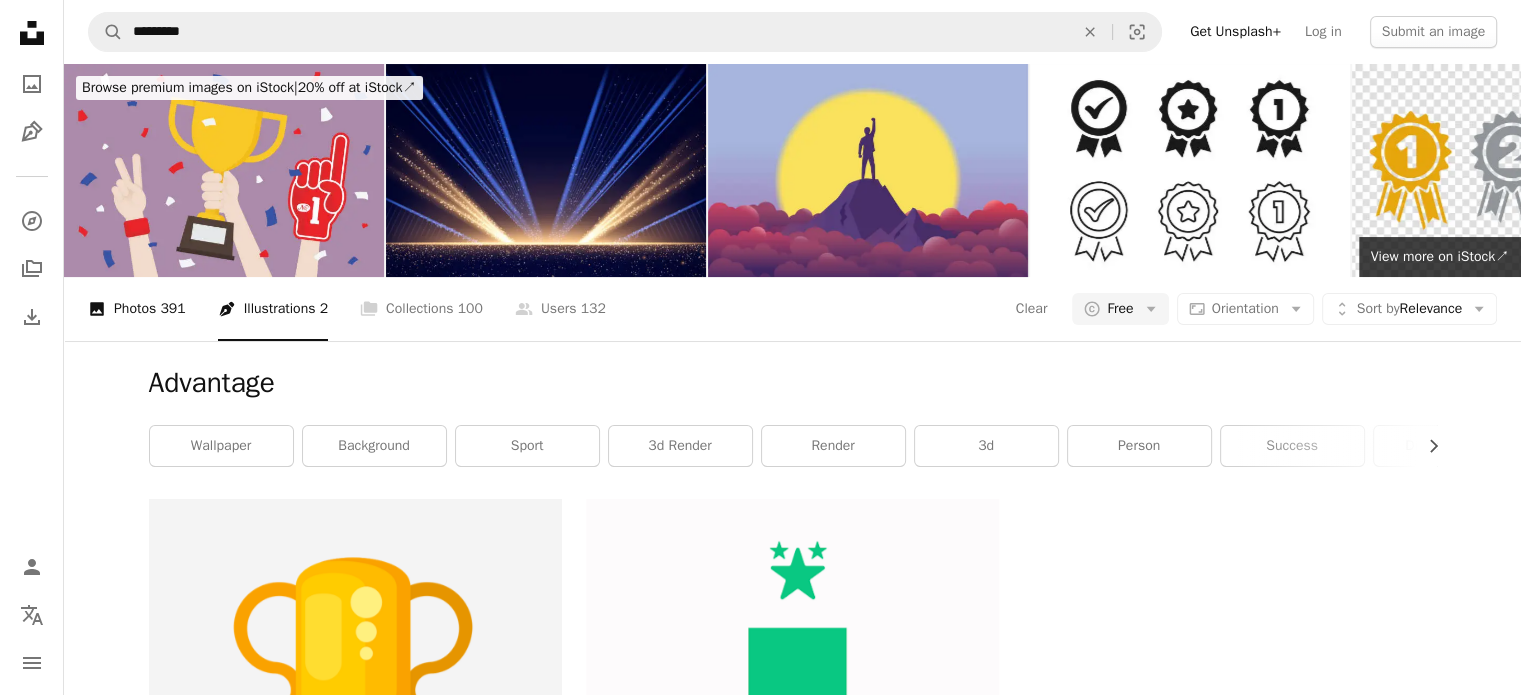 click on "A photo Photos   391" at bounding box center [137, 309] 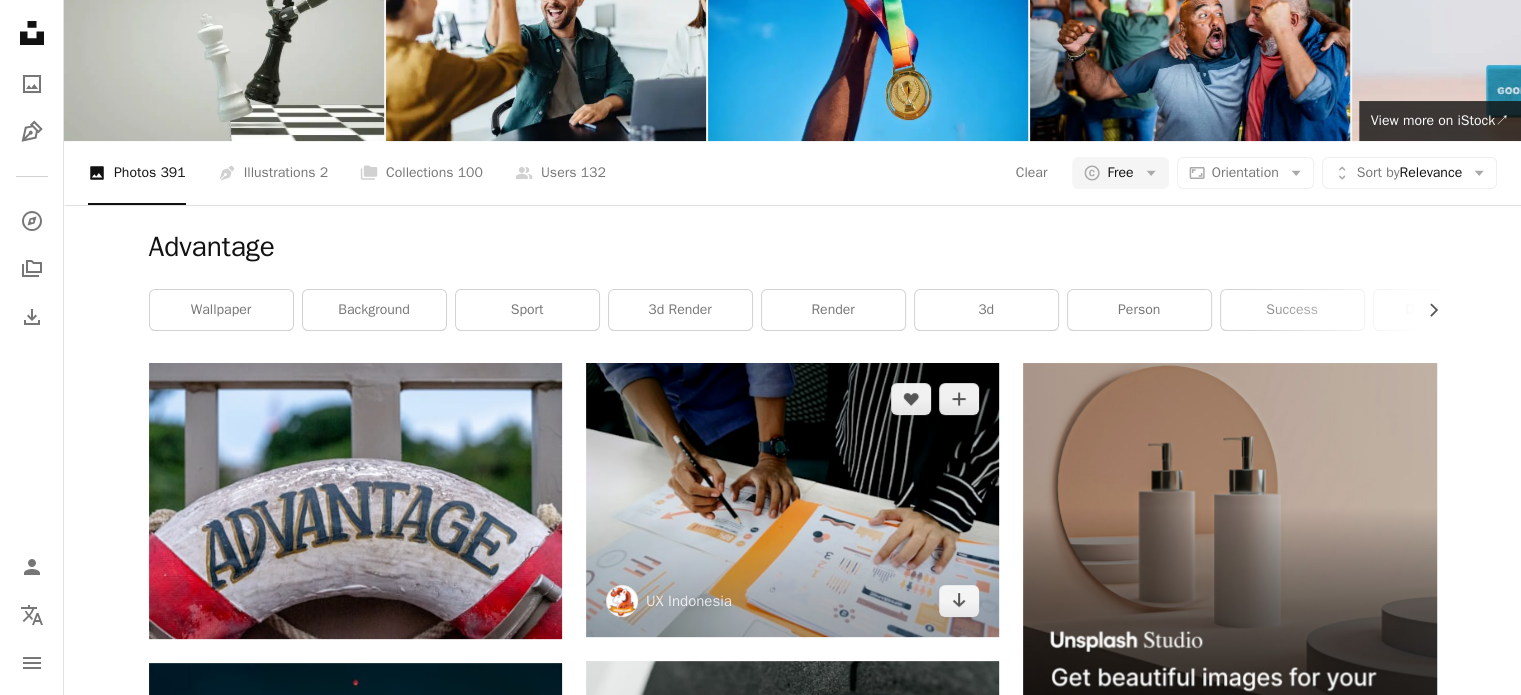 scroll, scrollTop: 0, scrollLeft: 0, axis: both 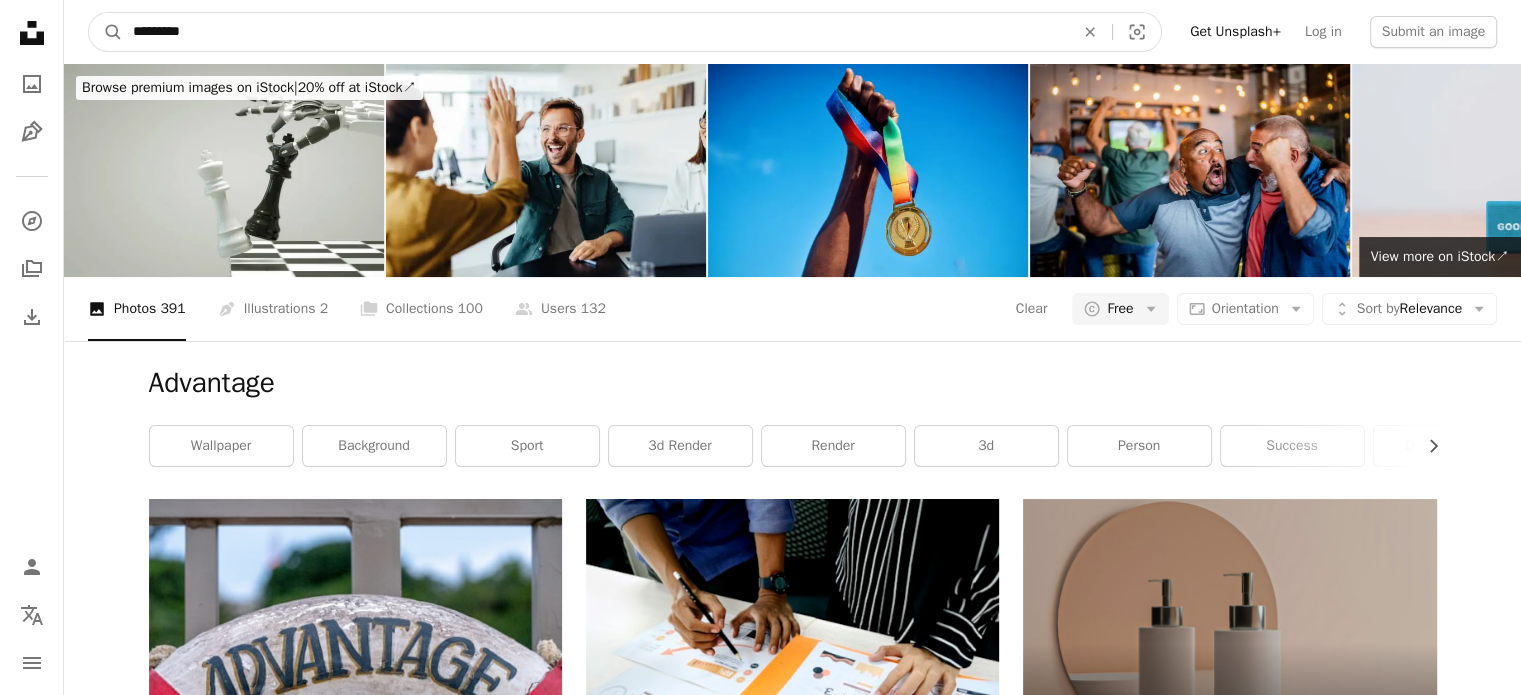 click on "*********" at bounding box center [595, 32] 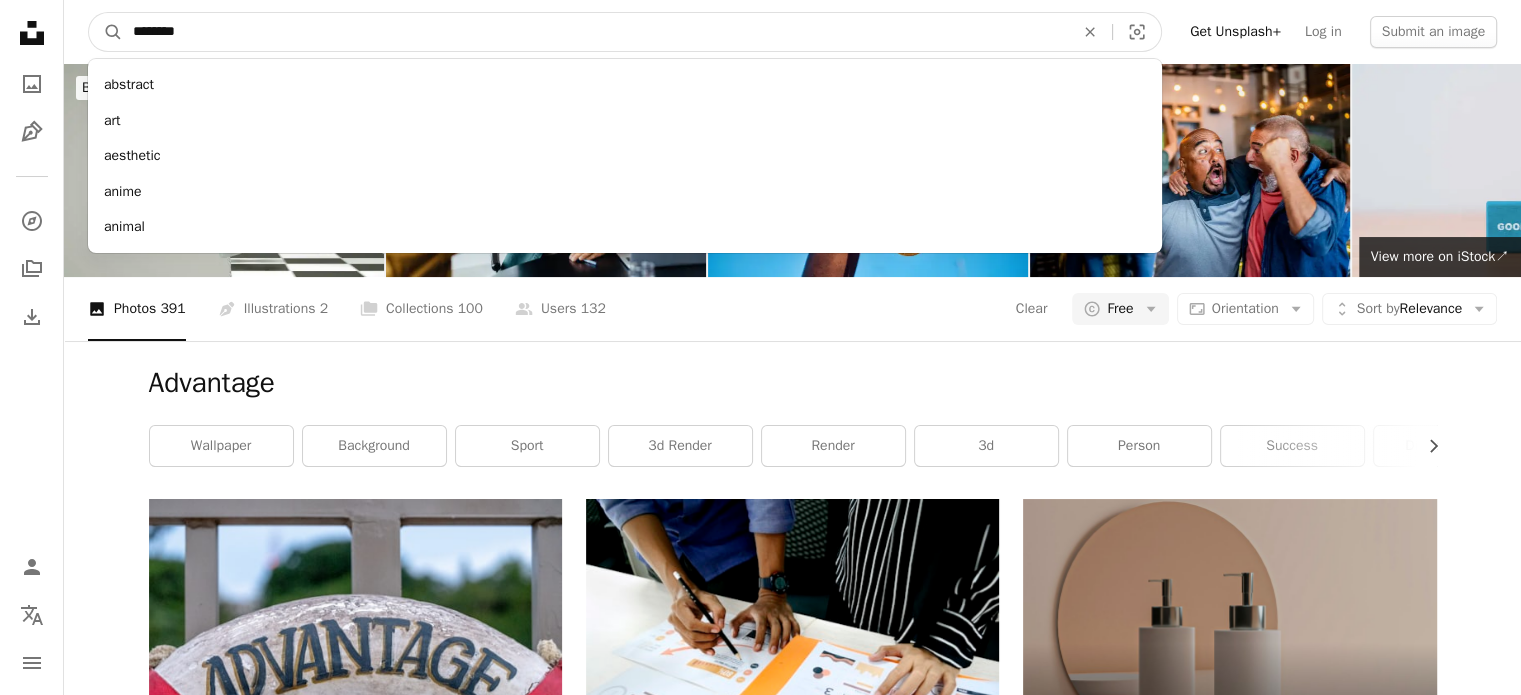 type on "*********" 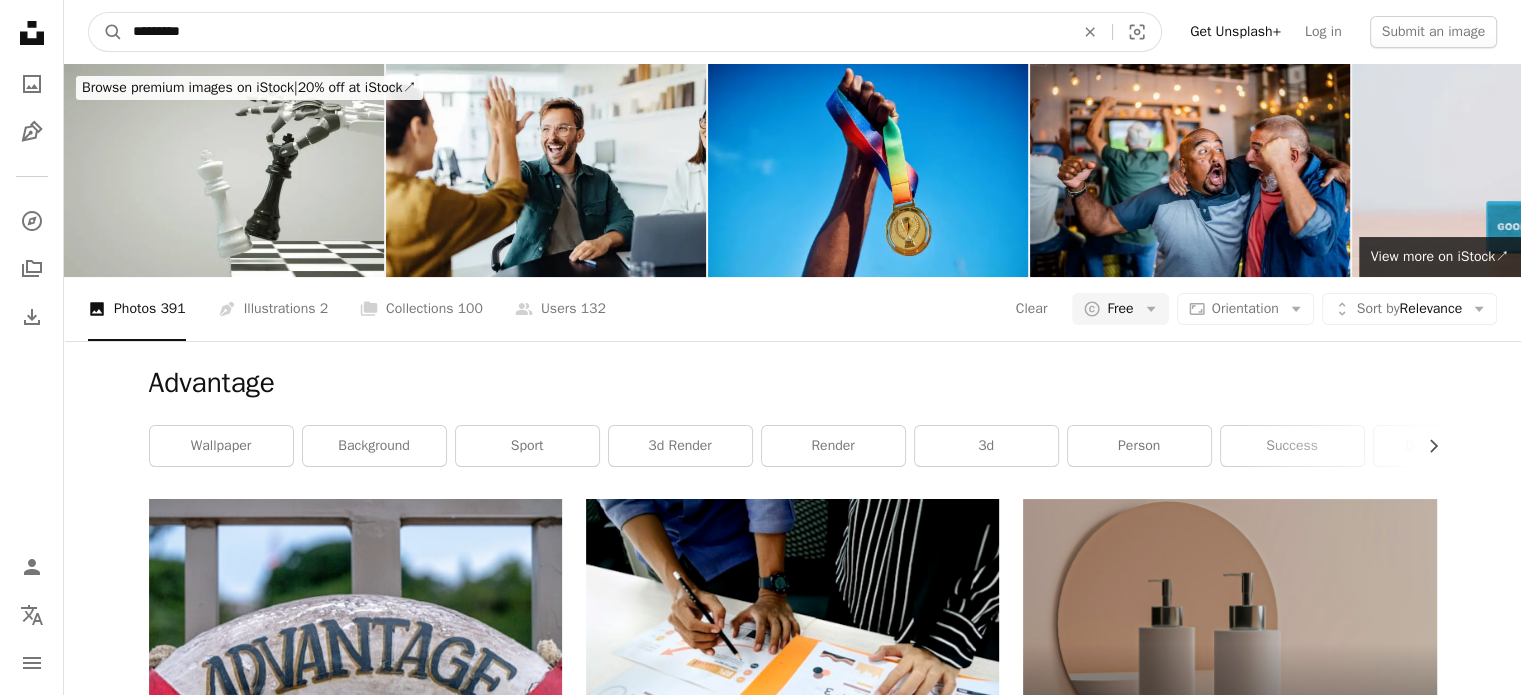 click on "A magnifying glass" at bounding box center [106, 32] 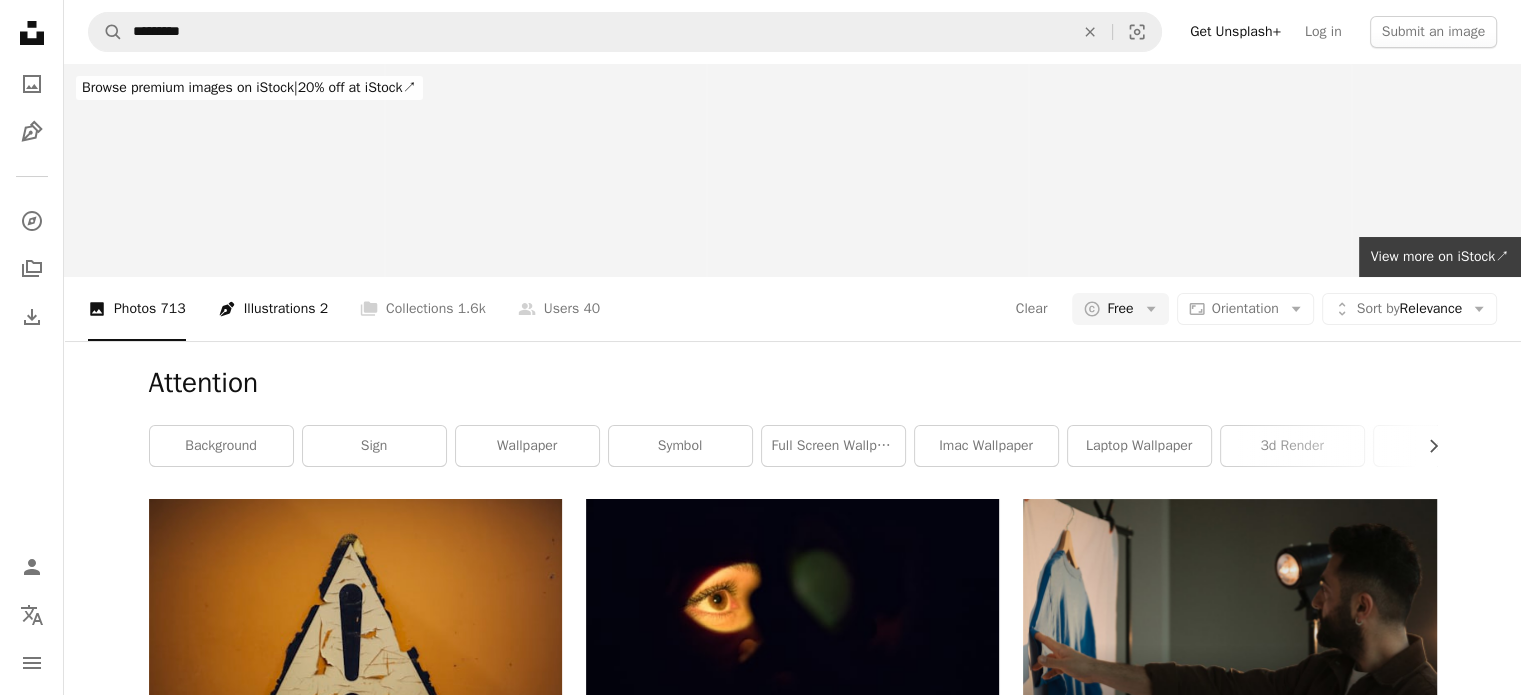 click on "Pen Tool Illustrations   2" at bounding box center [273, 309] 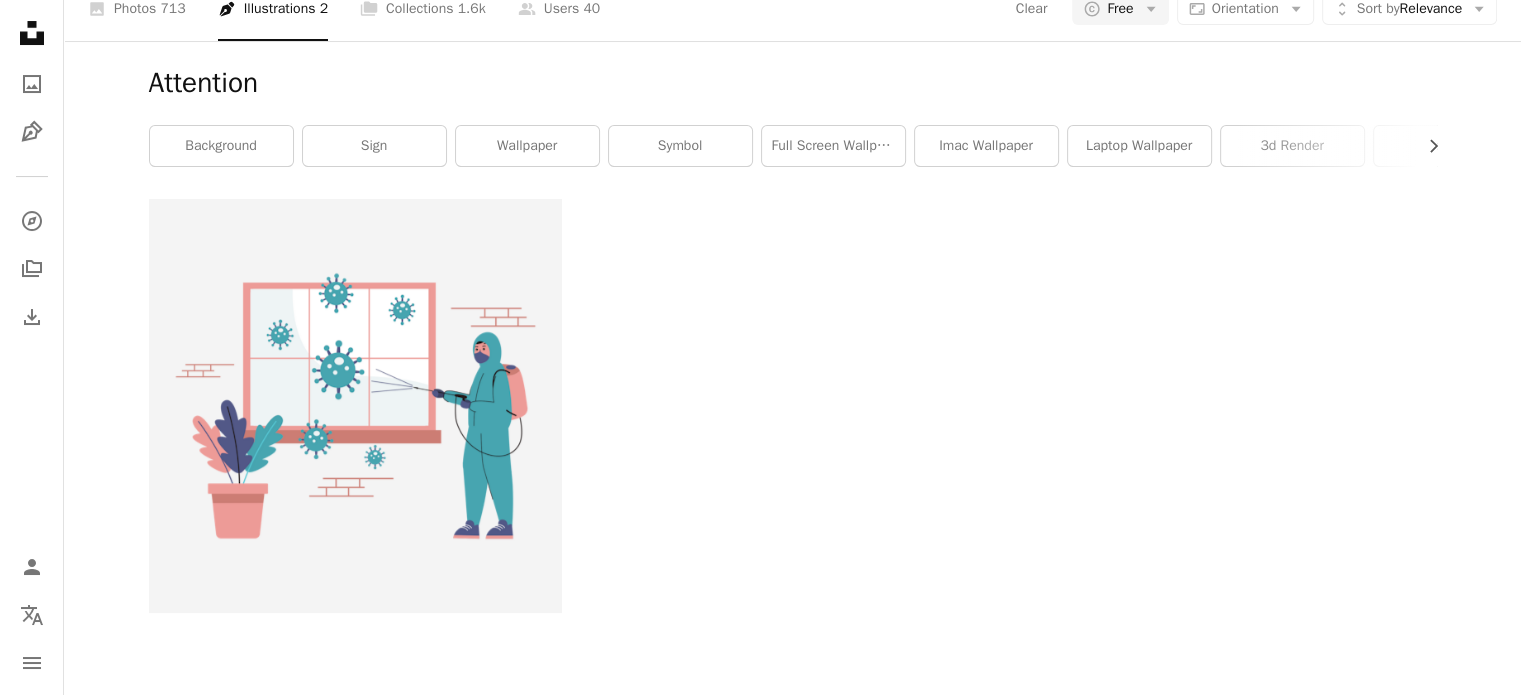 scroll, scrollTop: 0, scrollLeft: 0, axis: both 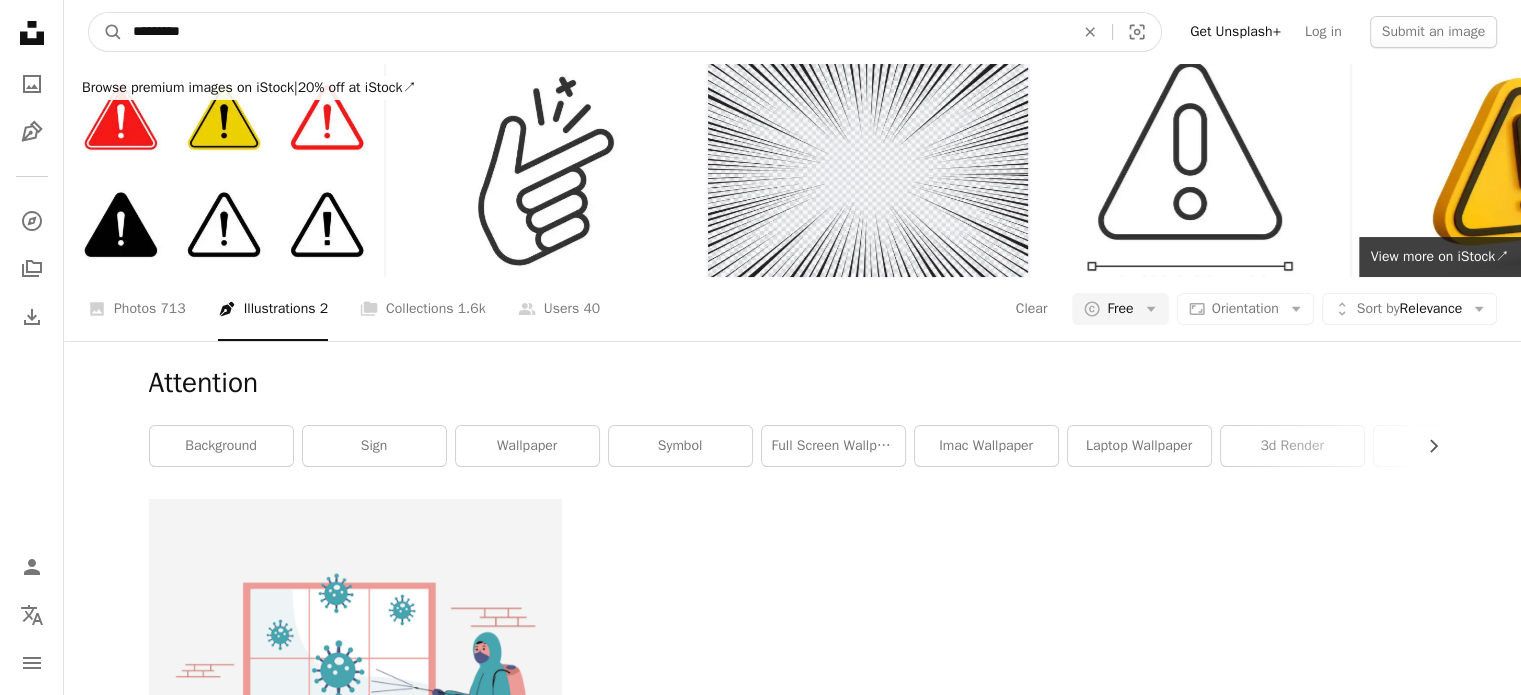 click on "*********" at bounding box center [595, 32] 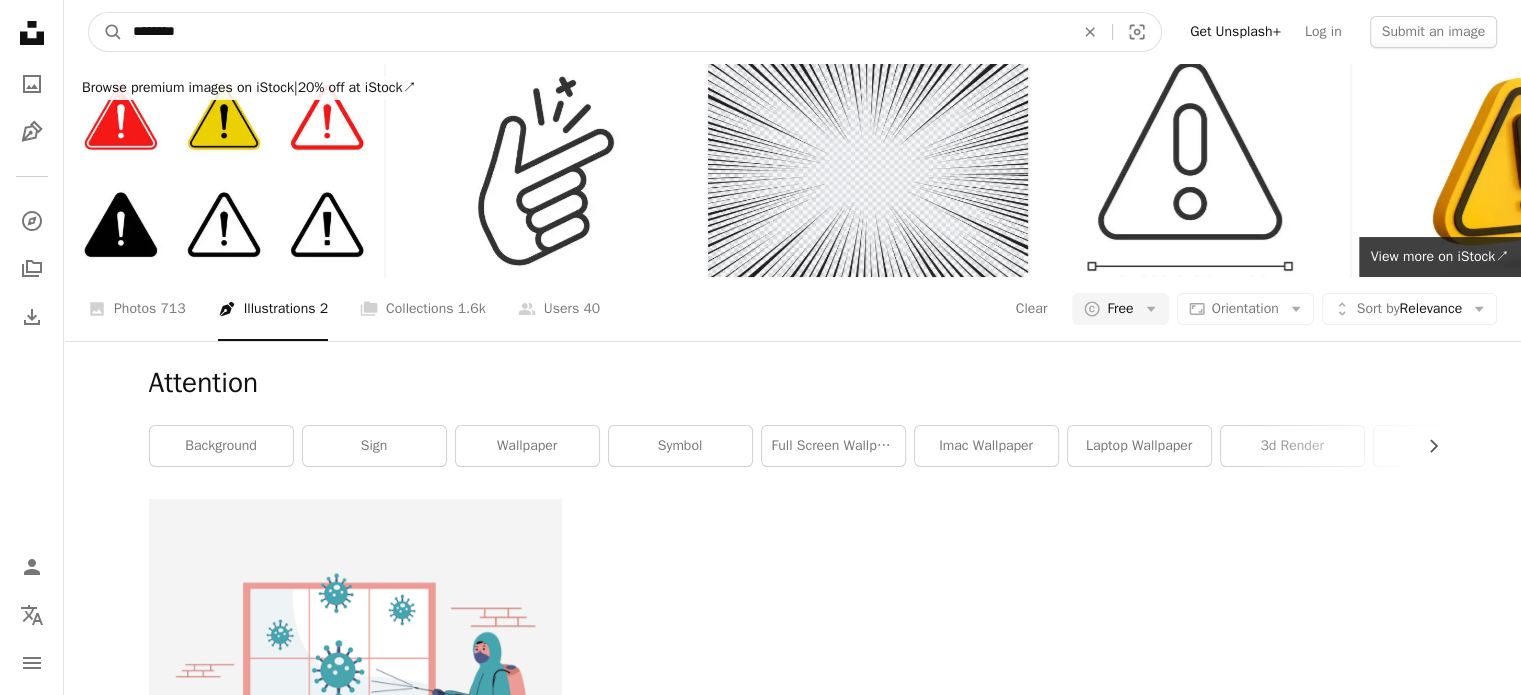 type on "*" 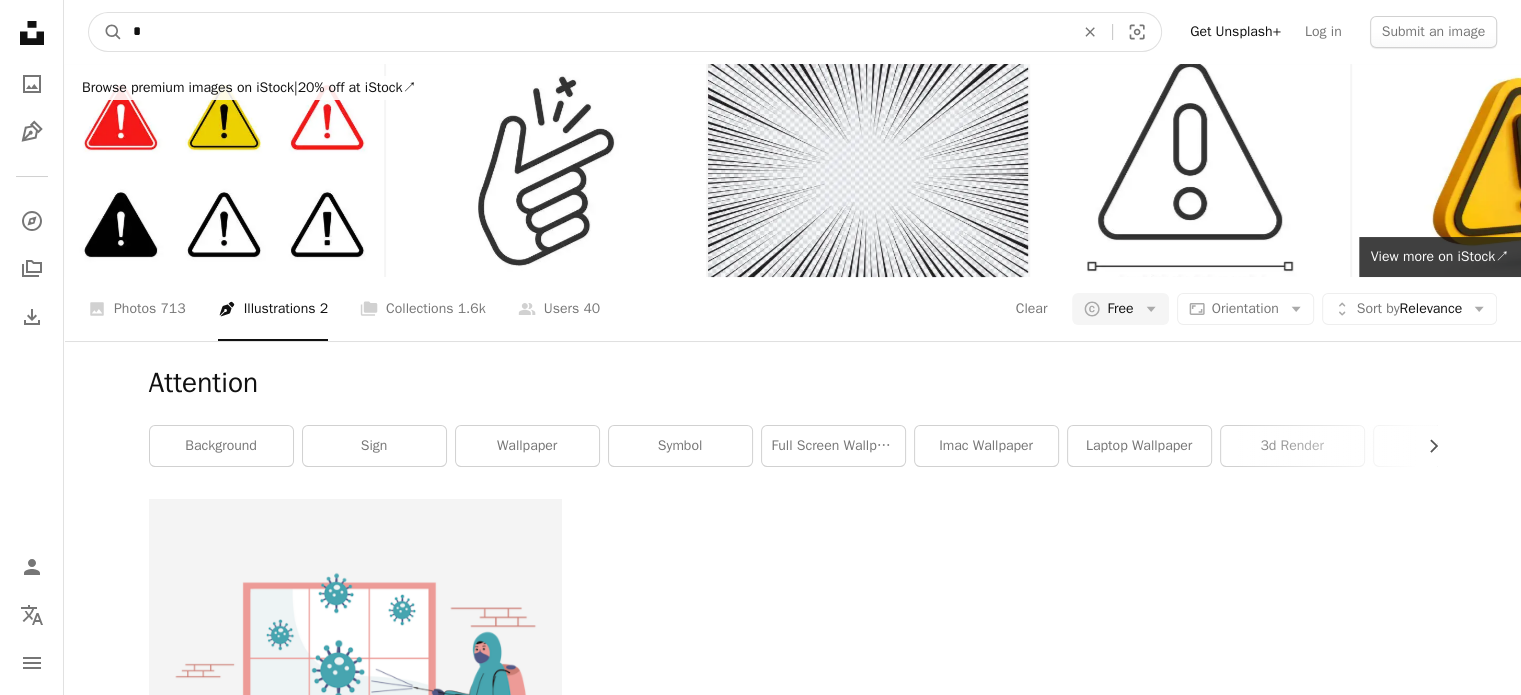 click on "A magnifying glass" at bounding box center (106, 32) 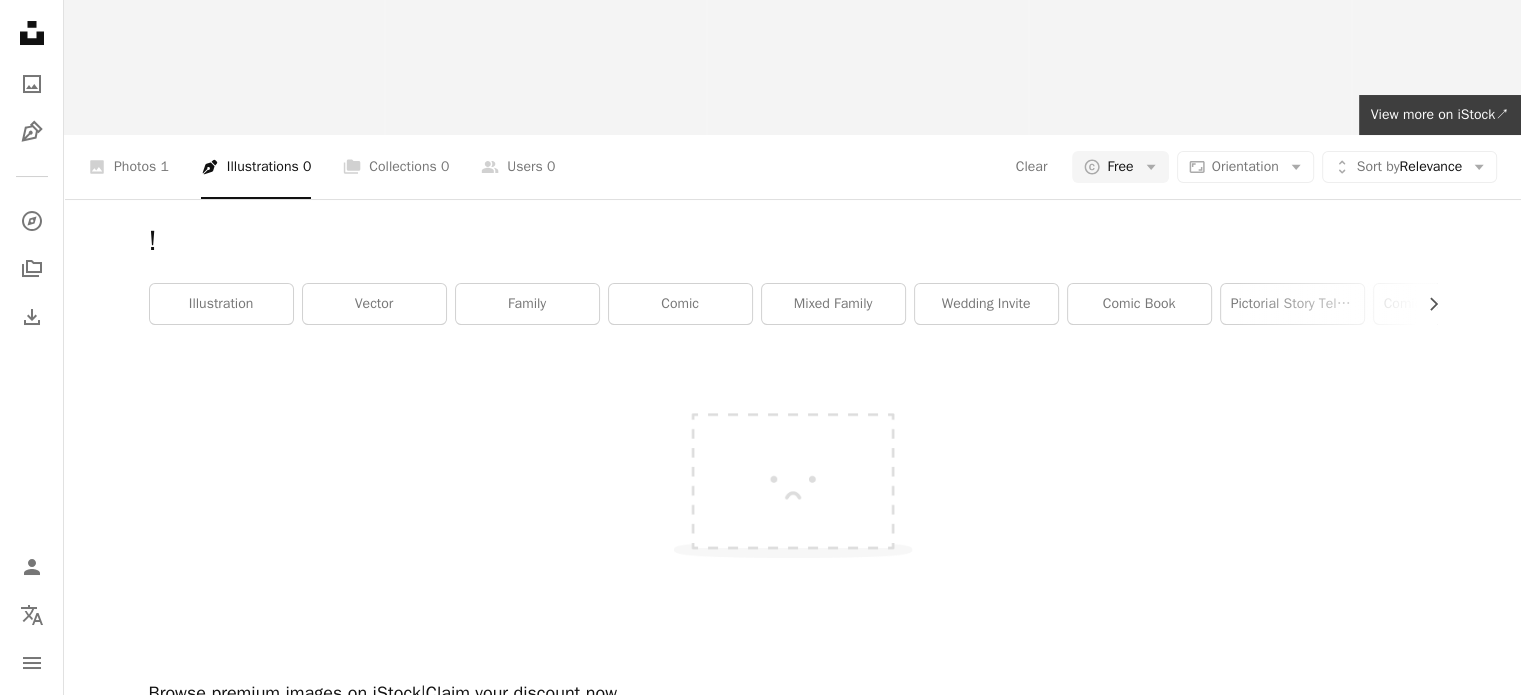 scroll, scrollTop: 0, scrollLeft: 0, axis: both 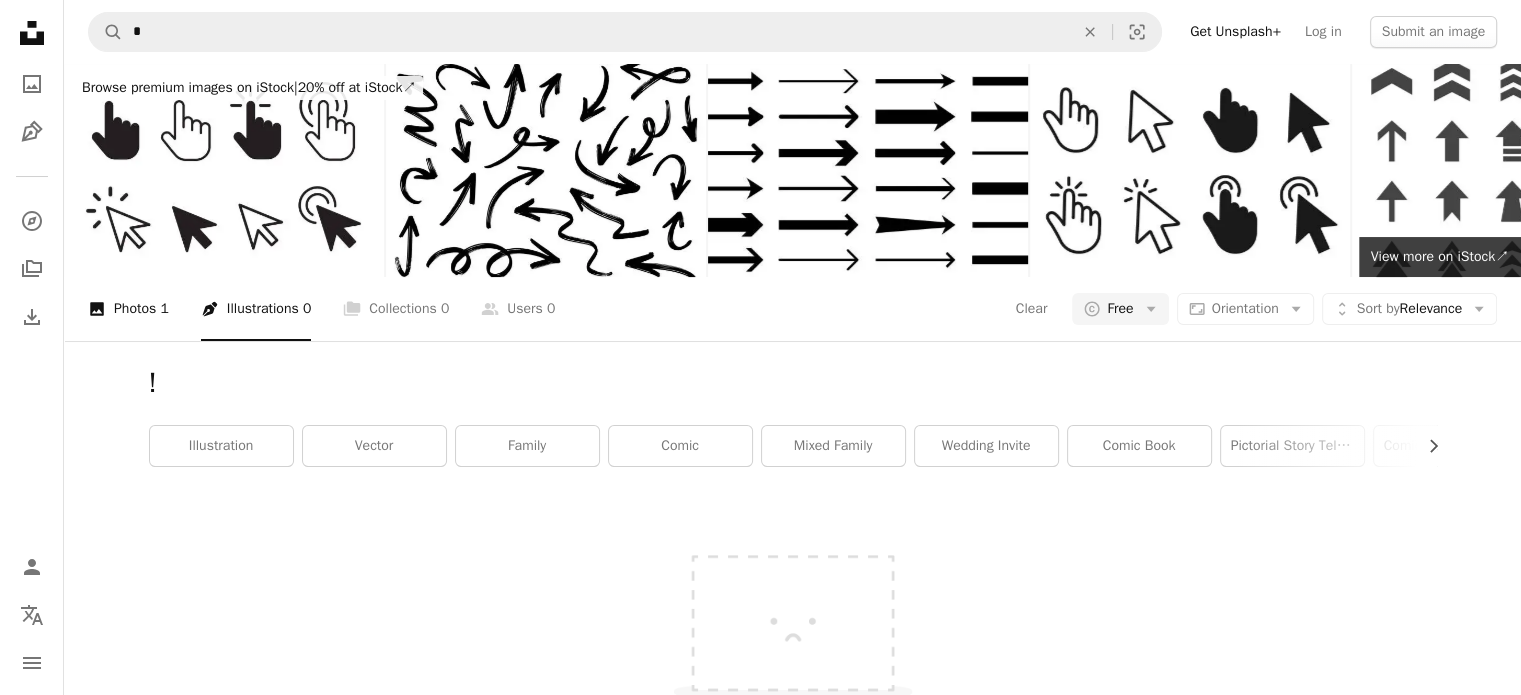 click on "A photo Photos   1" at bounding box center (128, 309) 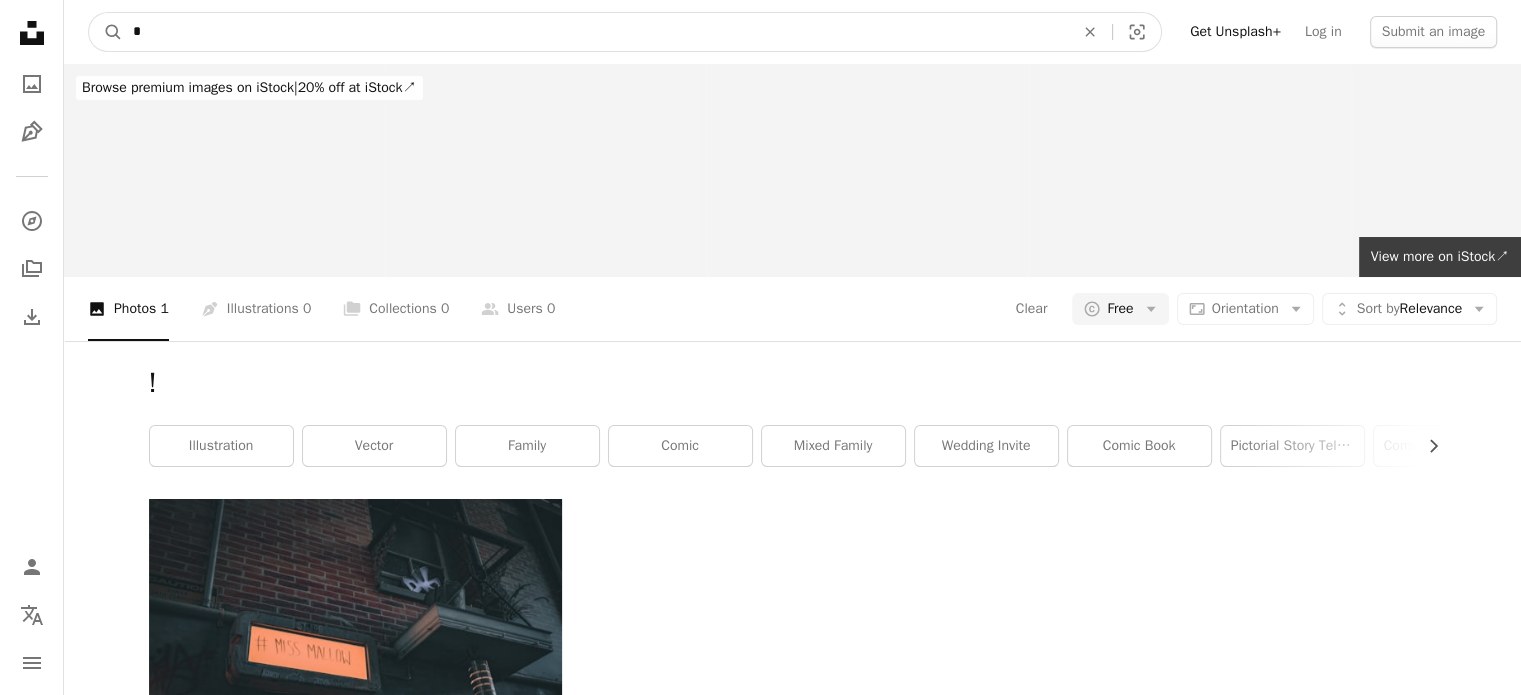 click on "*" at bounding box center (595, 32) 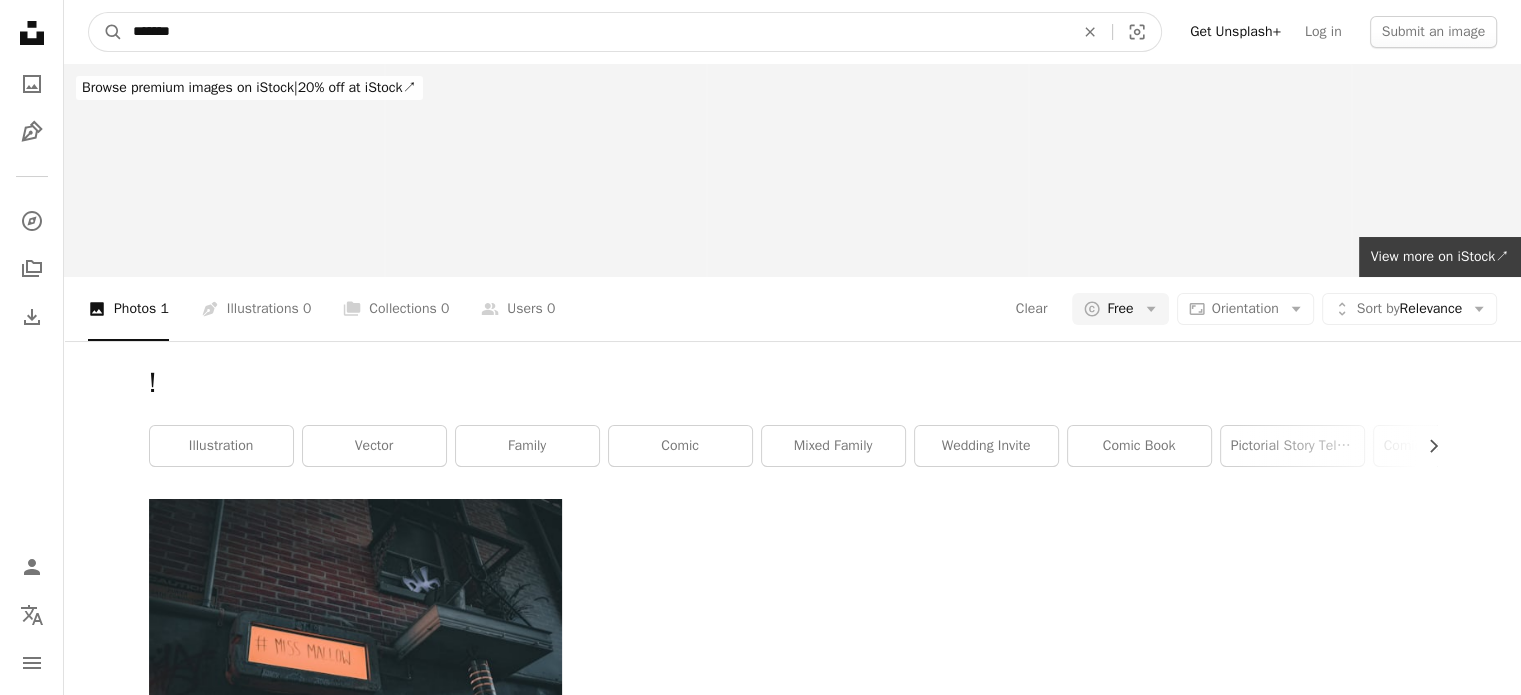 type on "********" 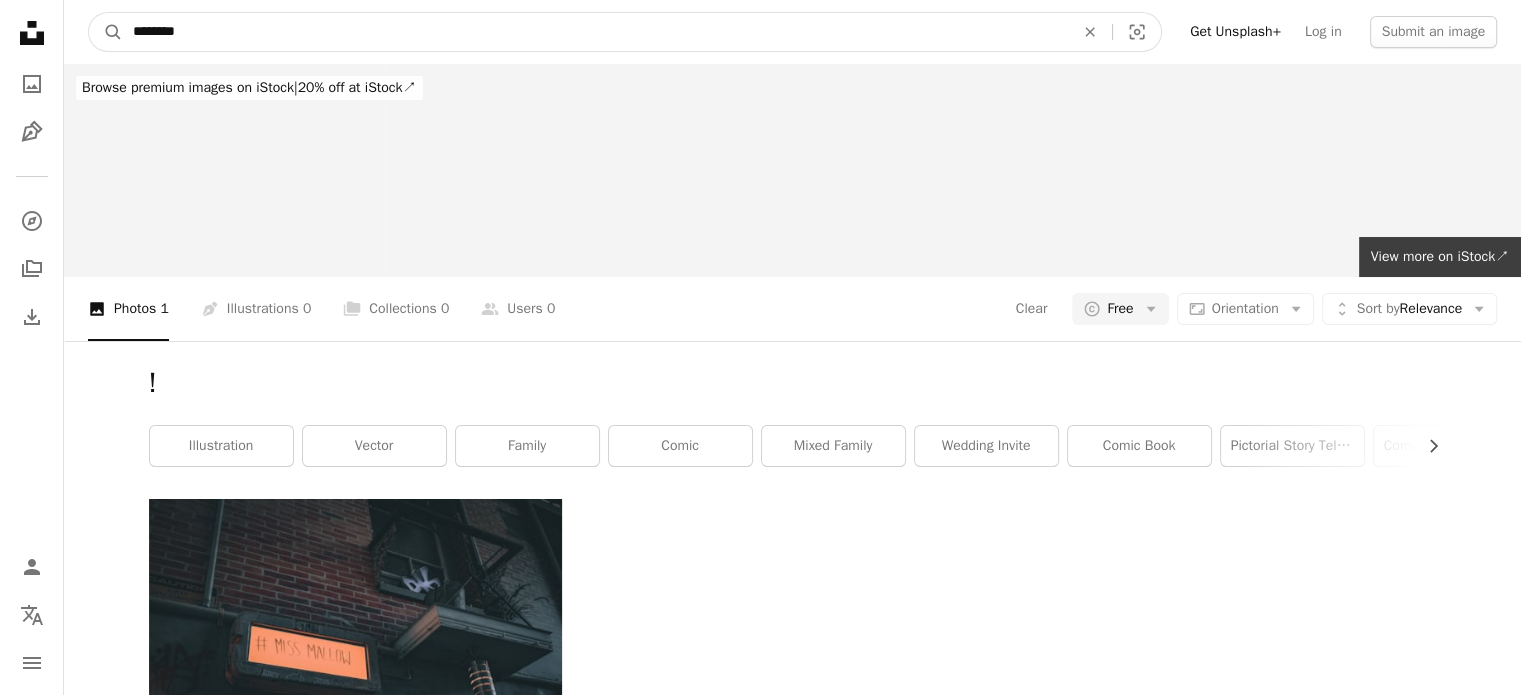 click on "A magnifying glass" at bounding box center [106, 32] 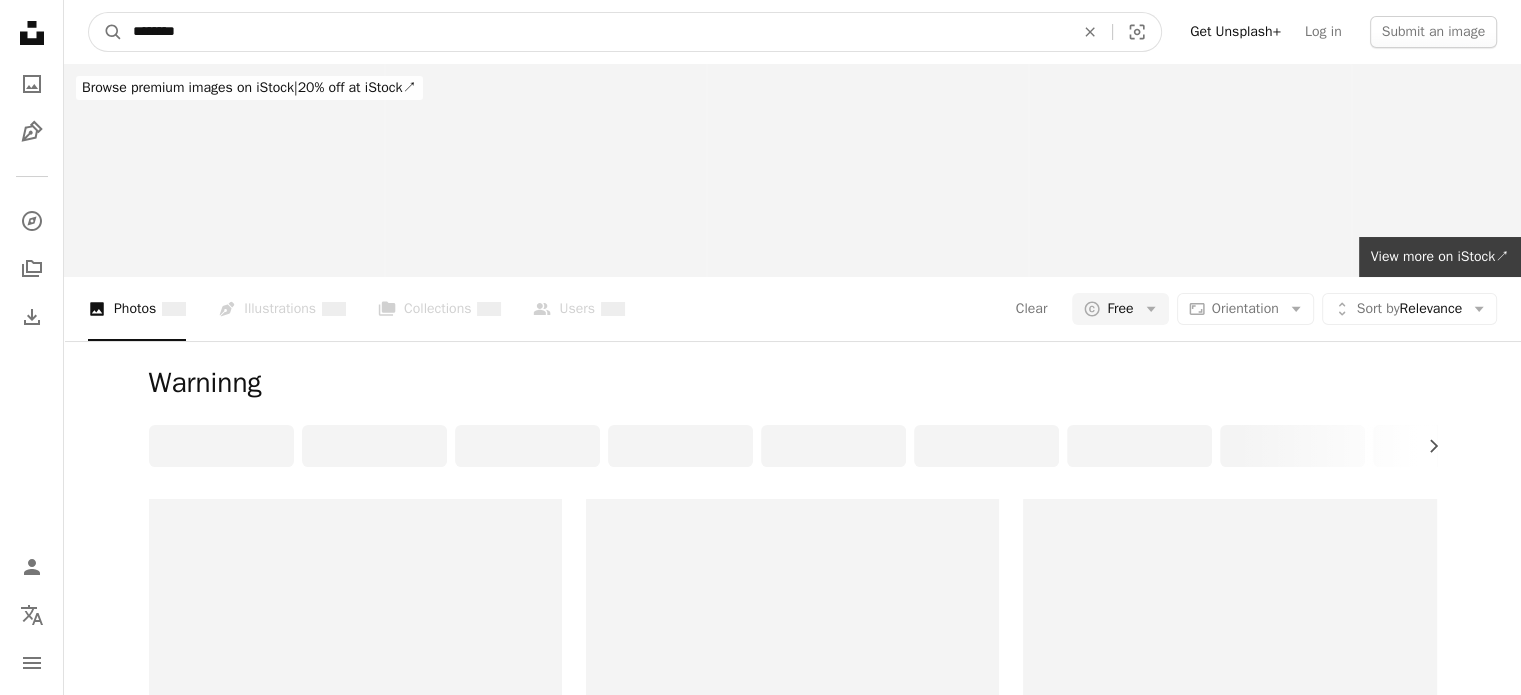 click on "********" at bounding box center [595, 32] 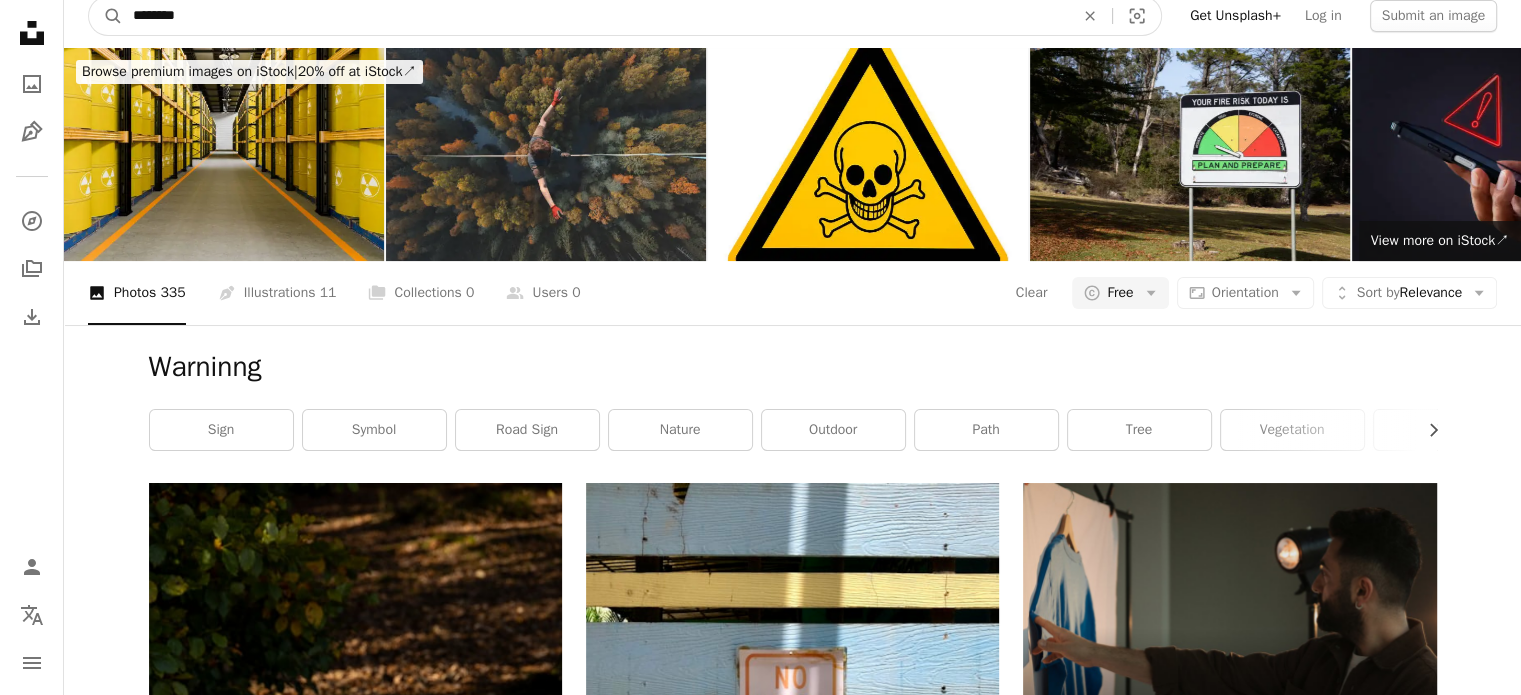 scroll, scrollTop: 0, scrollLeft: 0, axis: both 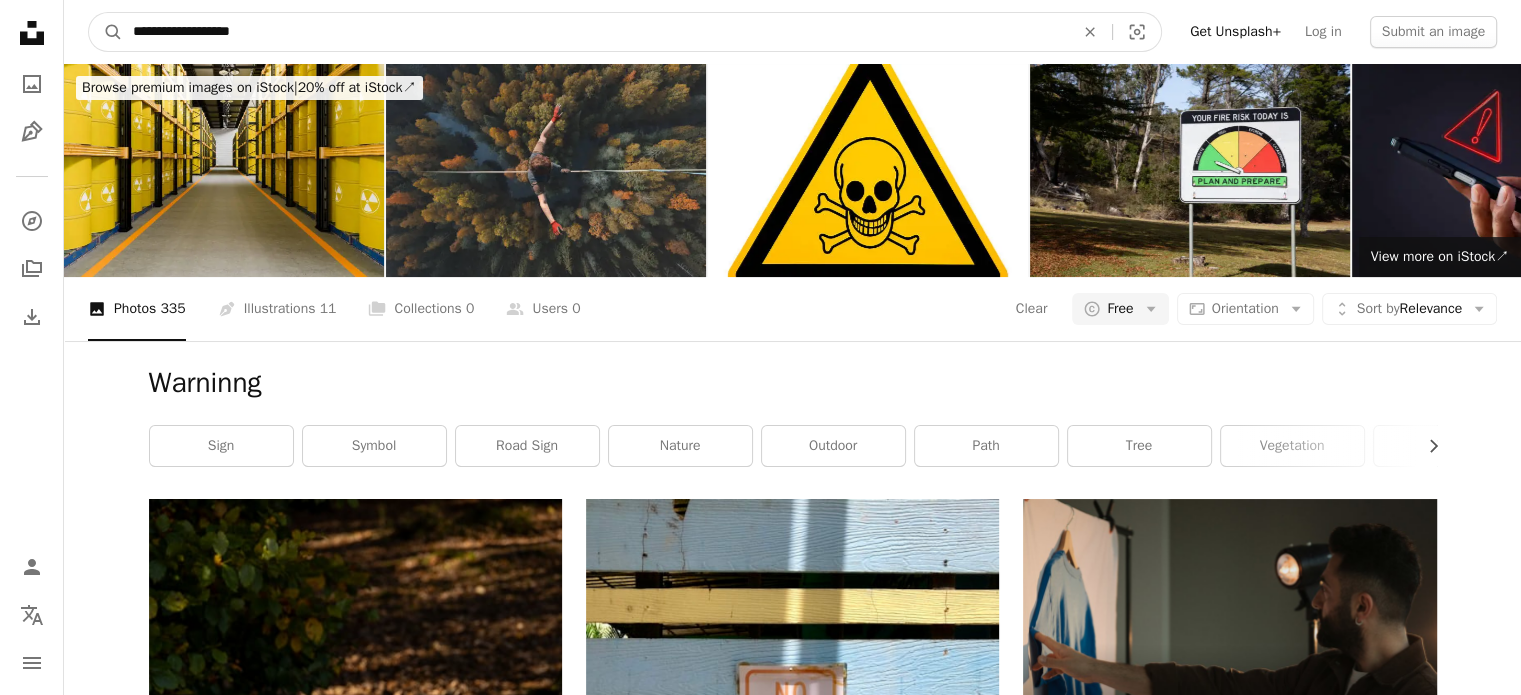 type on "**********" 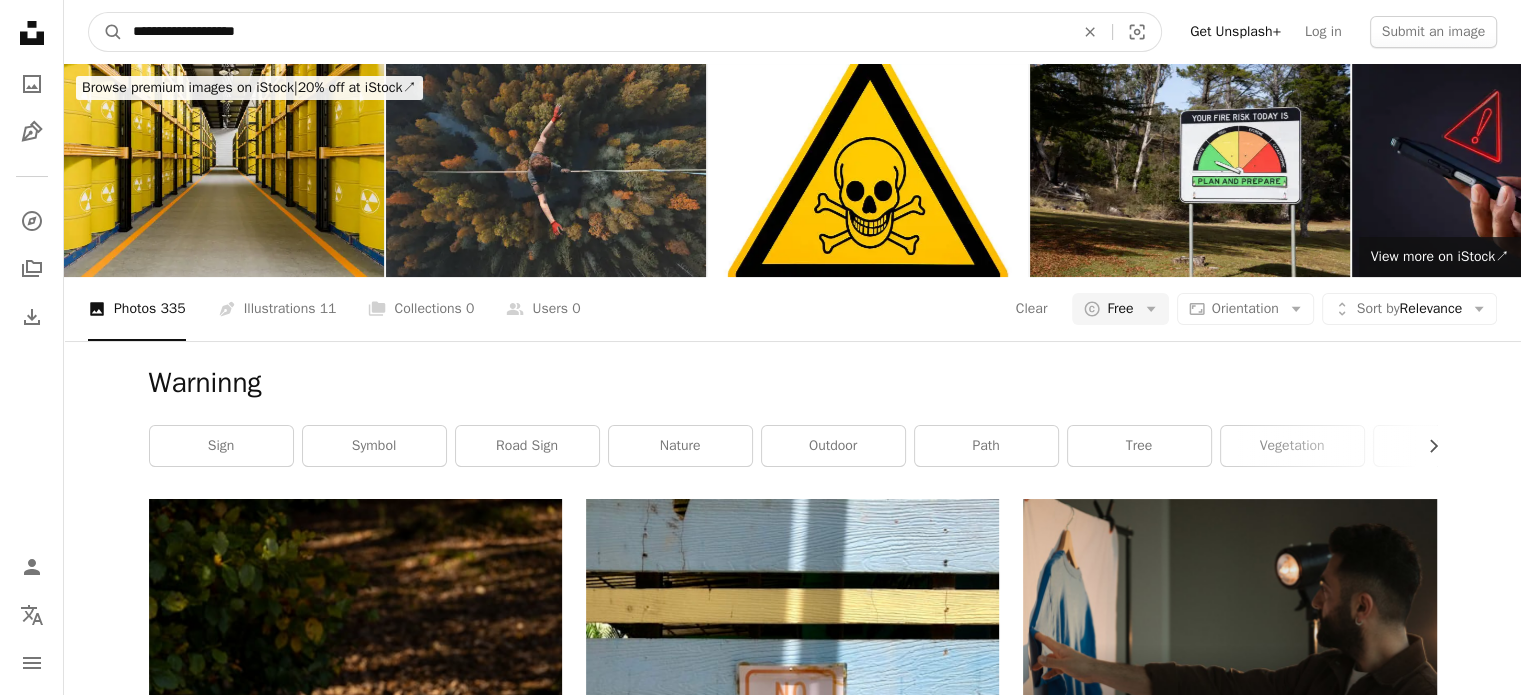 click on "A magnifying glass" at bounding box center [106, 32] 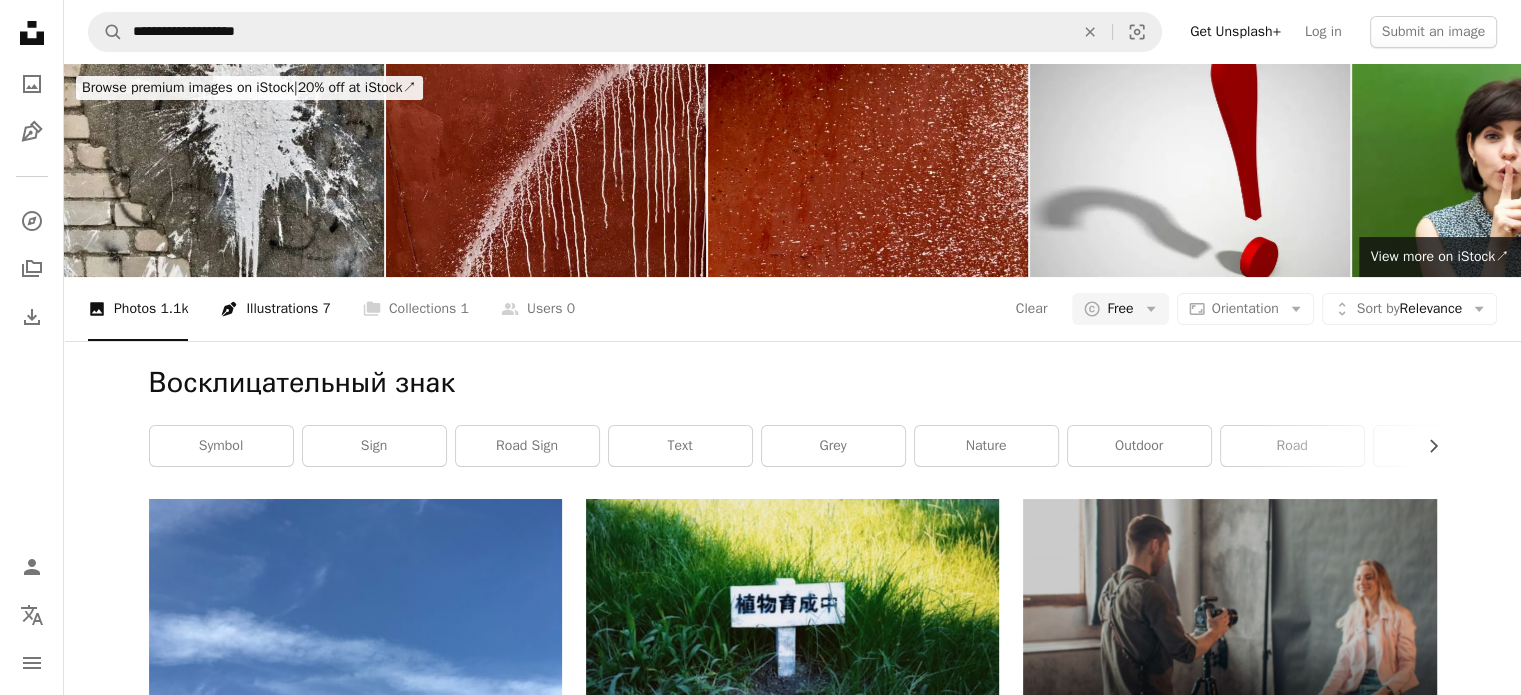 click on "Pen Tool Illustrations   7" at bounding box center [275, 309] 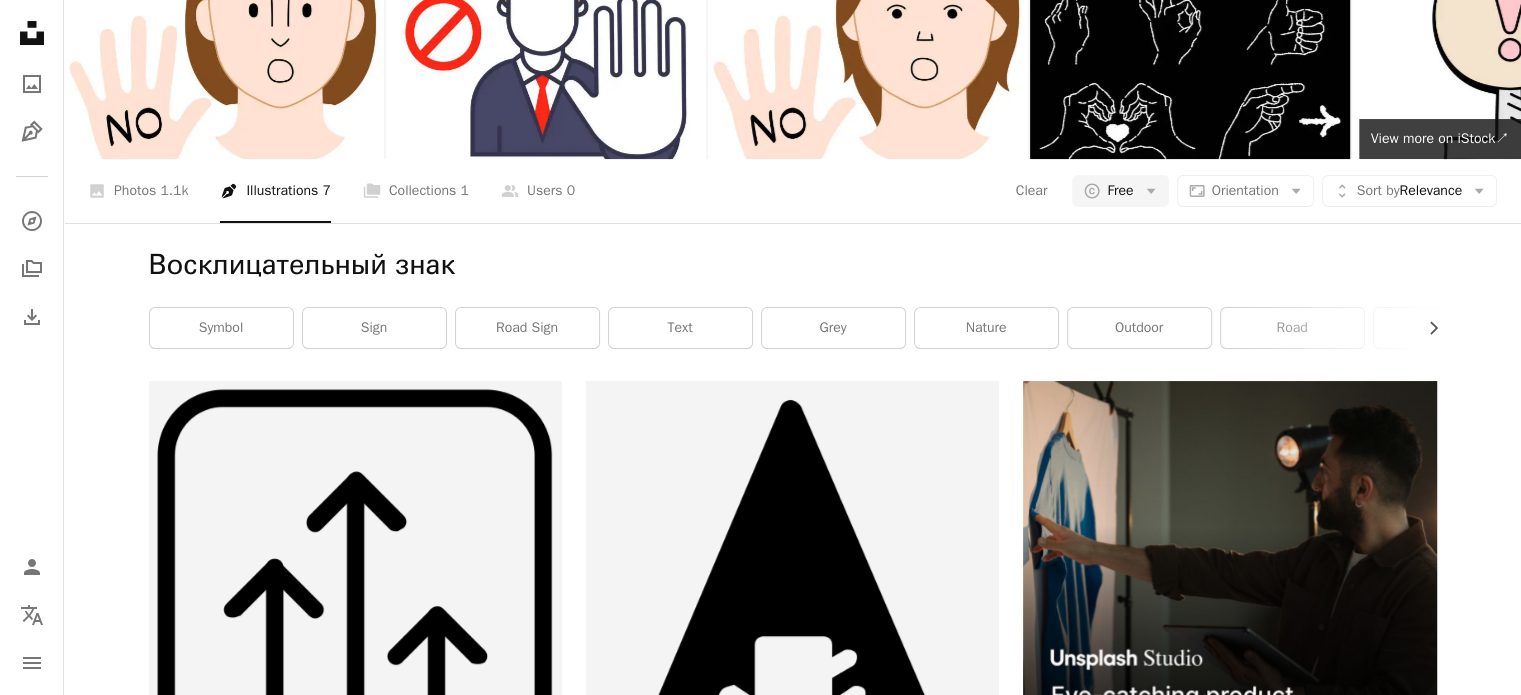 scroll, scrollTop: 0, scrollLeft: 0, axis: both 